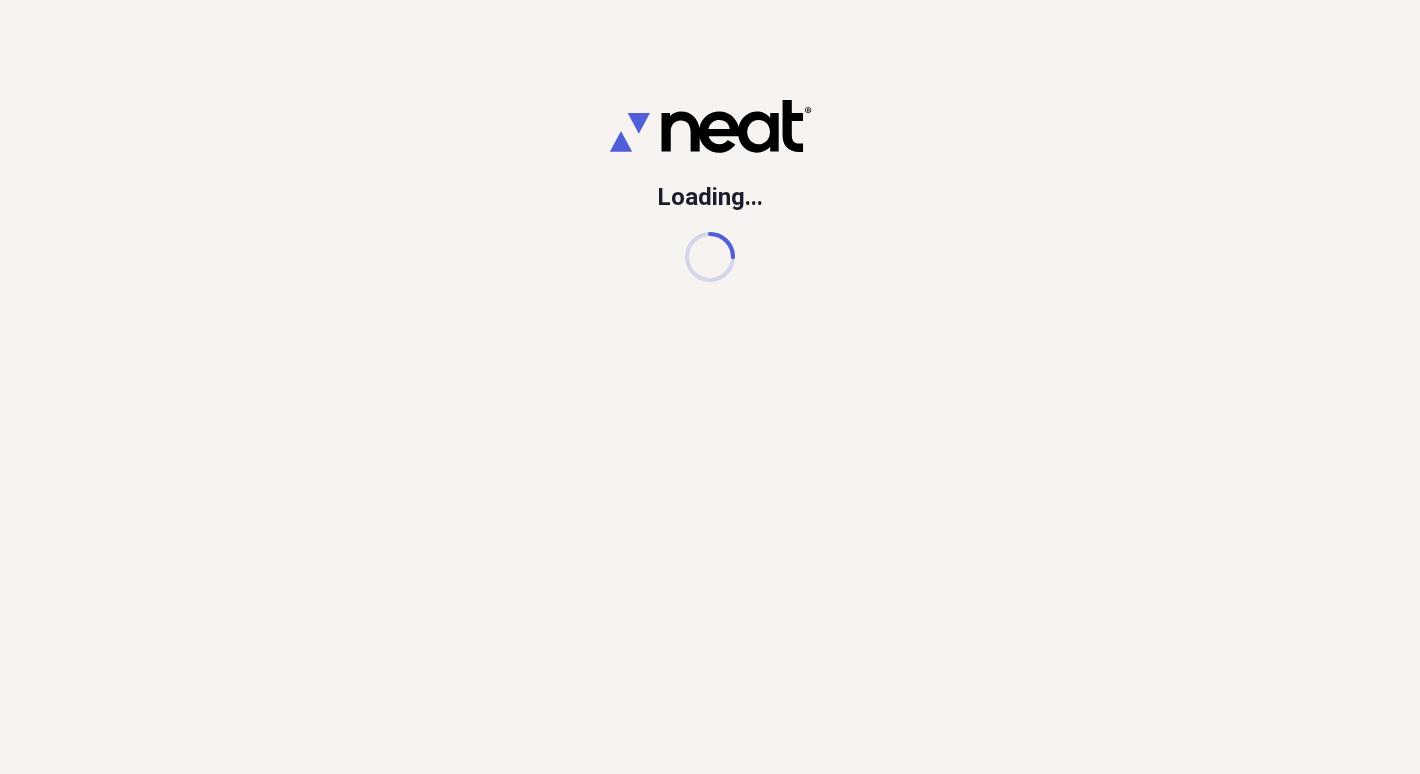 scroll, scrollTop: 0, scrollLeft: 0, axis: both 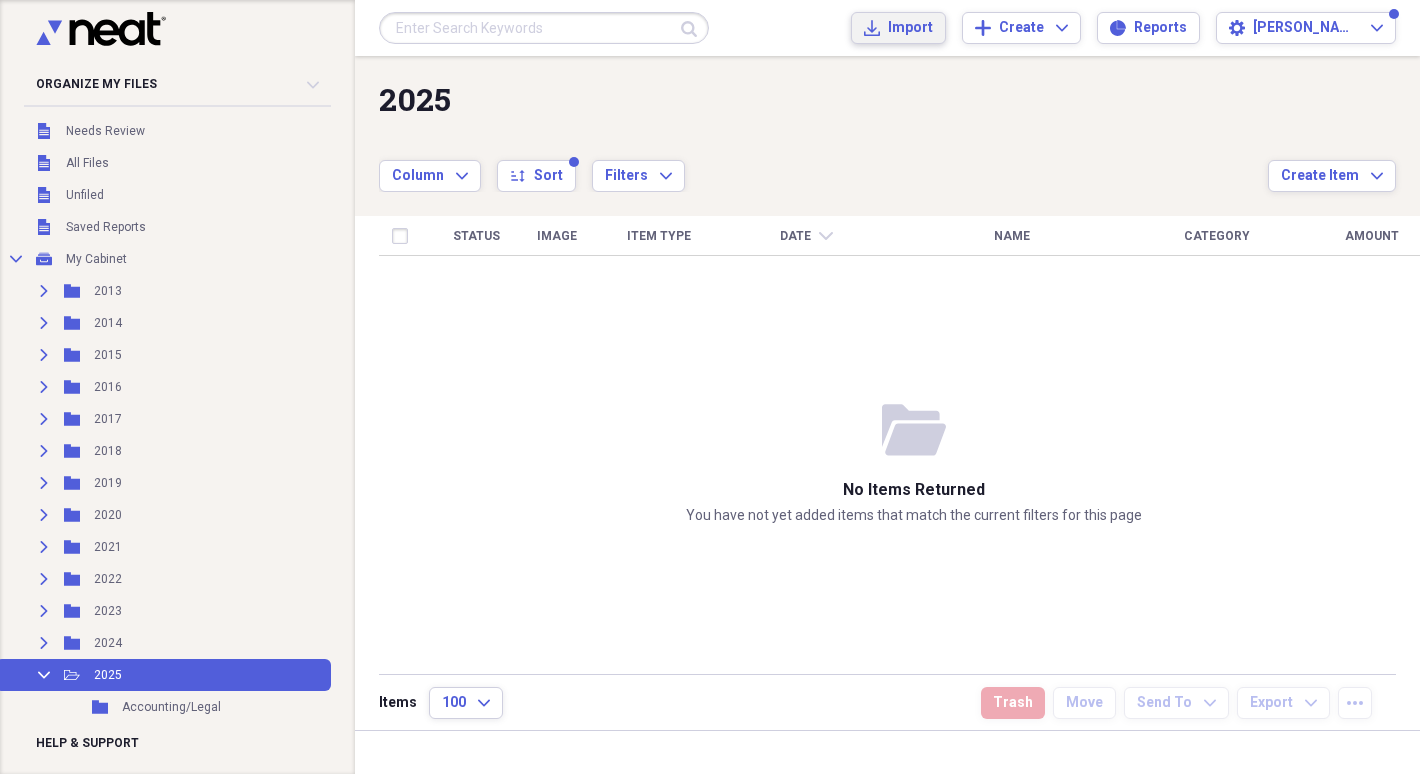 click on "Import" at bounding box center [910, 28] 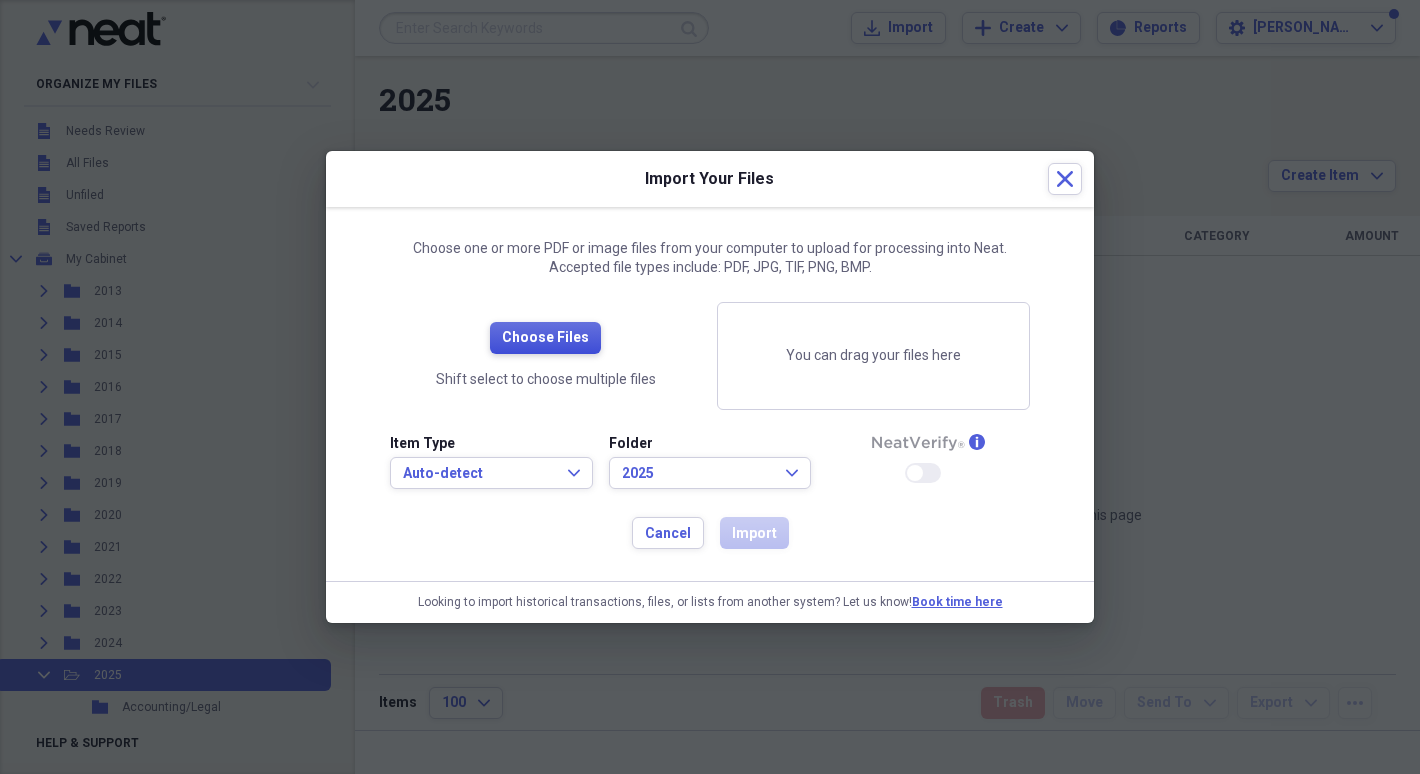 click on "Choose Files" at bounding box center (545, 338) 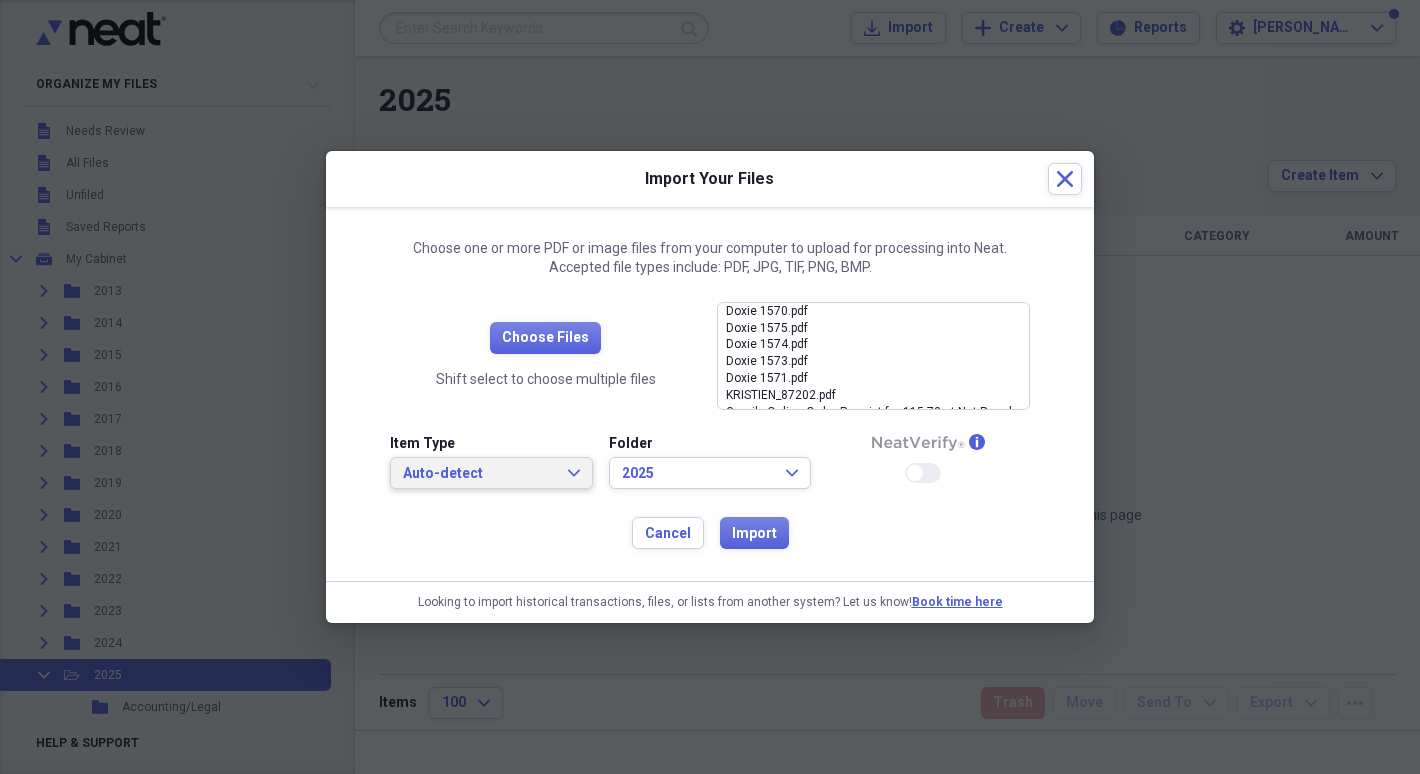 click on "Auto-detect" at bounding box center (479, 474) 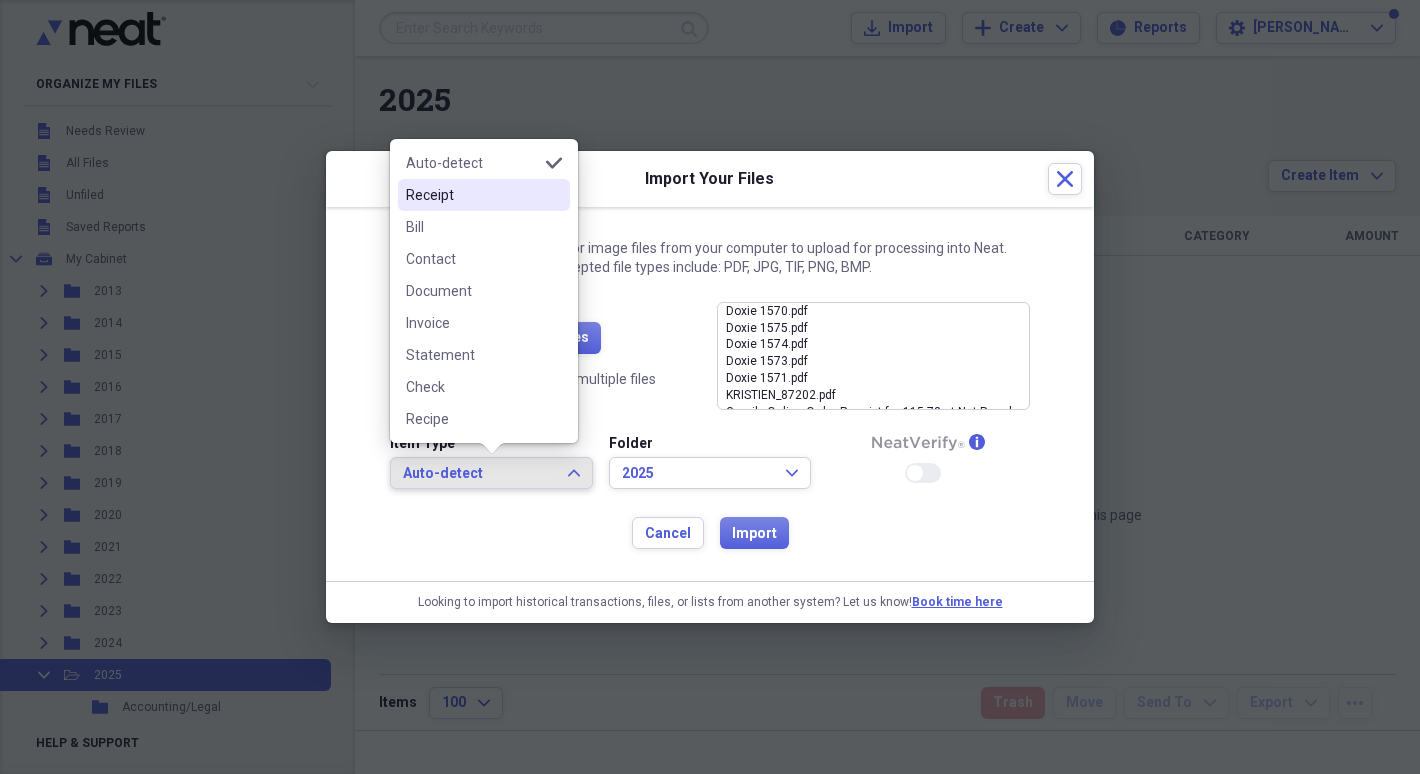 click on "Receipt" at bounding box center (472, 195) 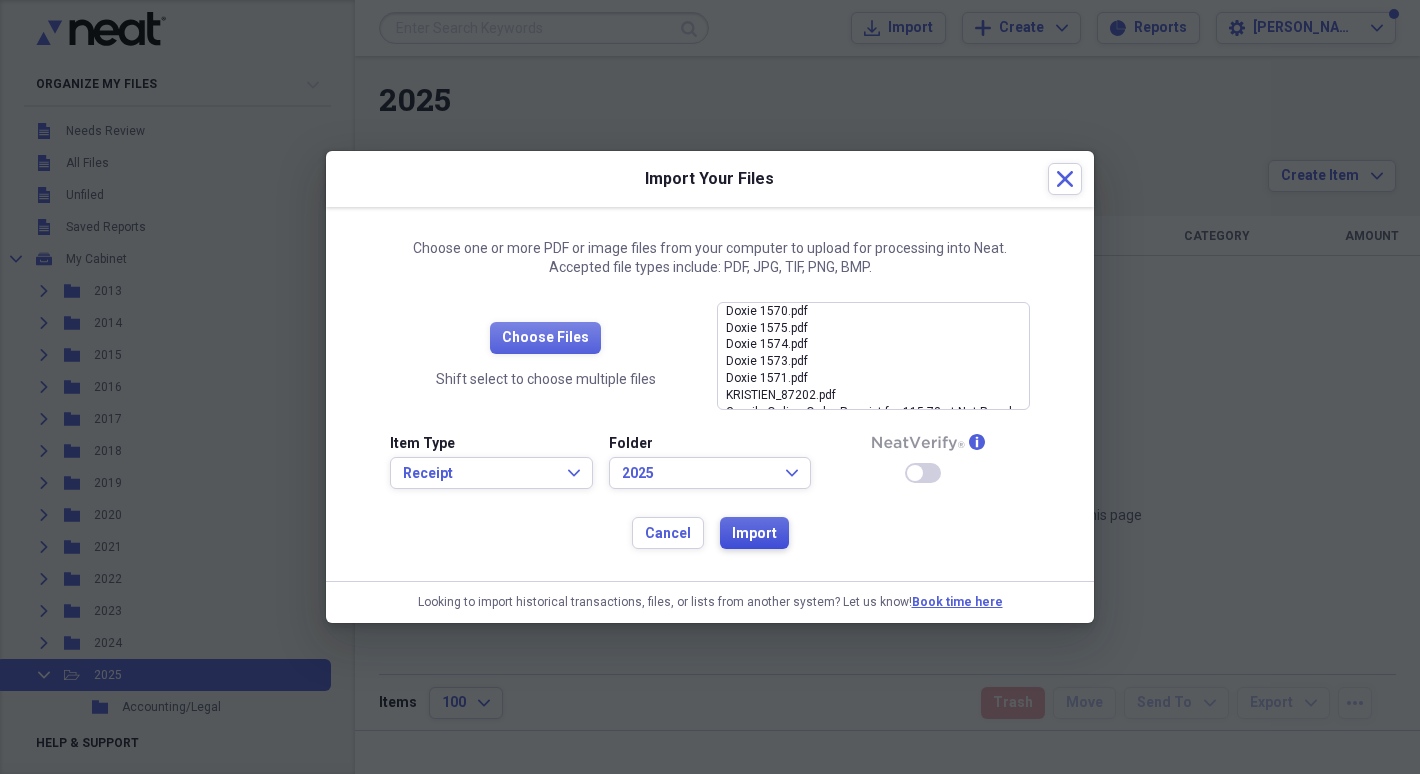 click on "Import" at bounding box center (754, 534) 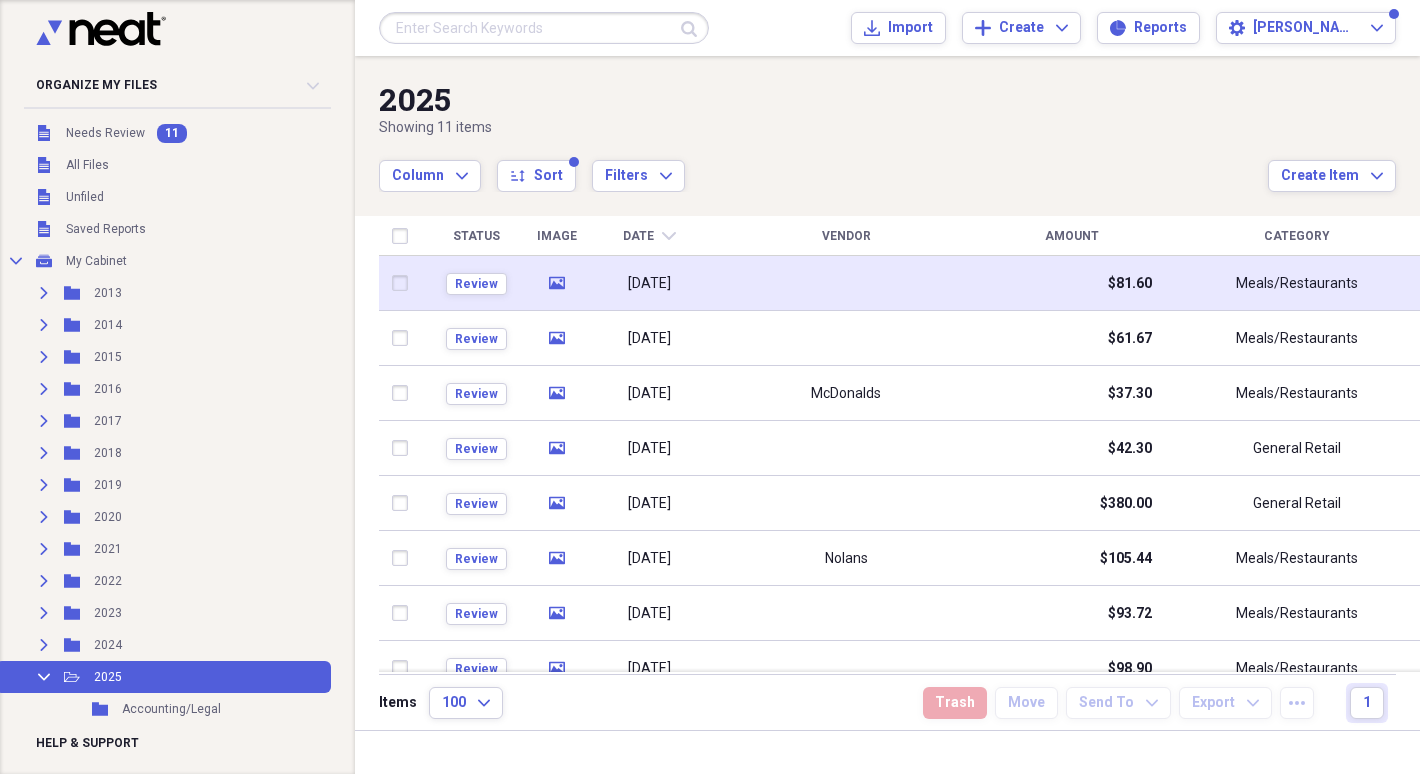 click on "[DATE]" at bounding box center [649, 284] 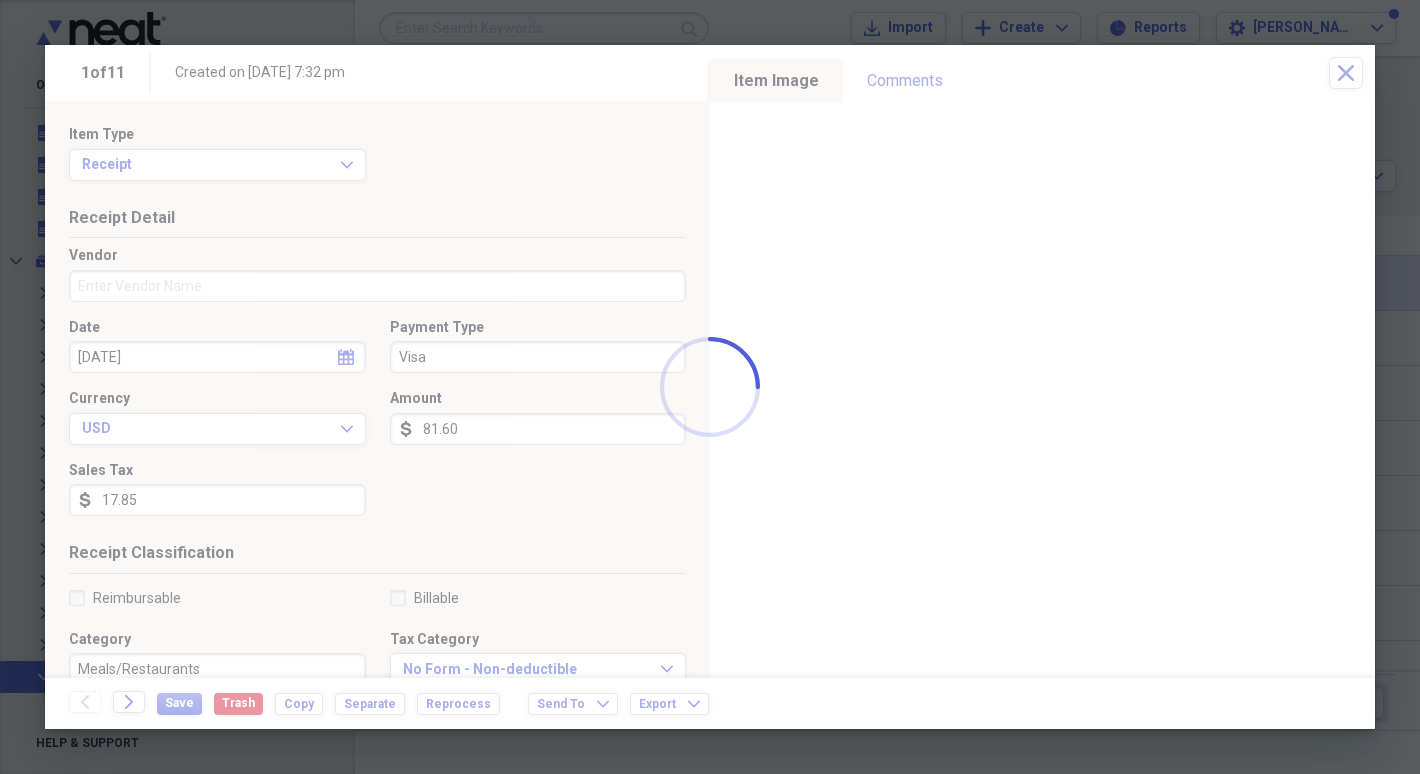 click on "Organize My Files 11 Collapse Unfiled Needs Review 11 Unfiled All Files Unfiled Unfiled Unfiled Saved Reports Collapse My Cabinet My Cabinet Add Folder Expand Folder 2013 Add Folder Expand Folder 2014 Add Folder Expand Folder 2015 Add Folder Expand Folder 2016 Add Folder Expand Folder 2017 Add Folder Expand Folder 2018 Add Folder Expand Folder 2019 Add Folder Expand Folder 2020 Add Folder Expand Folder 2021 Add Folder Expand Folder 2022 Add Folder Expand Folder 2023 Add Folder Expand Folder 2024 Add Folder Collapse Open Folder 2025 Add Folder Folder Accounting/Legal Add Folder Folder Client Gifts Add Folder Folder Consultants Add Folder Folder Donations Add Folder Folder Fuel Add Folder Folder Home Office Add Folder Folder Mailing Add Folder Folder Meals Add Folder Folder Office Supplies Add Folder Folder Travel Add Folder Collapse Open Folder Home Add Folder Folder 11 [PERSON_NAME] - 2012 Add Folder Folder 11 [PERSON_NAME] - 2013 Add Folder Folder [STREET_ADDRESS] - 2024 Add Folder Folder [STREET_ADDRESS] Add Folder Add" at bounding box center [710, 387] 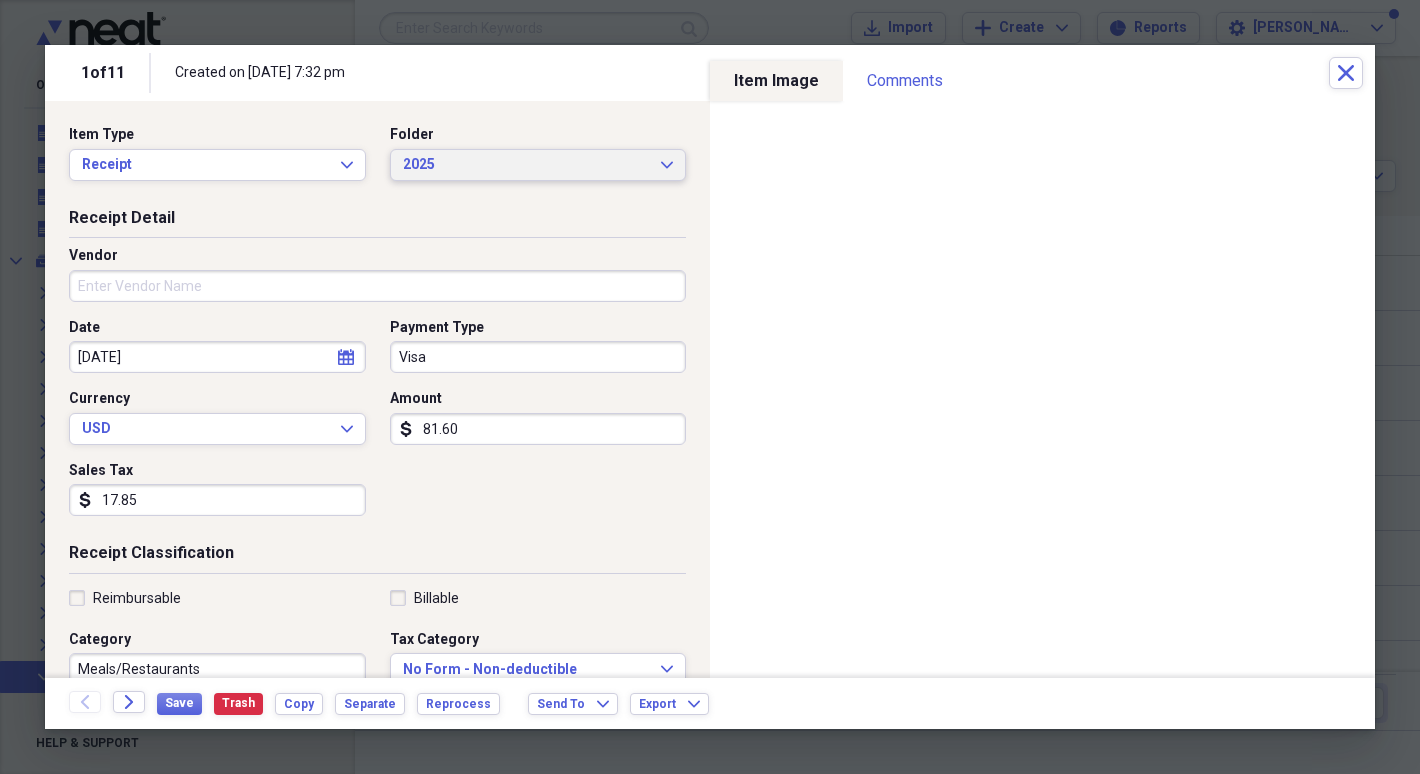 click on "2025" at bounding box center (526, 165) 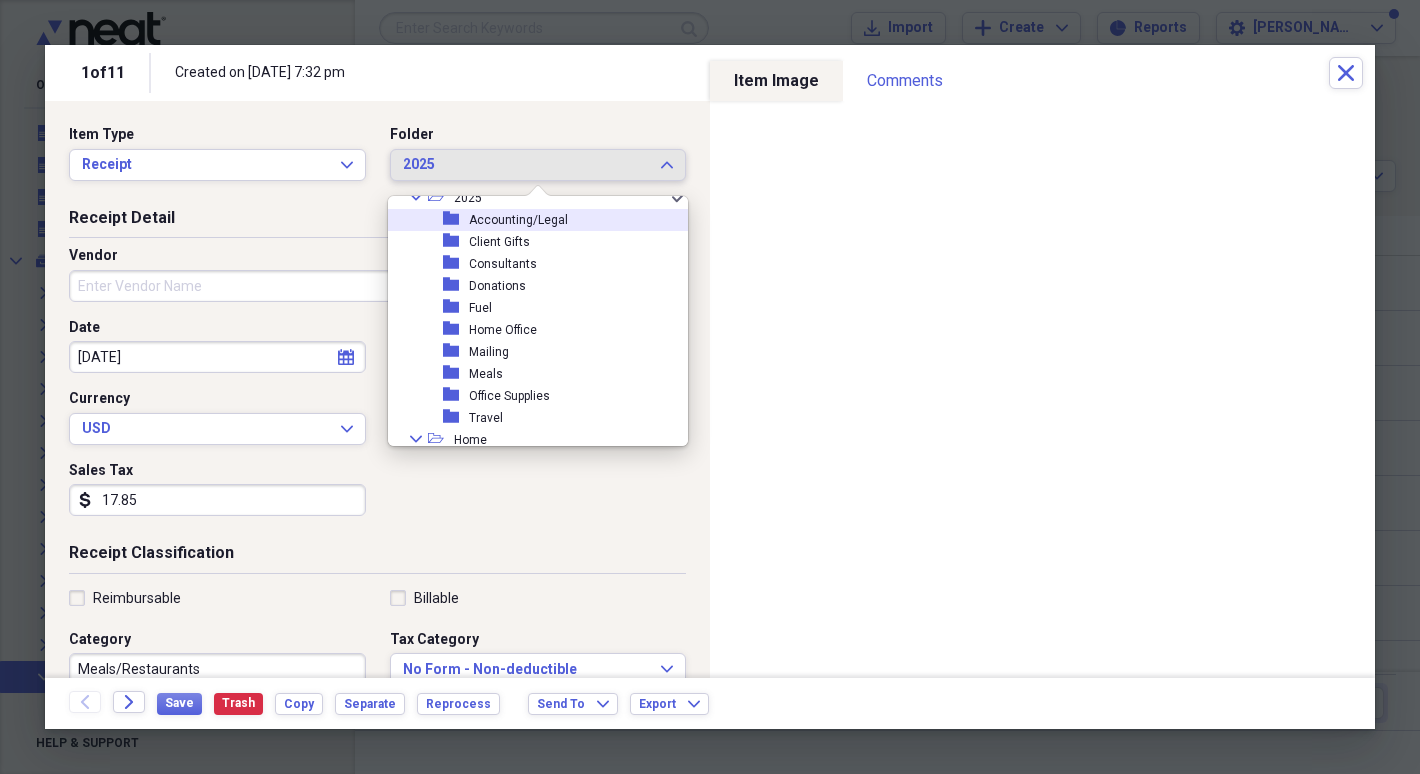 scroll, scrollTop: 334, scrollLeft: 0, axis: vertical 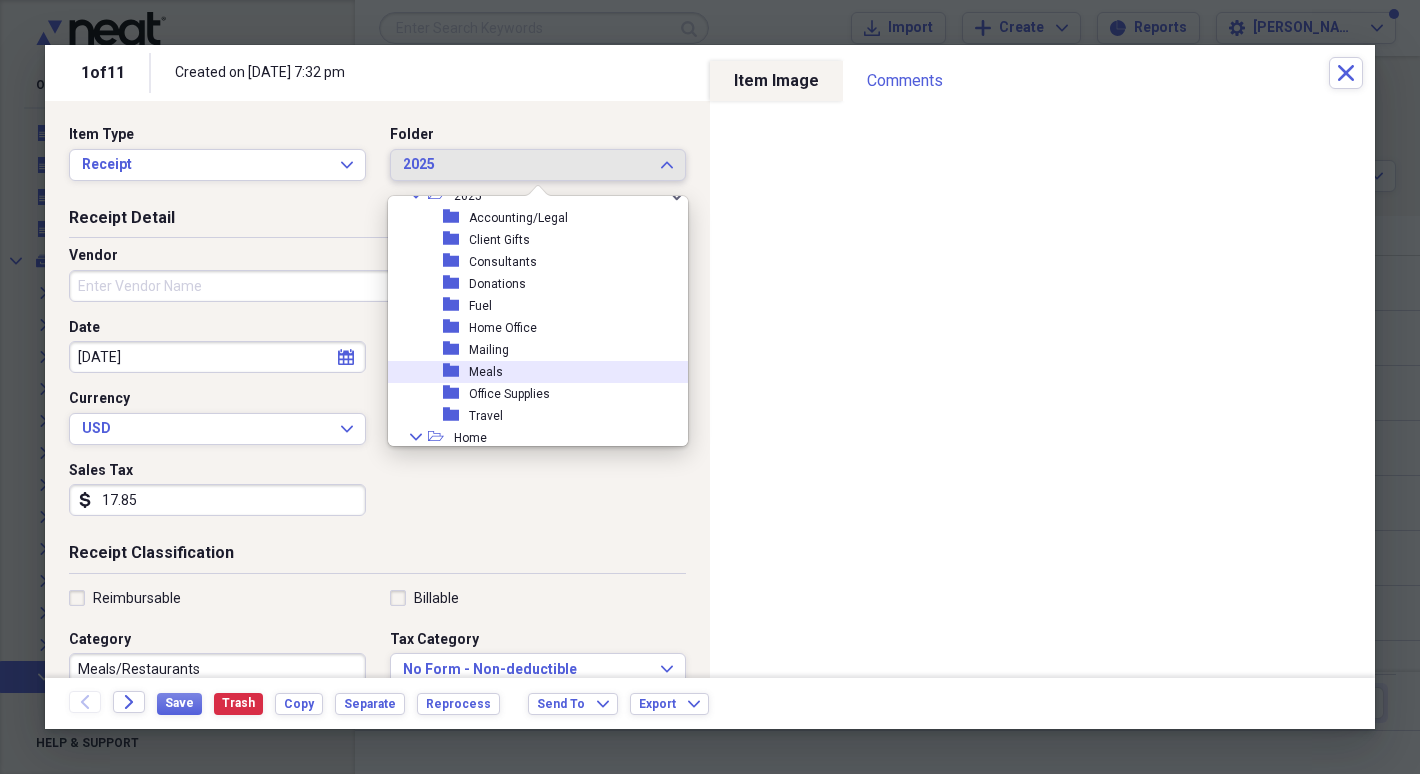 click on "folder Meals" at bounding box center [530, 372] 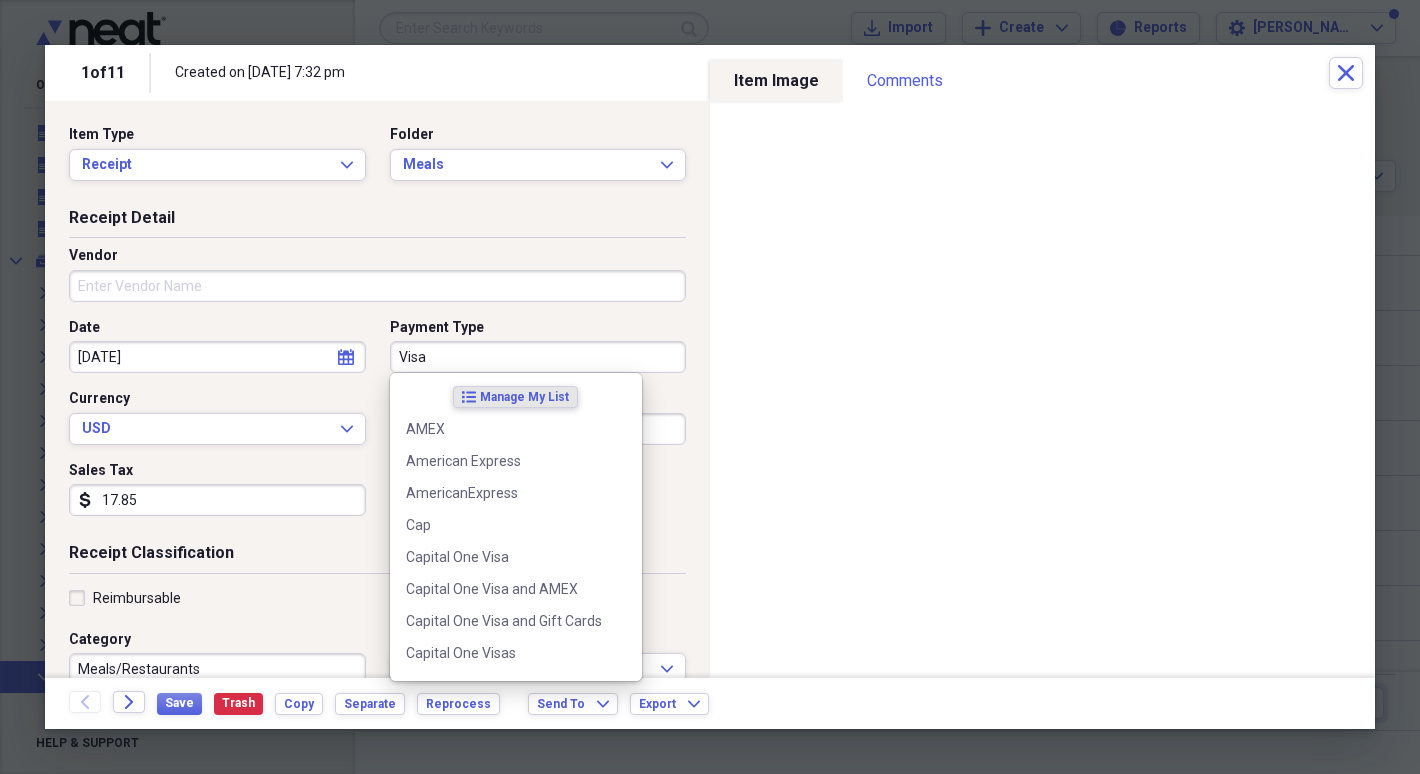 click on "Visa" at bounding box center [538, 357] 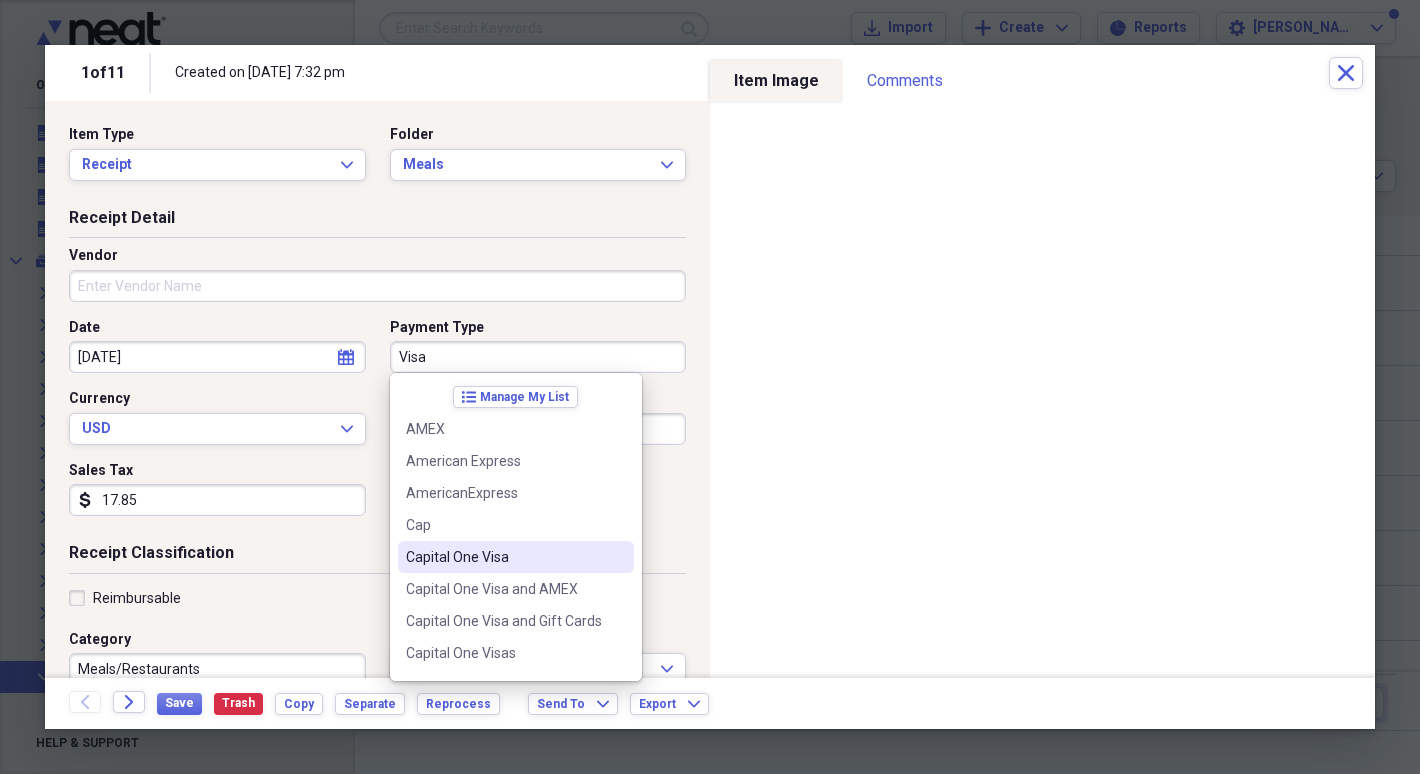 click on "Capital One Visa" at bounding box center [516, 557] 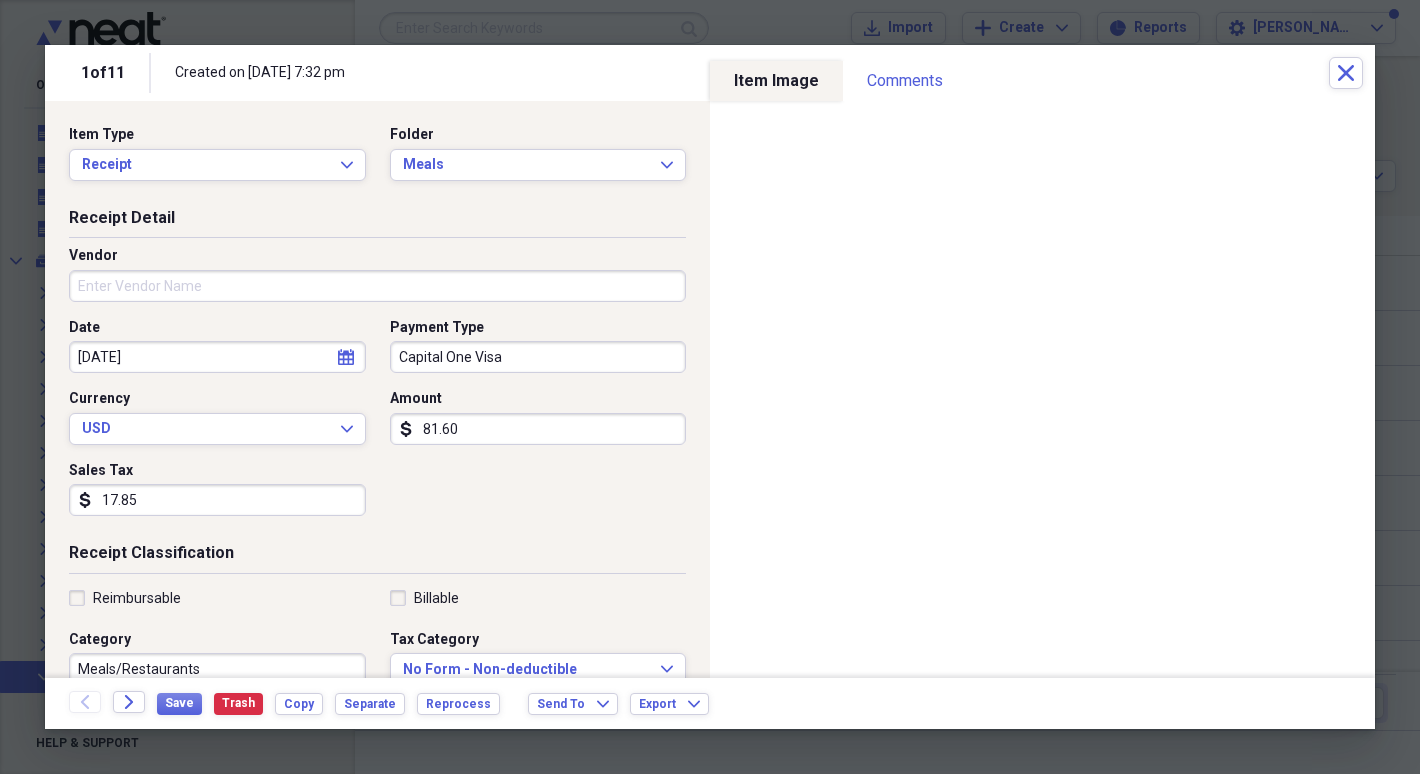 click on "Vendor" at bounding box center (377, 286) 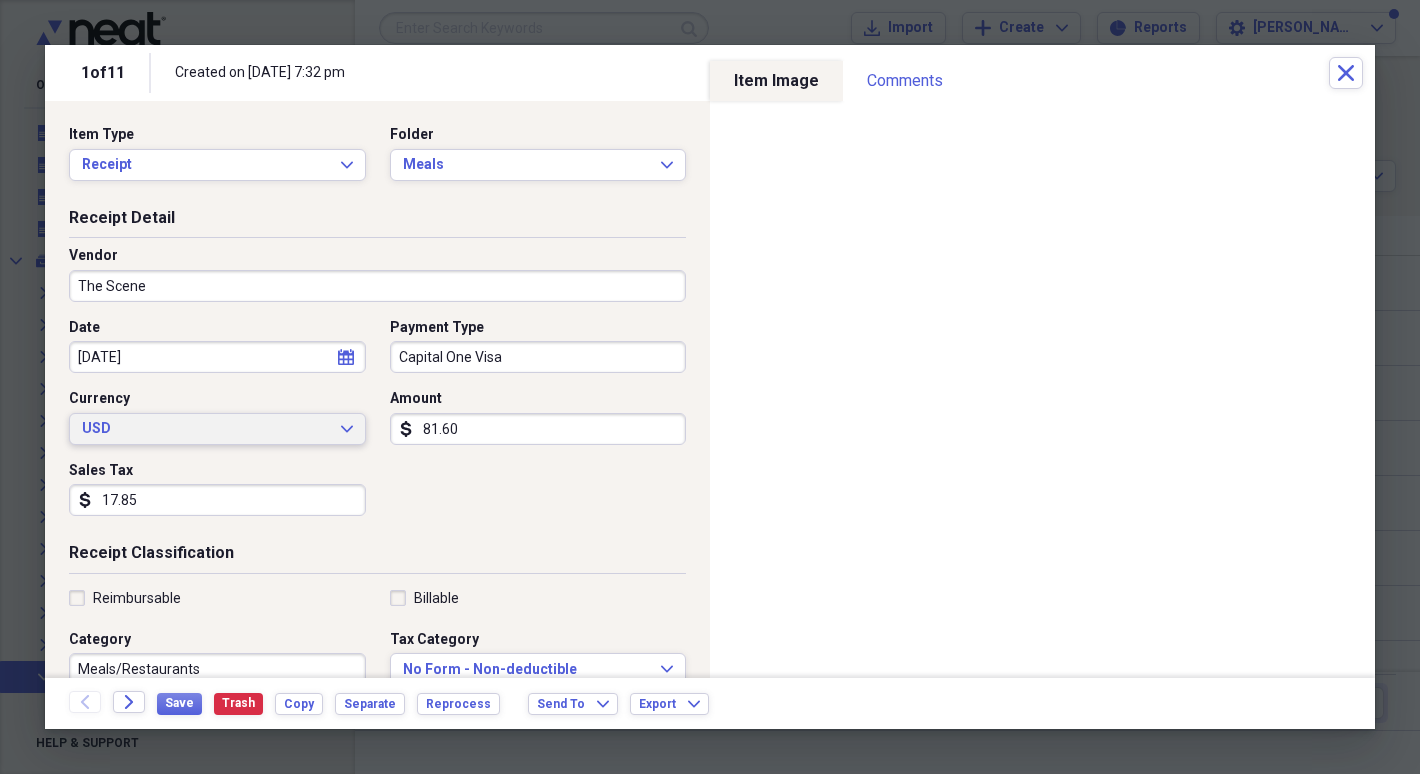 scroll, scrollTop: 443, scrollLeft: 0, axis: vertical 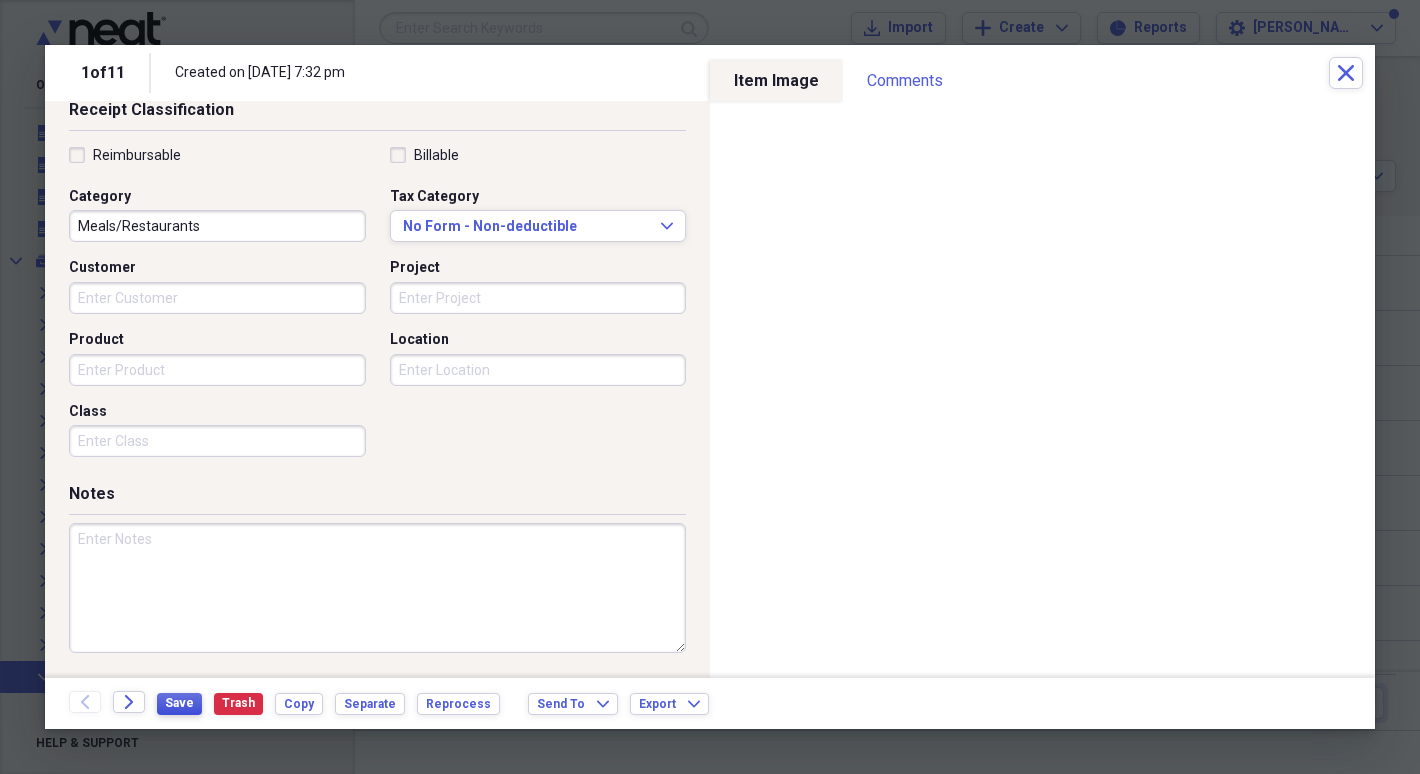 type on "The Scene" 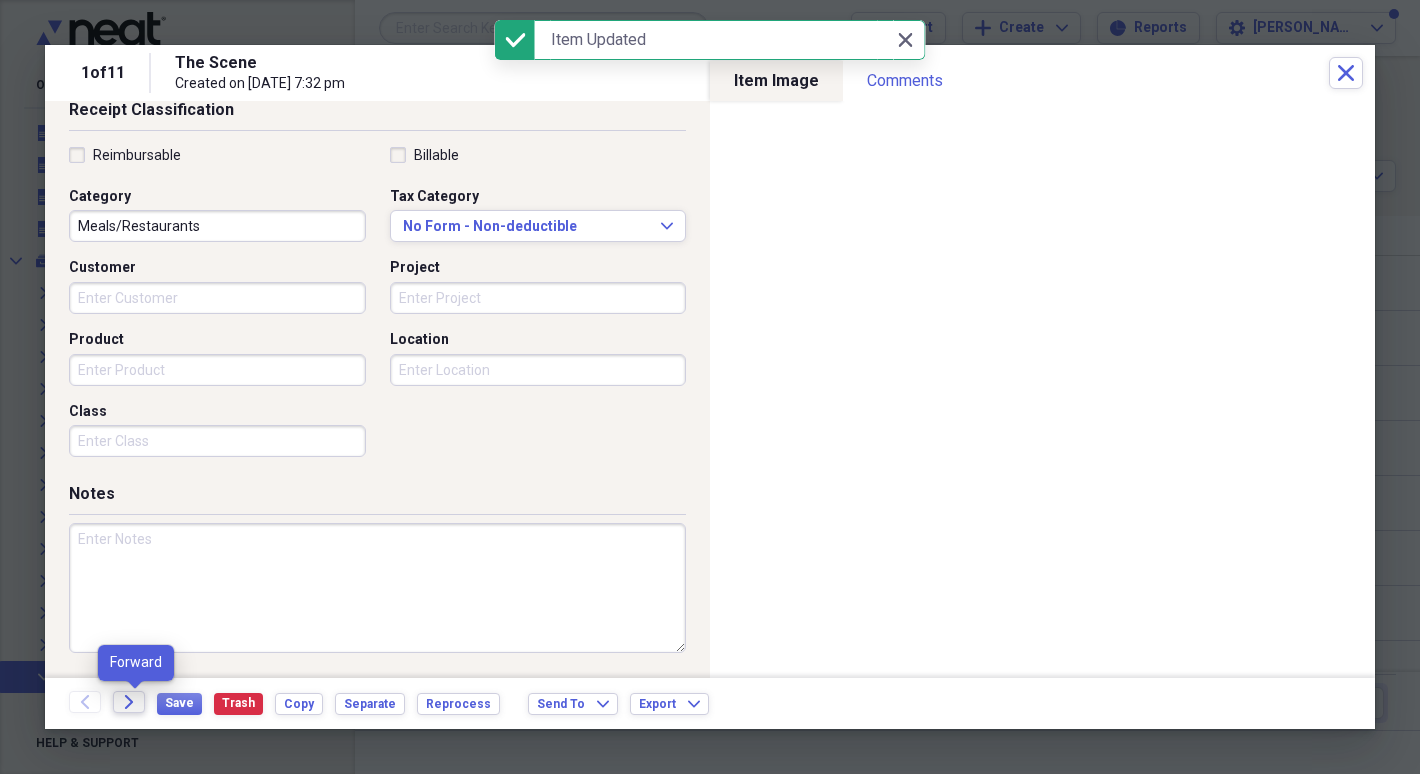 click 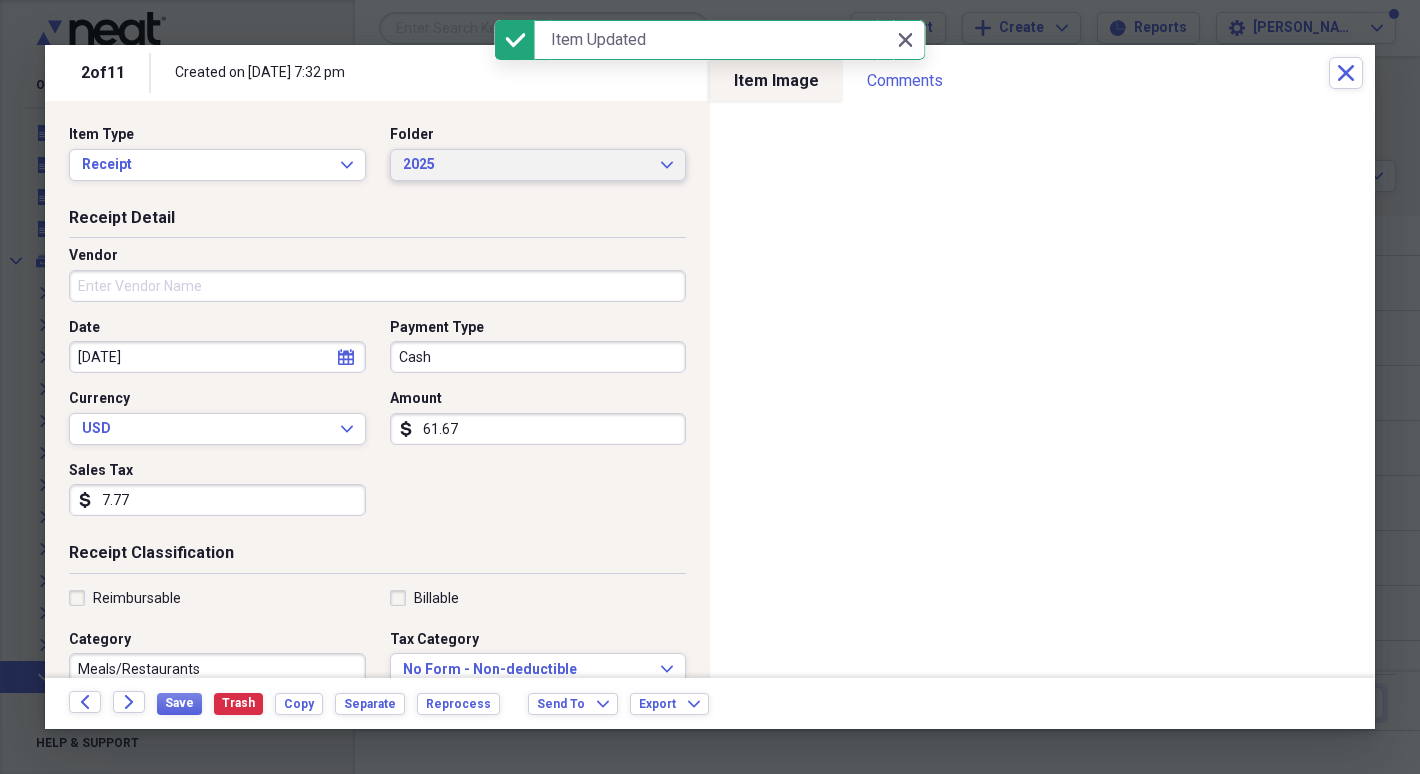 click on "2025" at bounding box center (526, 165) 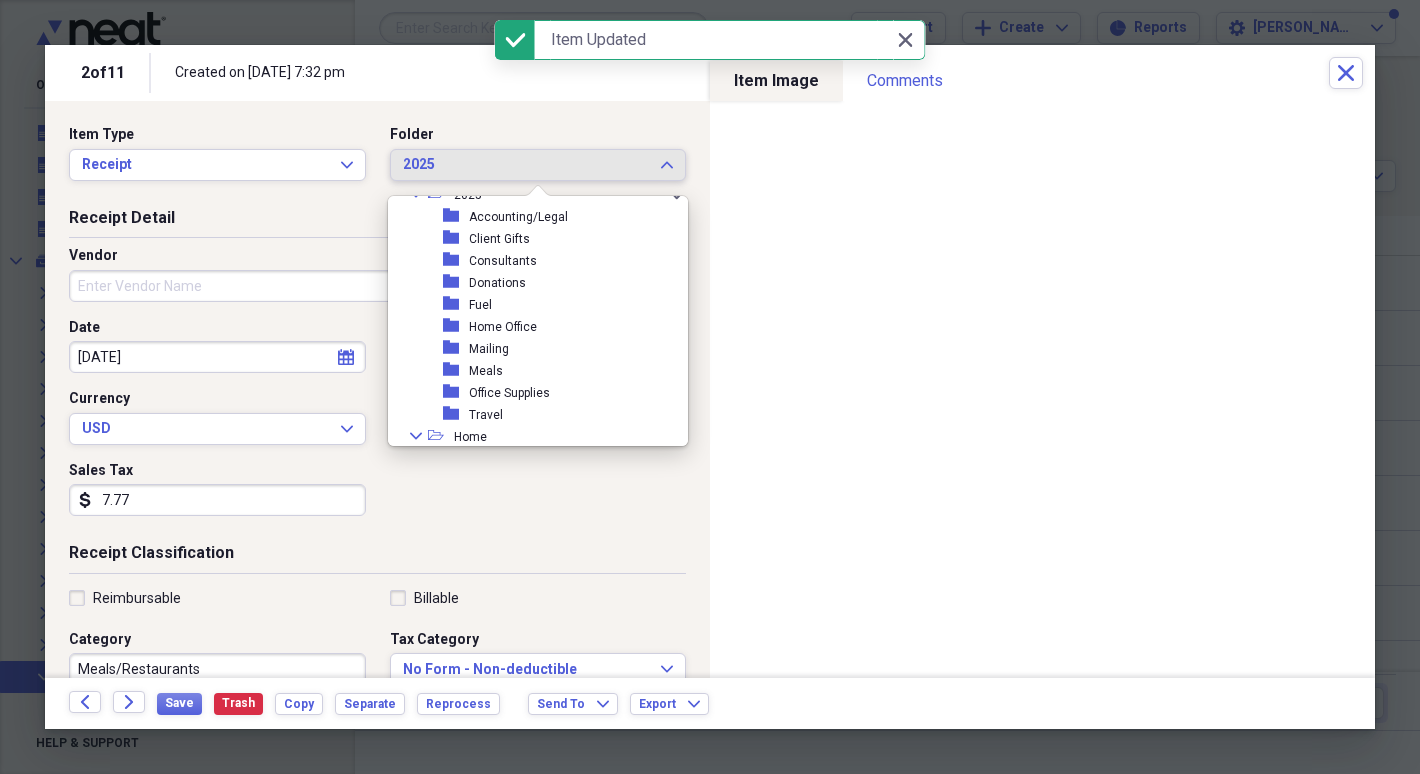 scroll, scrollTop: 337, scrollLeft: 0, axis: vertical 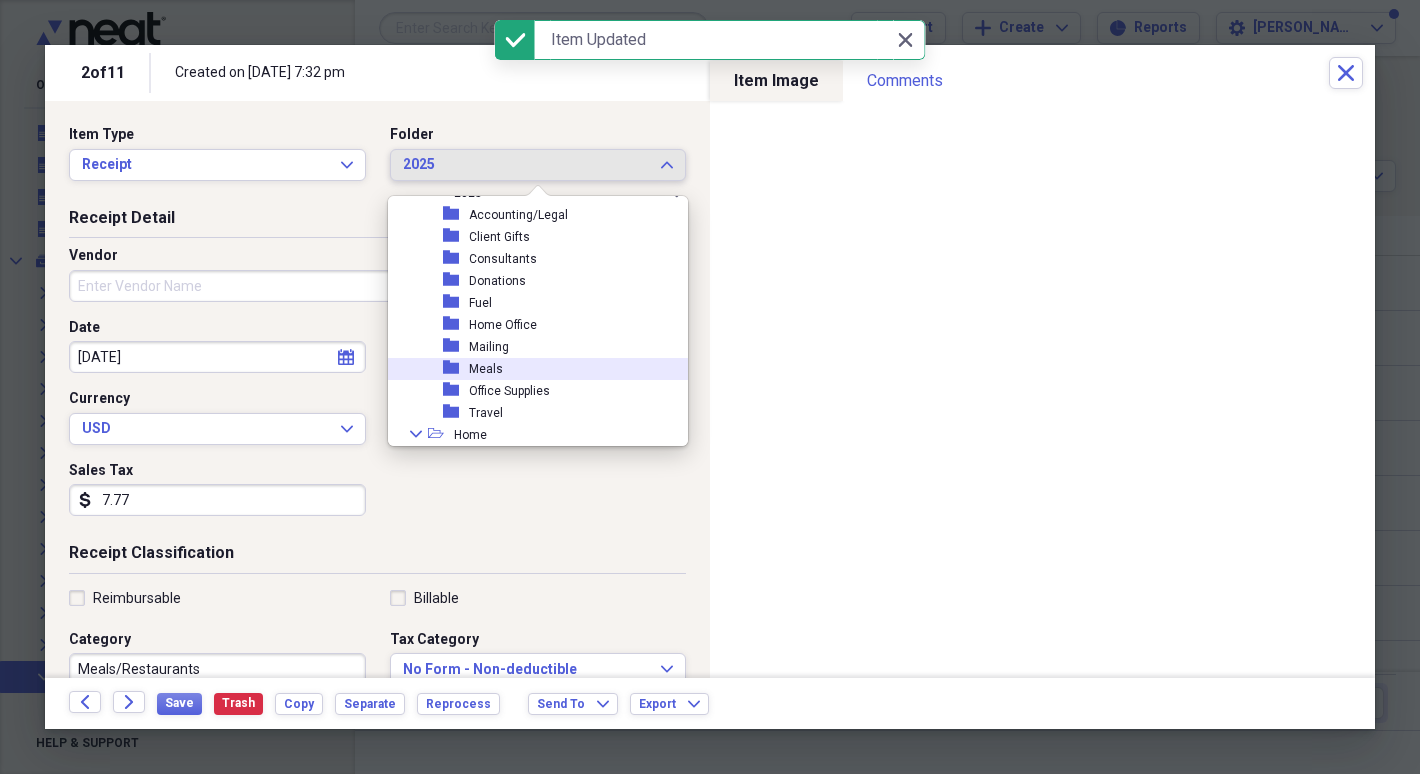 click on "folder Meals" at bounding box center [530, 369] 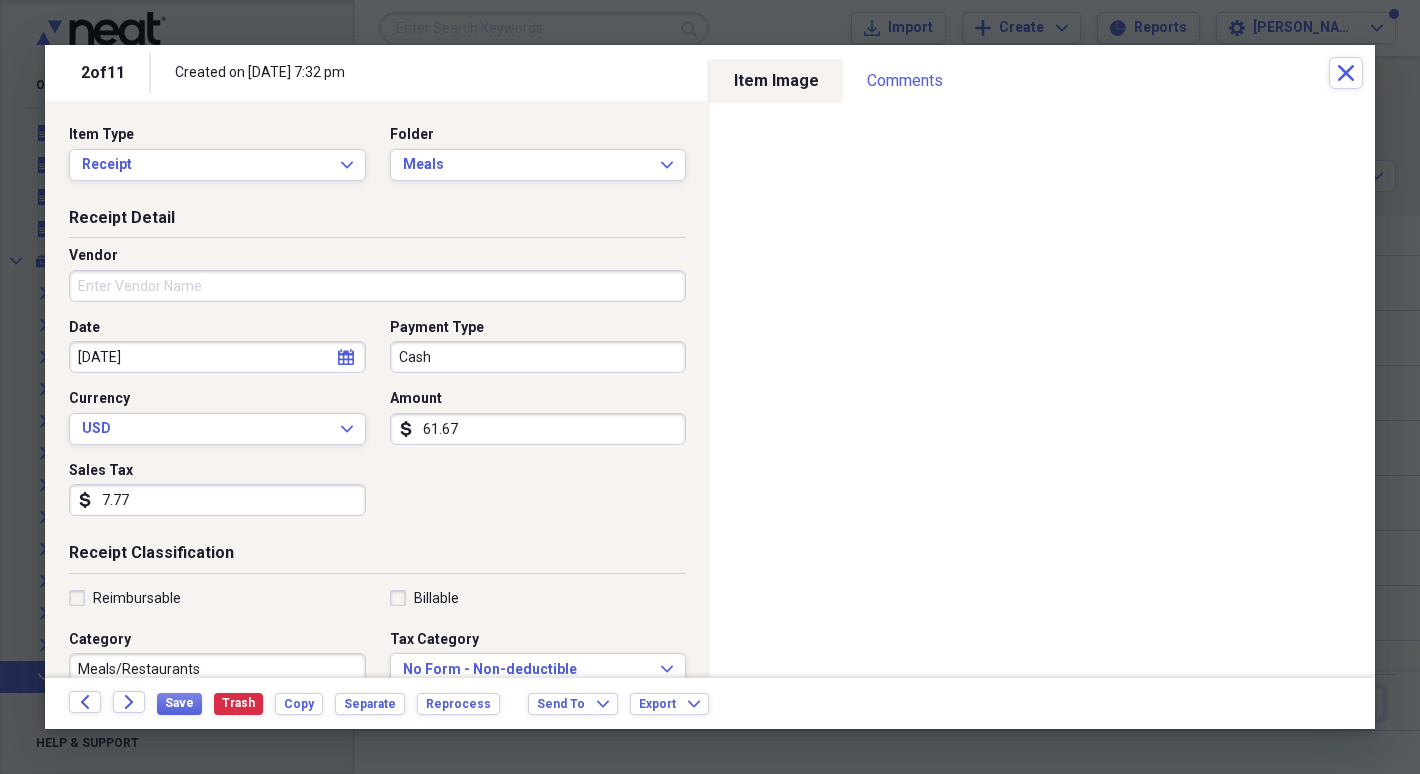 click on "Vendor" at bounding box center [377, 286] 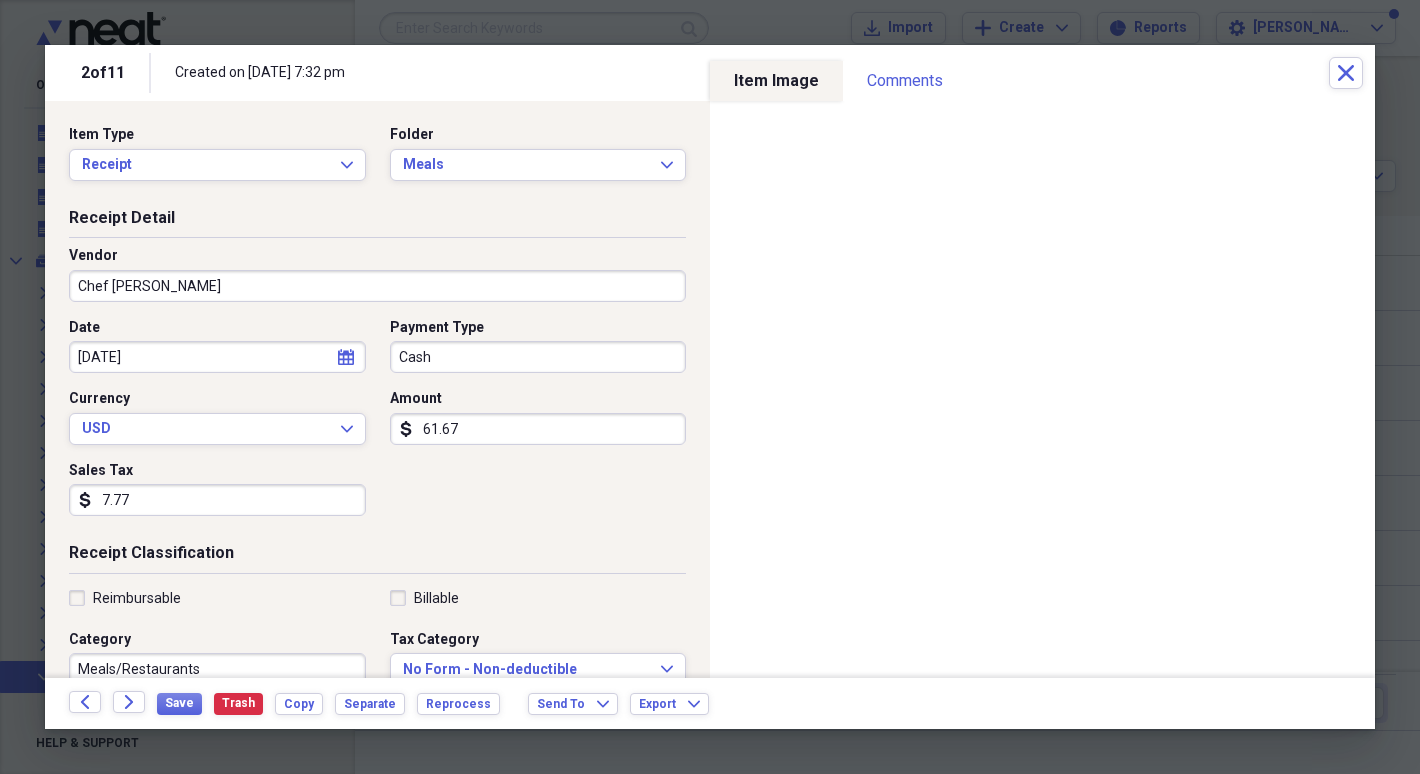 type on "Chef [PERSON_NAME]" 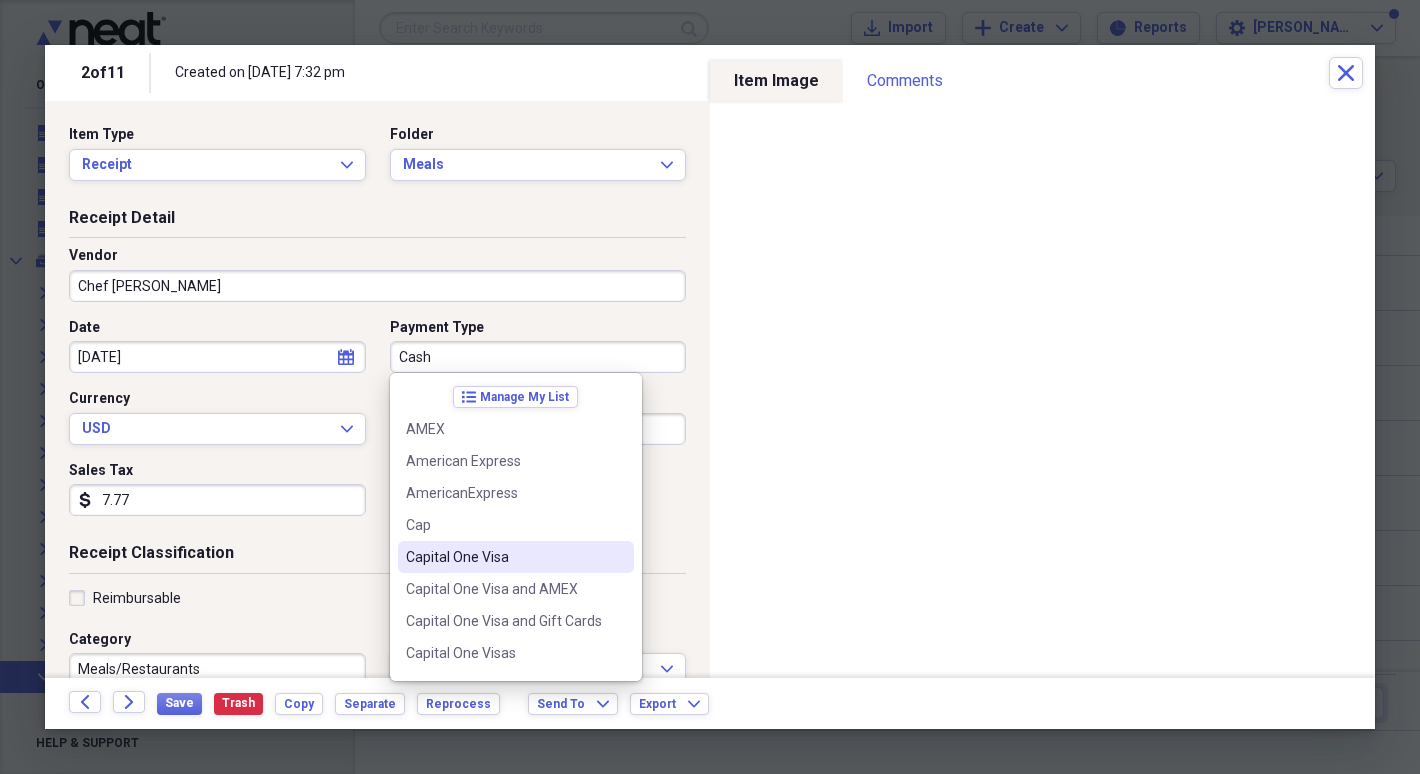 click on "Capital One Visa" at bounding box center (504, 557) 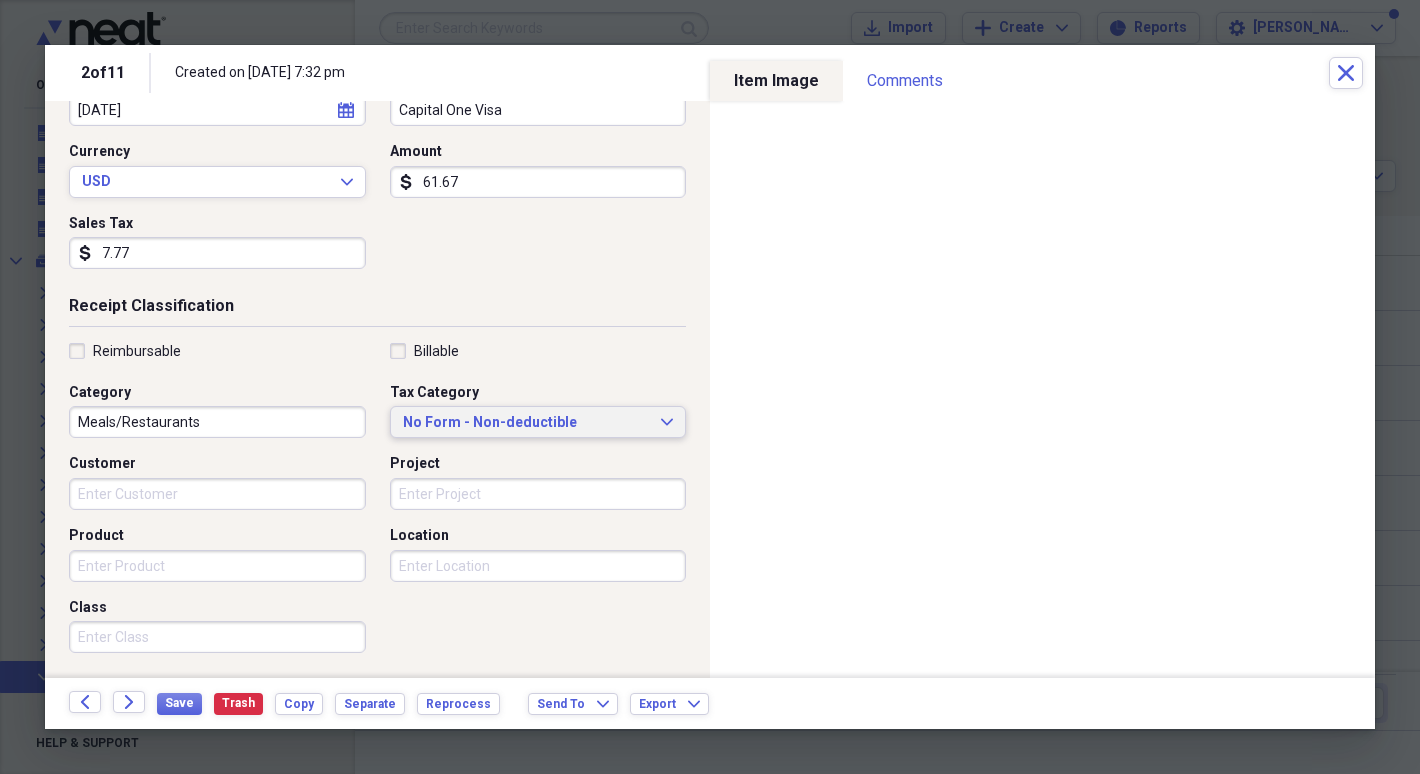 scroll, scrollTop: 0, scrollLeft: 0, axis: both 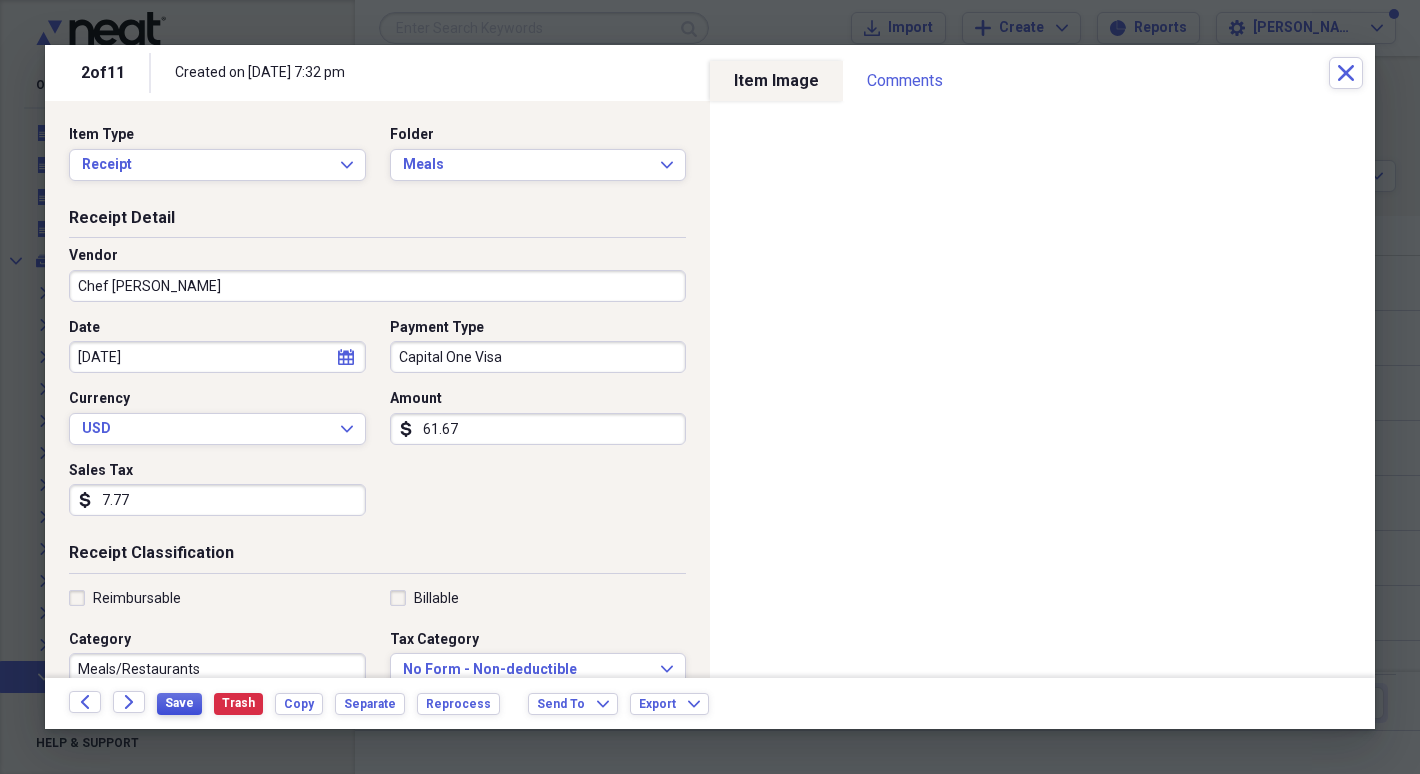 click on "Save" at bounding box center [179, 703] 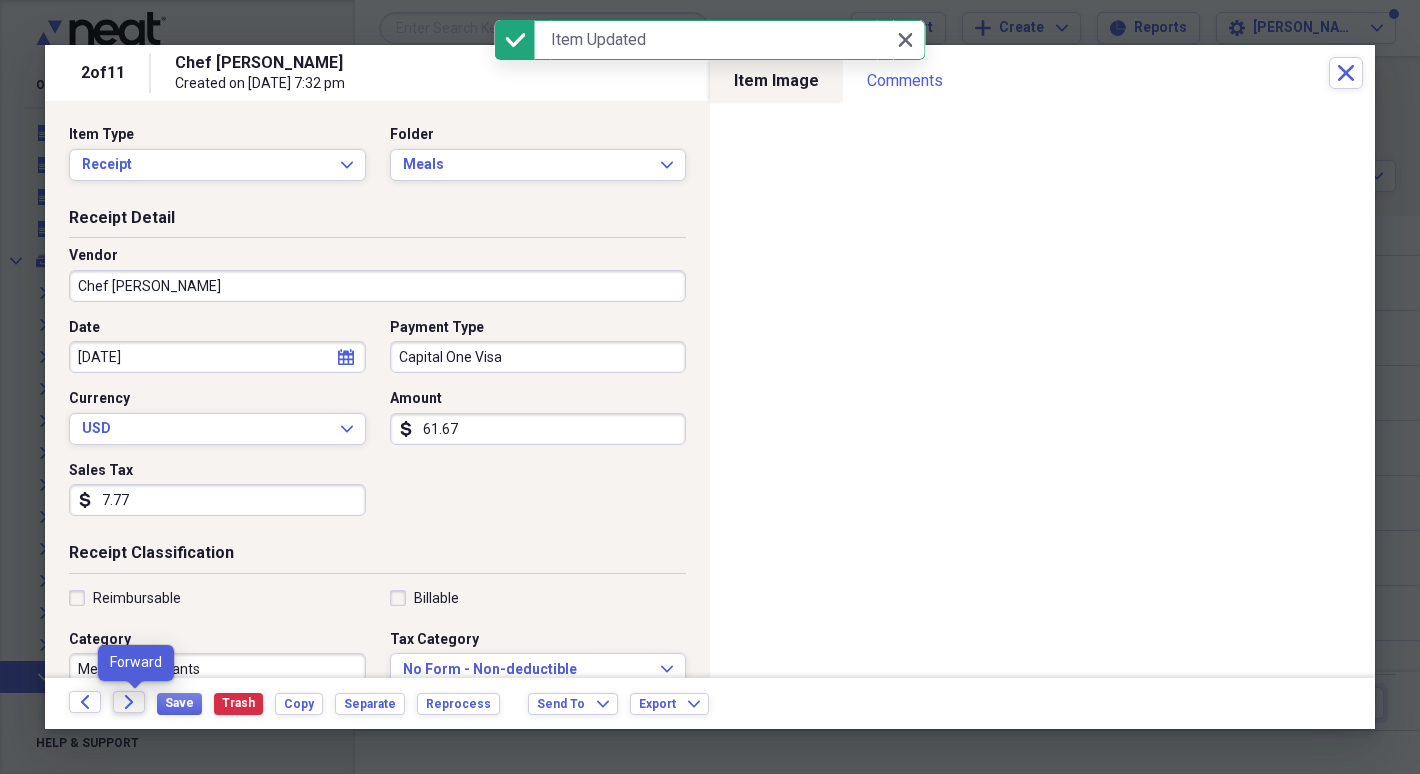 click on "Forward" at bounding box center [129, 702] 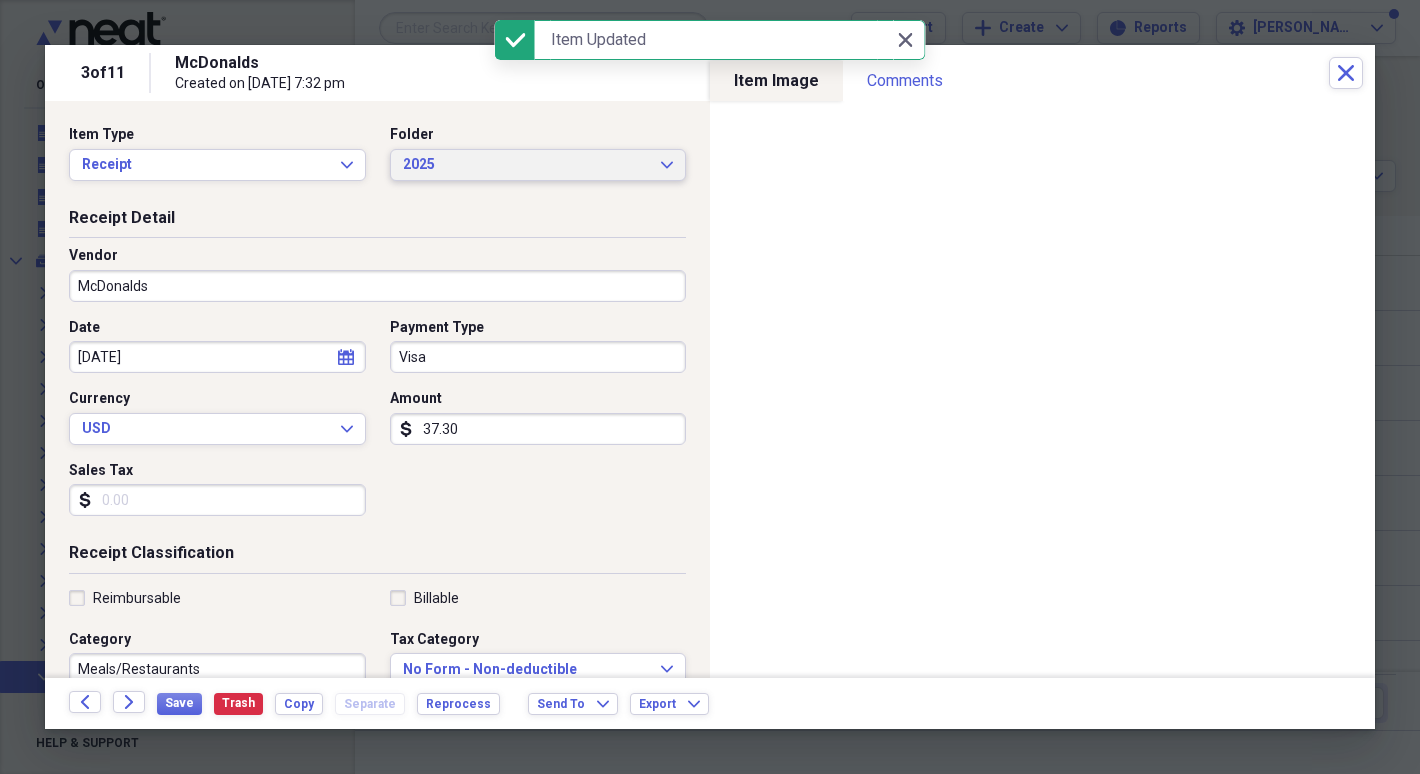 click on "2025" at bounding box center (526, 165) 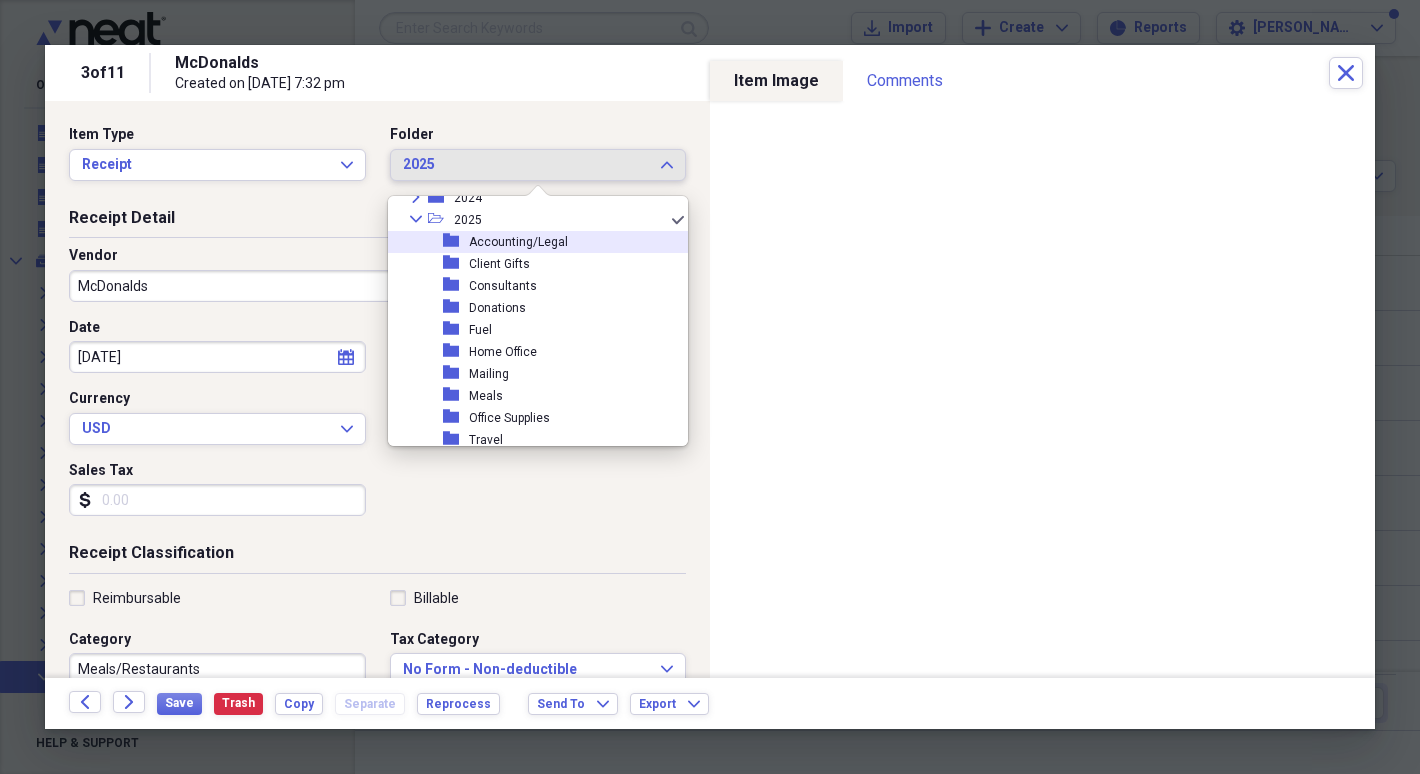 scroll, scrollTop: 313, scrollLeft: 0, axis: vertical 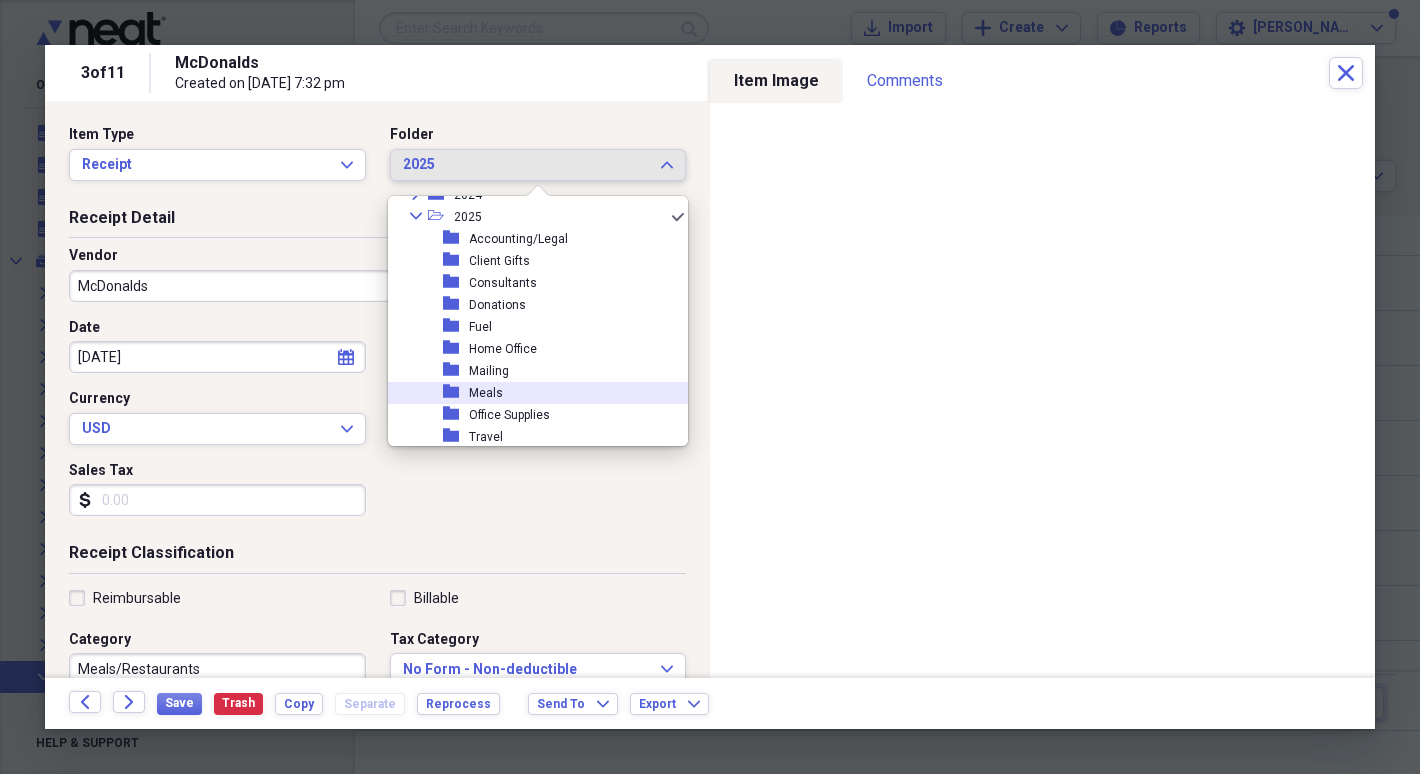 click on "folder Meals" at bounding box center [530, 393] 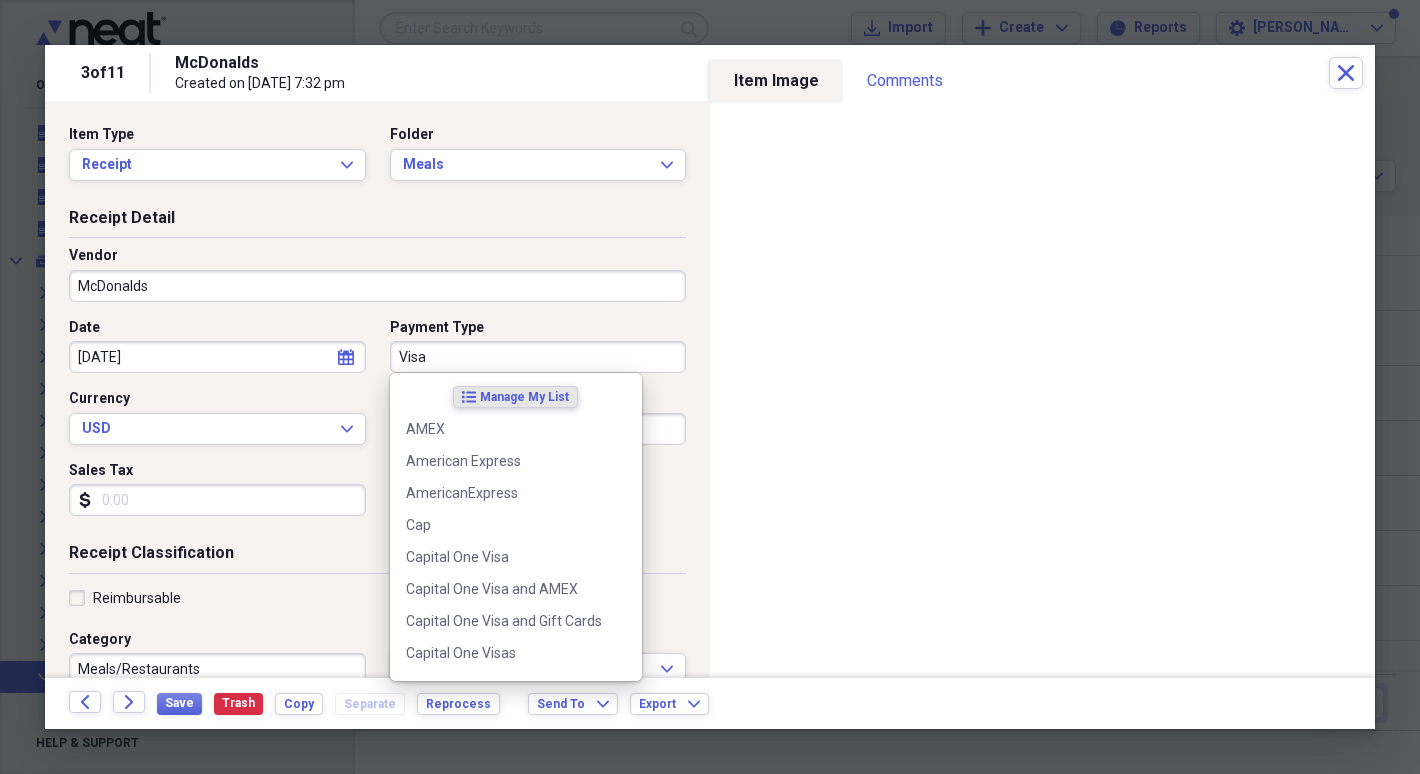 click on "Visa" at bounding box center (538, 357) 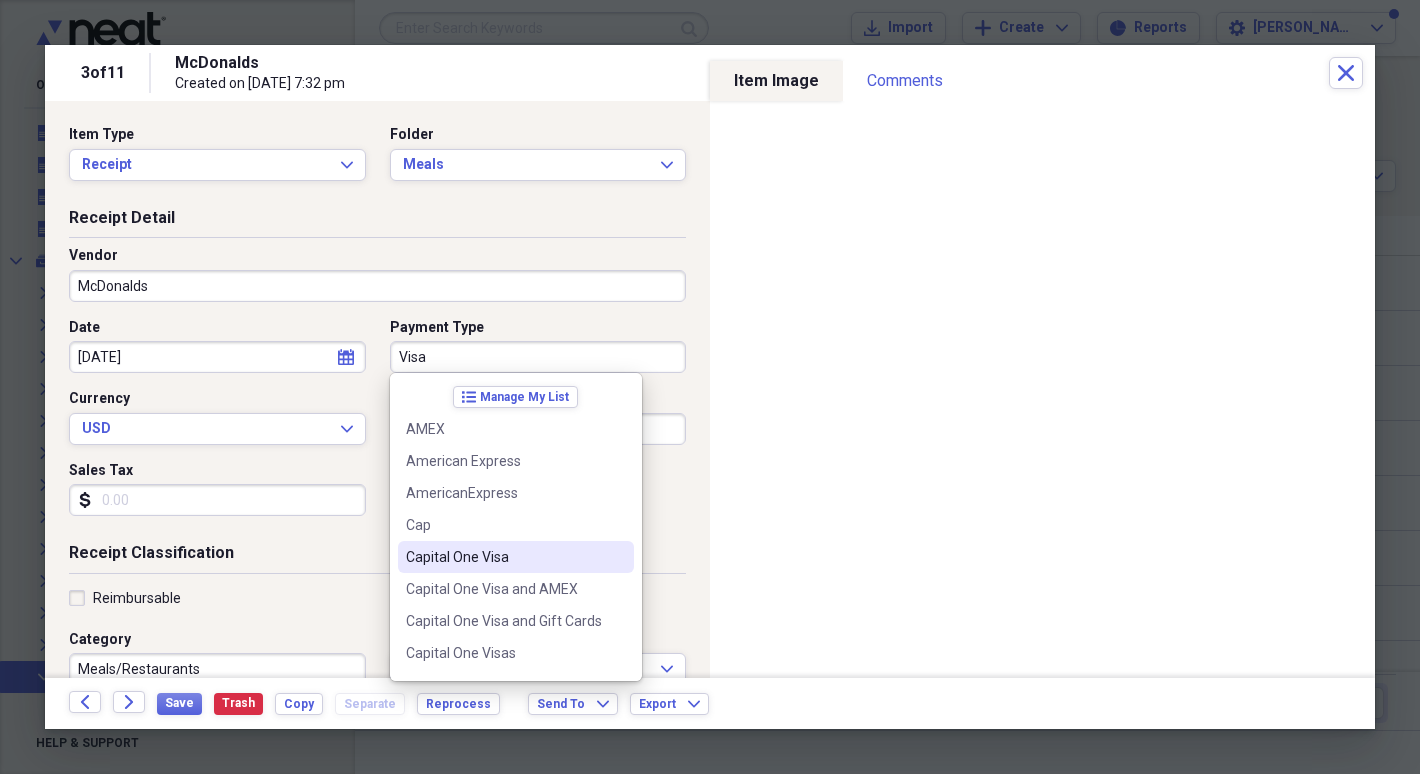 click on "Capital One Visa" at bounding box center [504, 557] 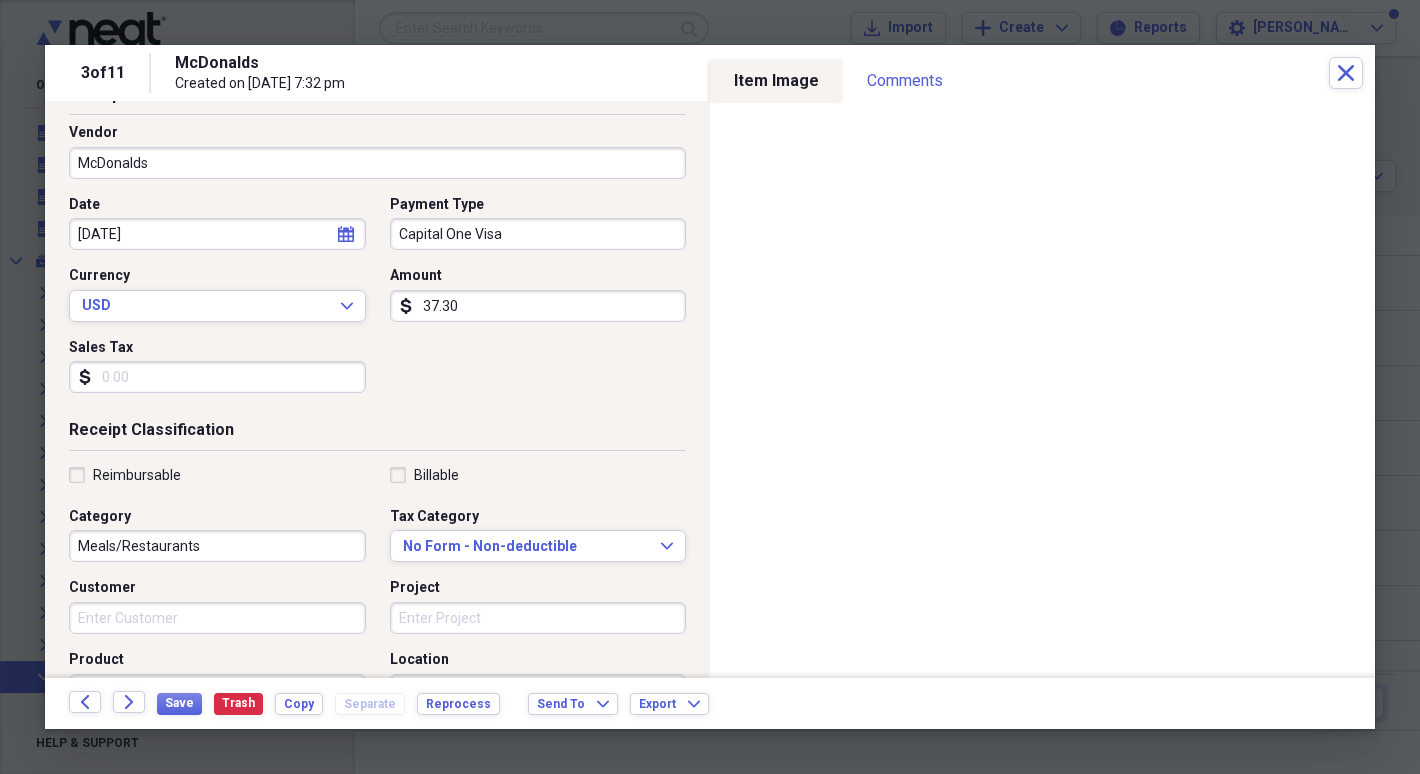 scroll, scrollTop: 285, scrollLeft: 0, axis: vertical 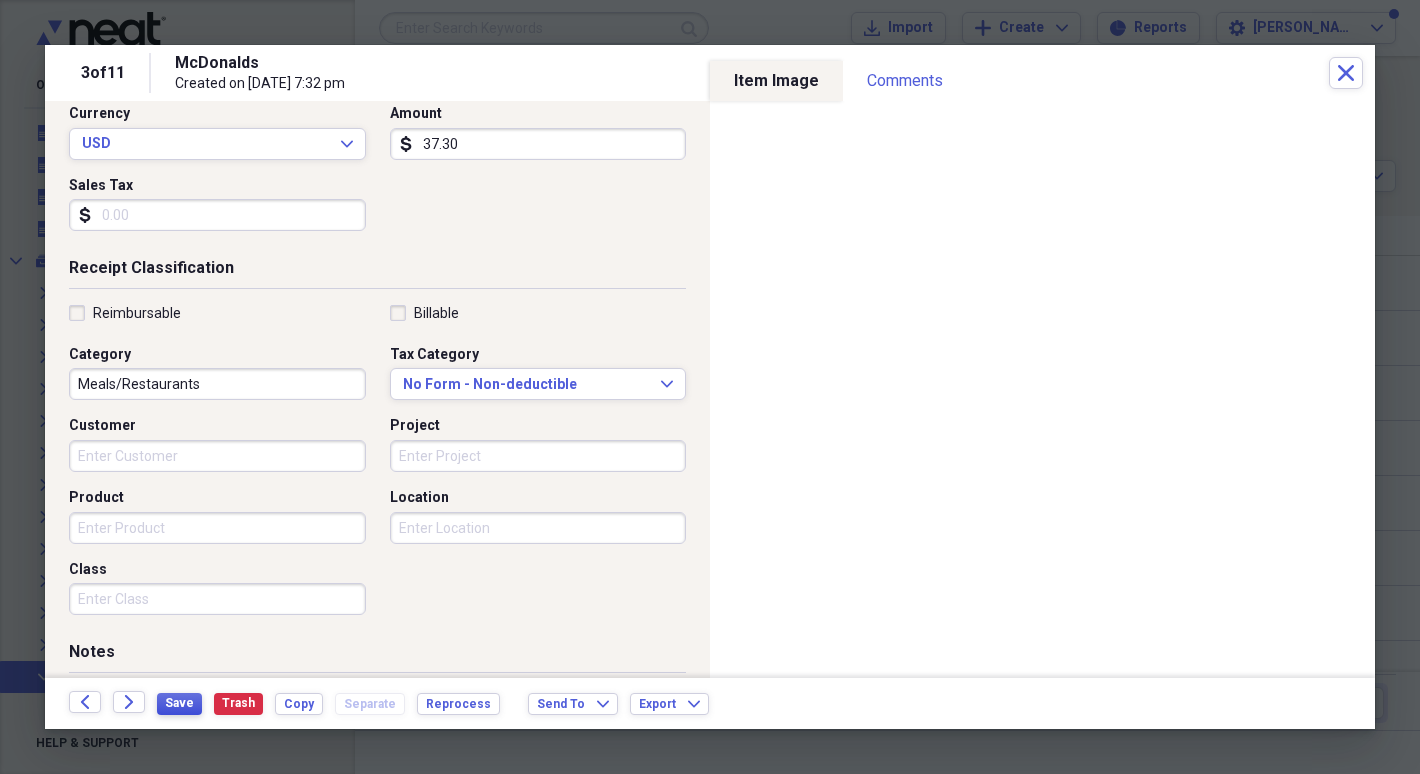 click on "Save" at bounding box center (179, 703) 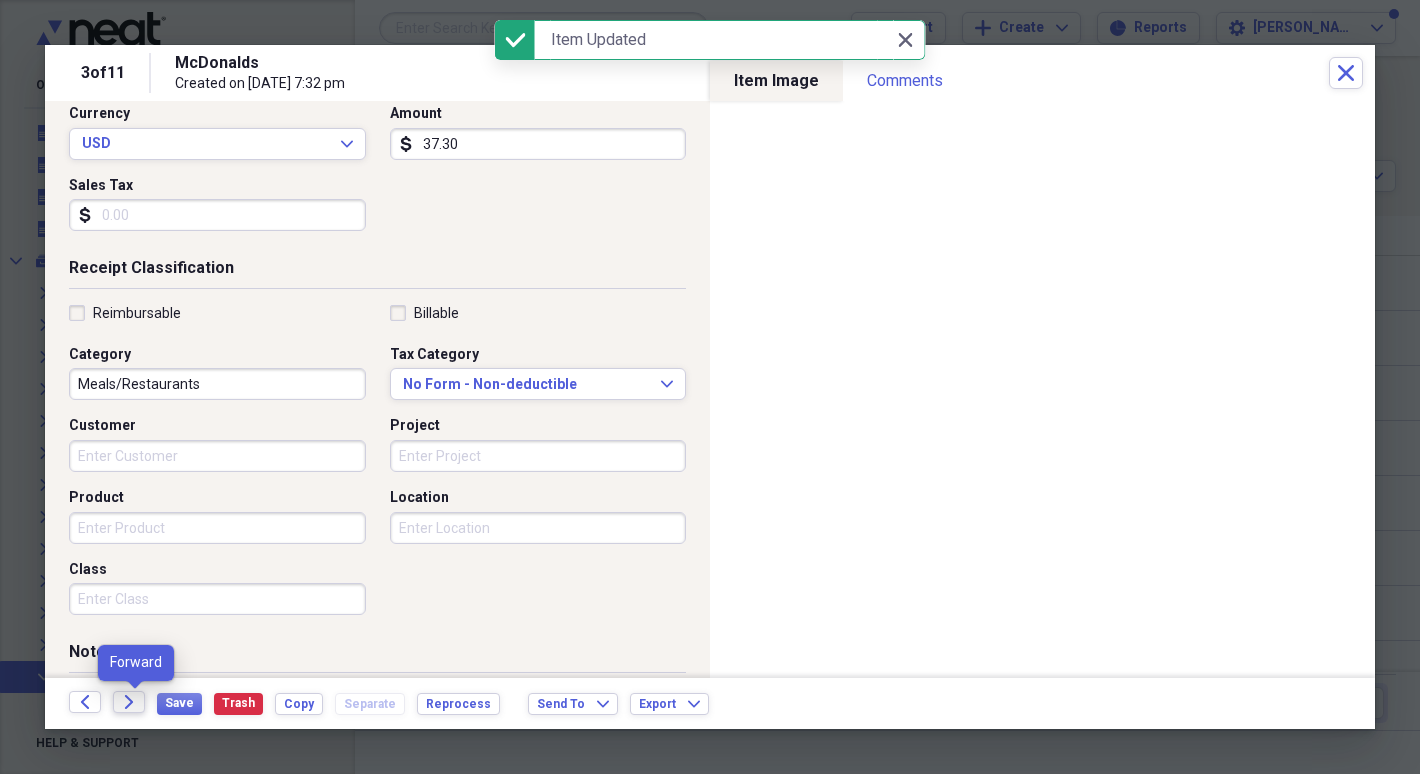 click on "Forward" 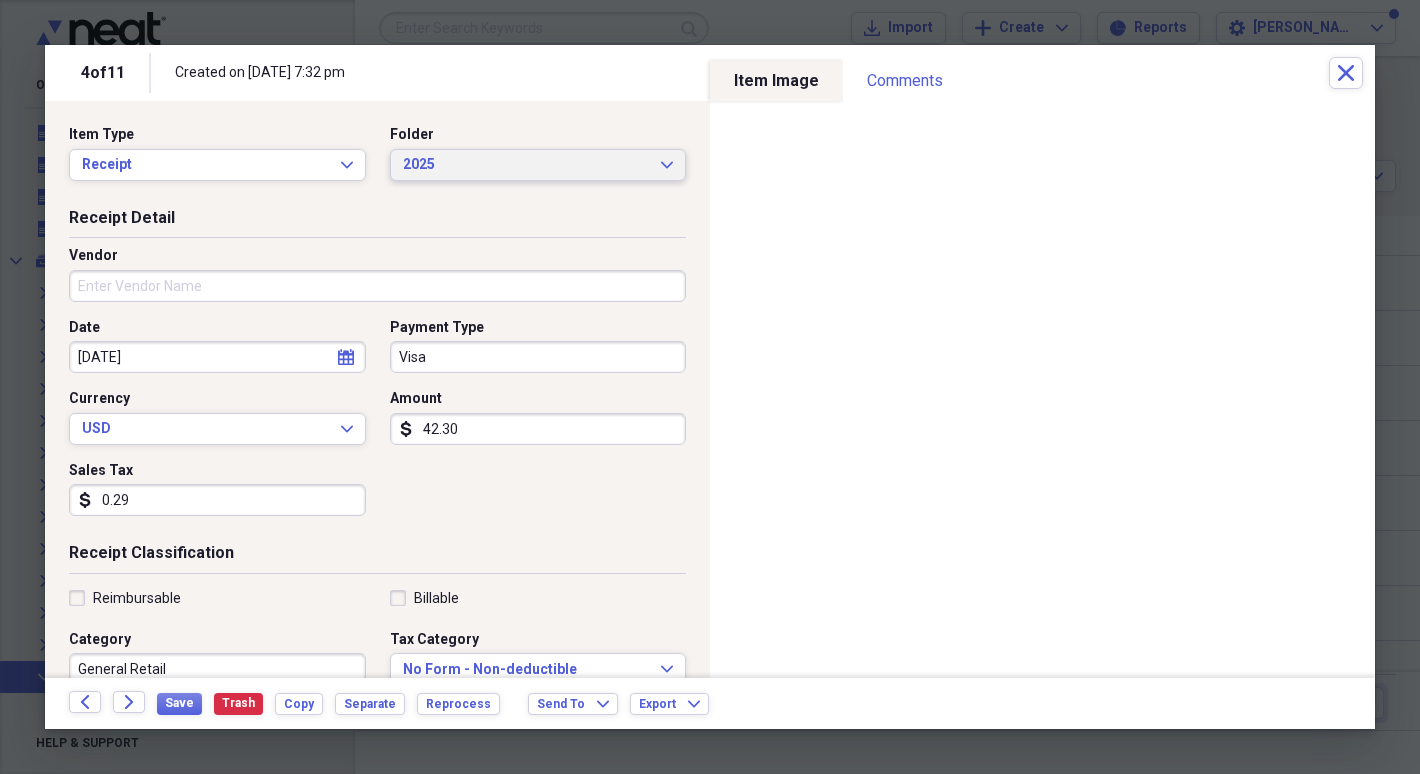 click on "2025 Expand" at bounding box center [538, 165] 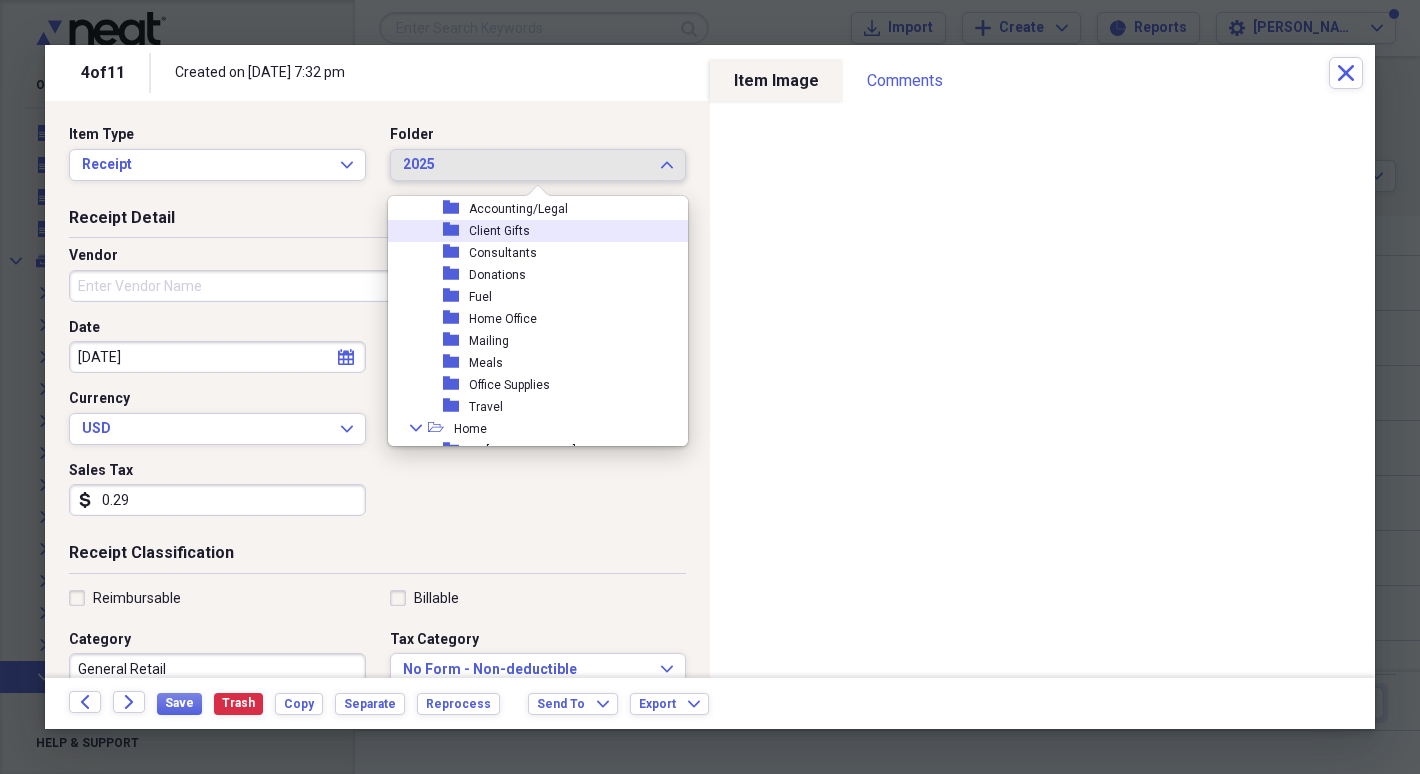 scroll, scrollTop: 344, scrollLeft: 0, axis: vertical 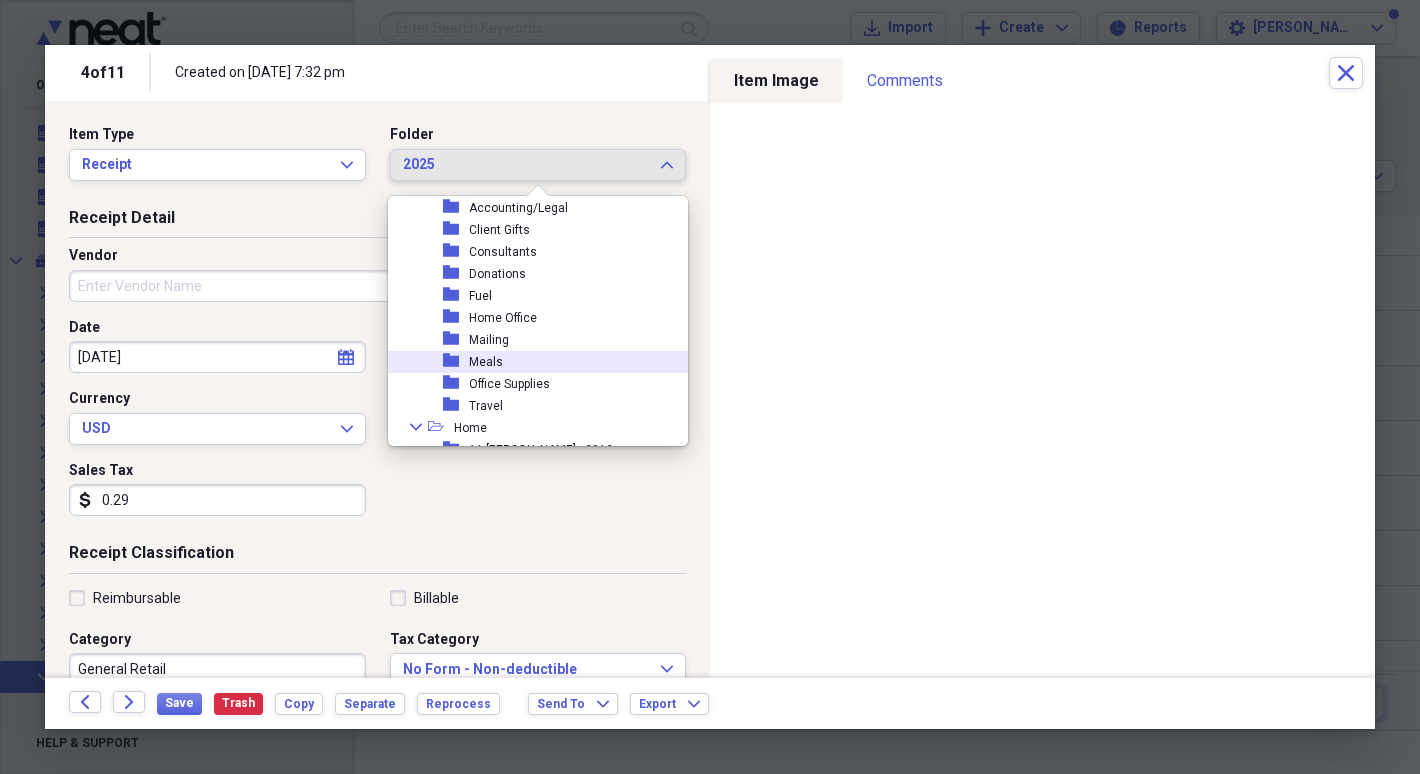 click on "folder Meals" at bounding box center [530, 362] 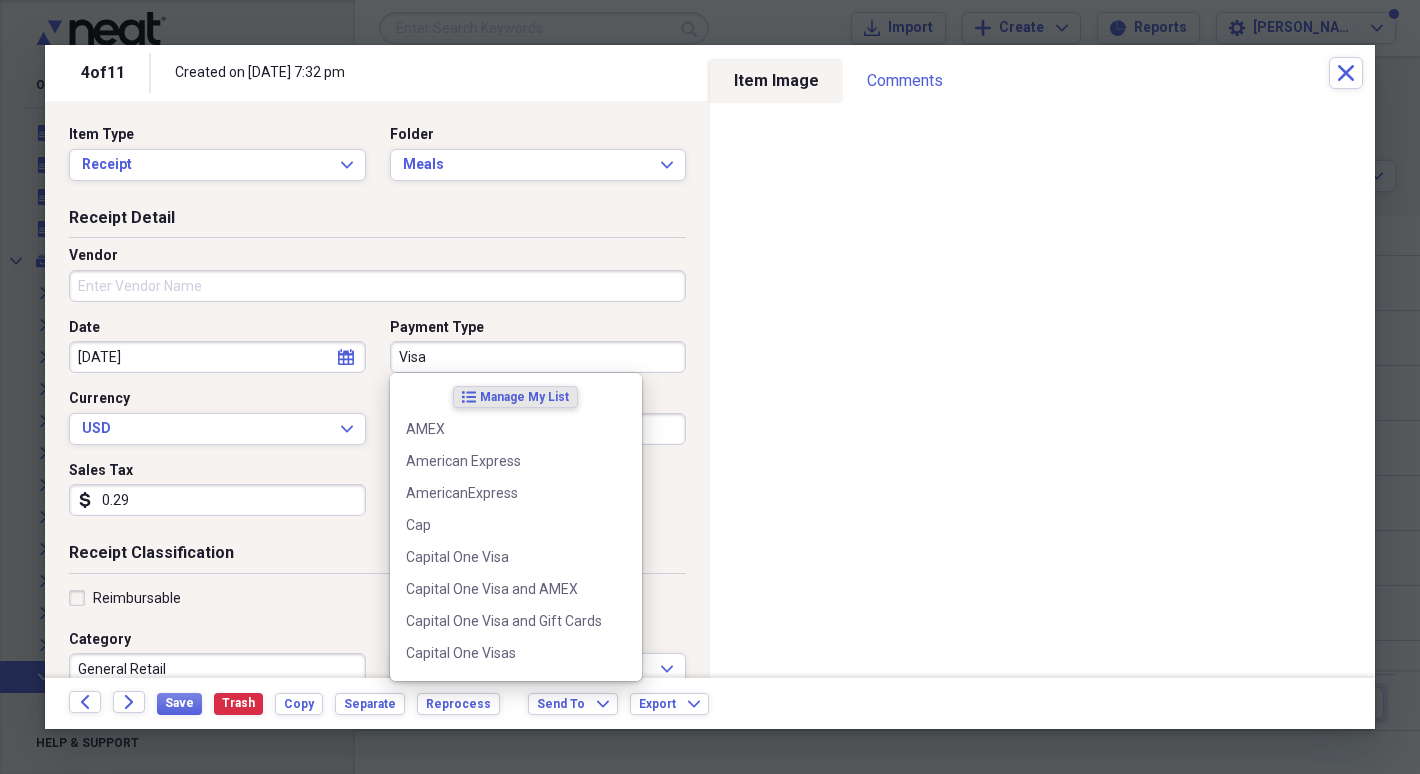 click on "Visa" at bounding box center (538, 357) 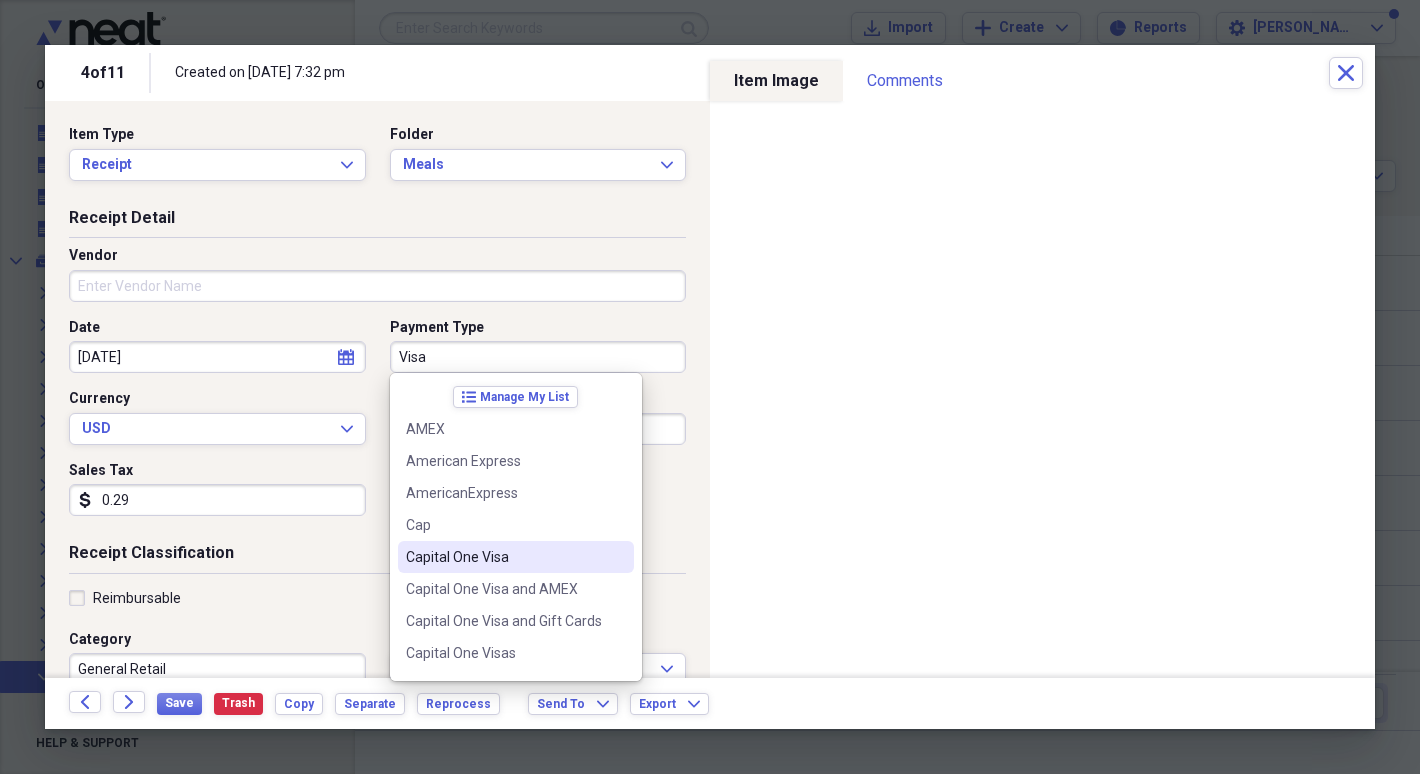 click on "Capital One Visa" at bounding box center (504, 557) 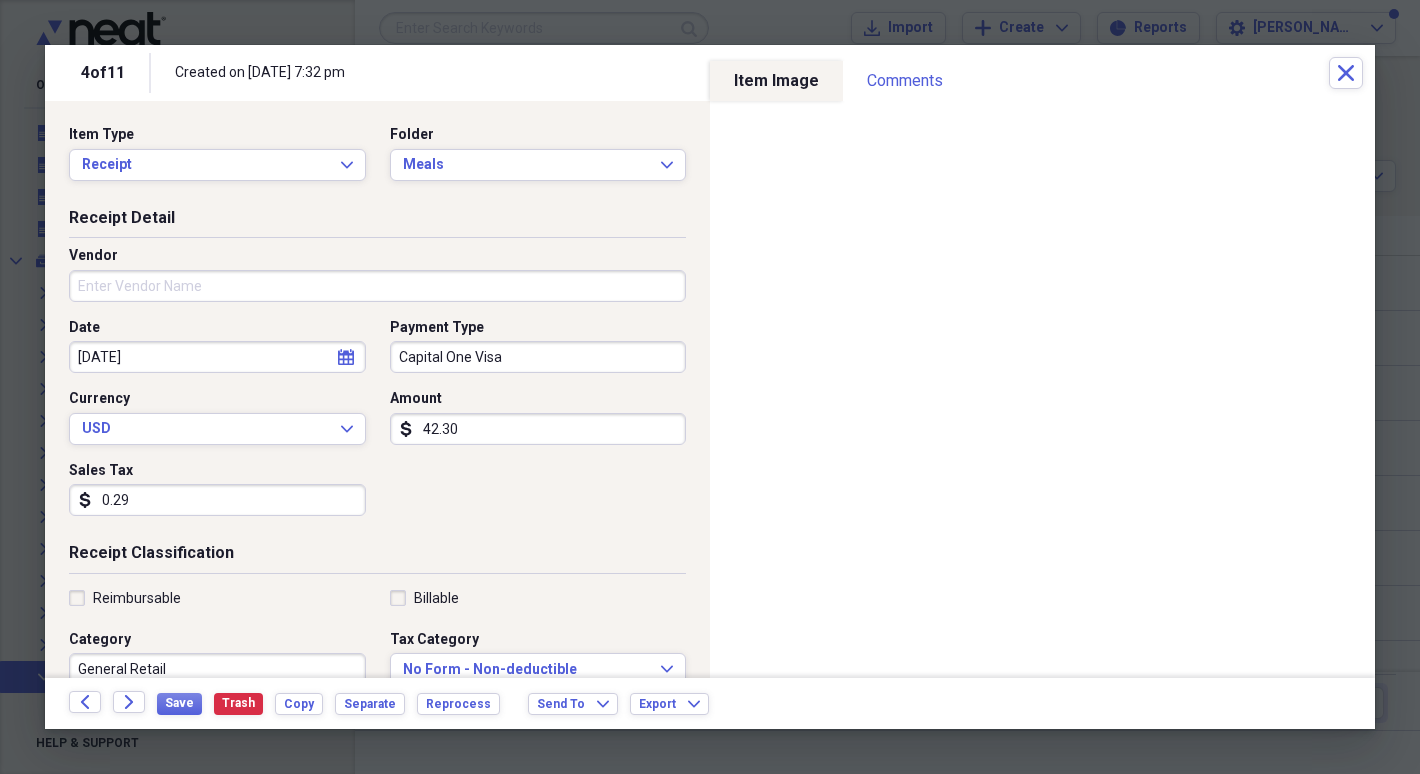 click on "Vendor" at bounding box center [377, 286] 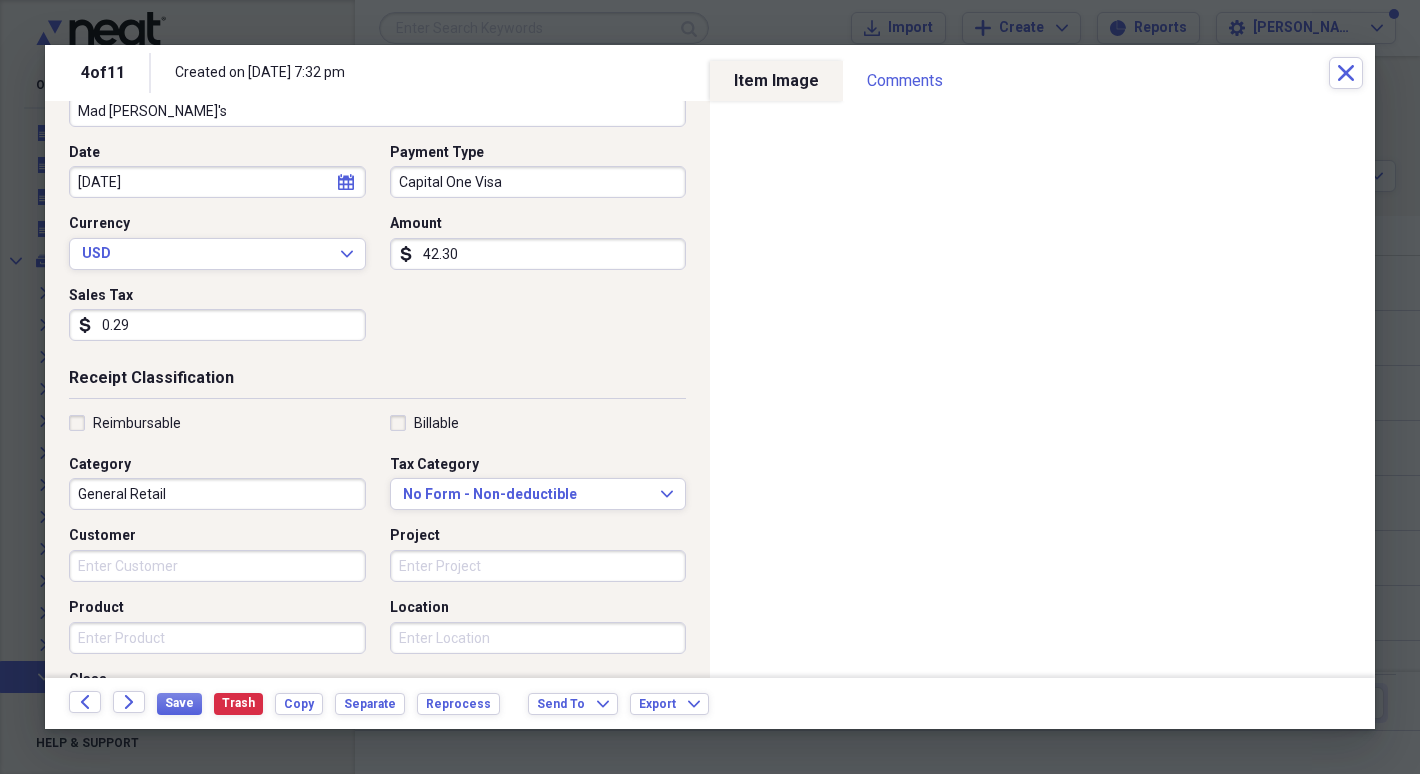 scroll, scrollTop: 178, scrollLeft: 0, axis: vertical 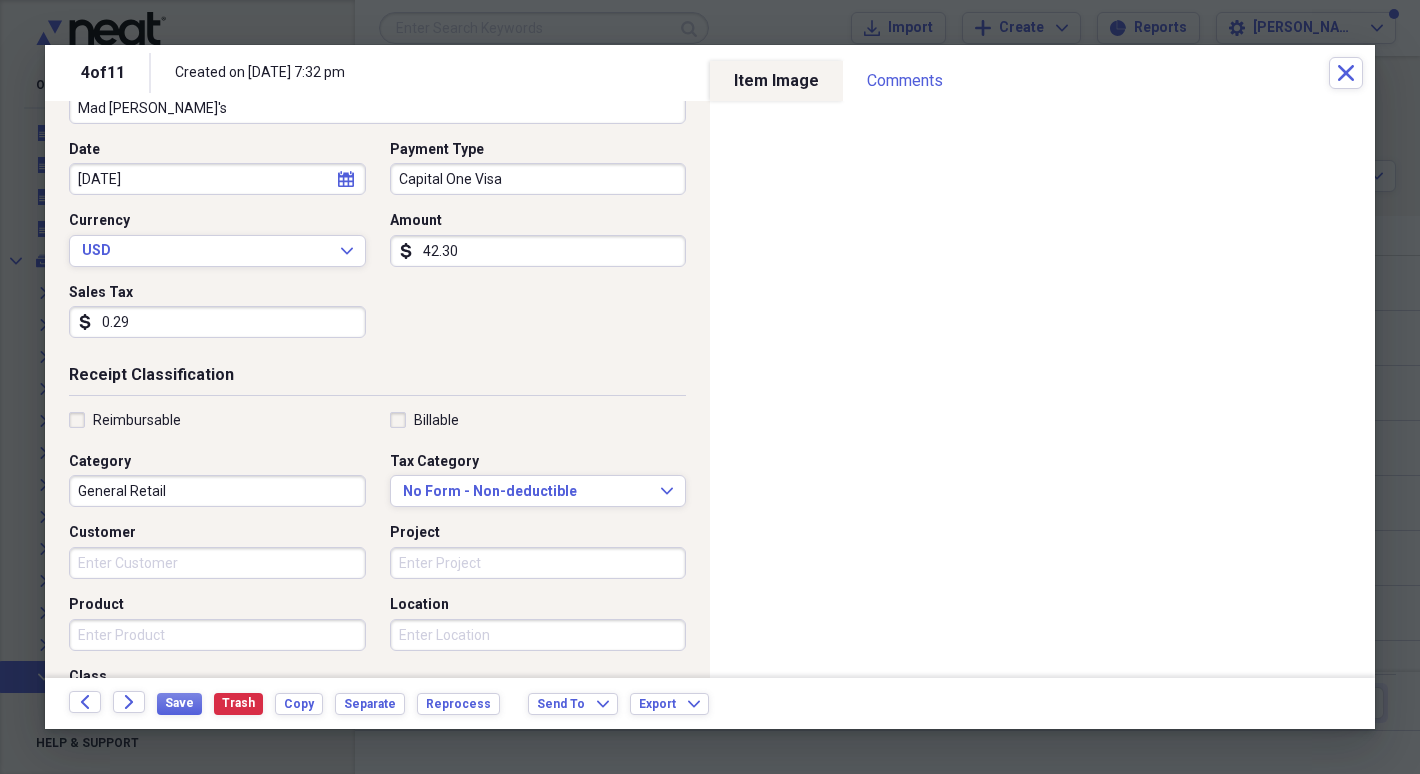 type on "Mad [PERSON_NAME]'s" 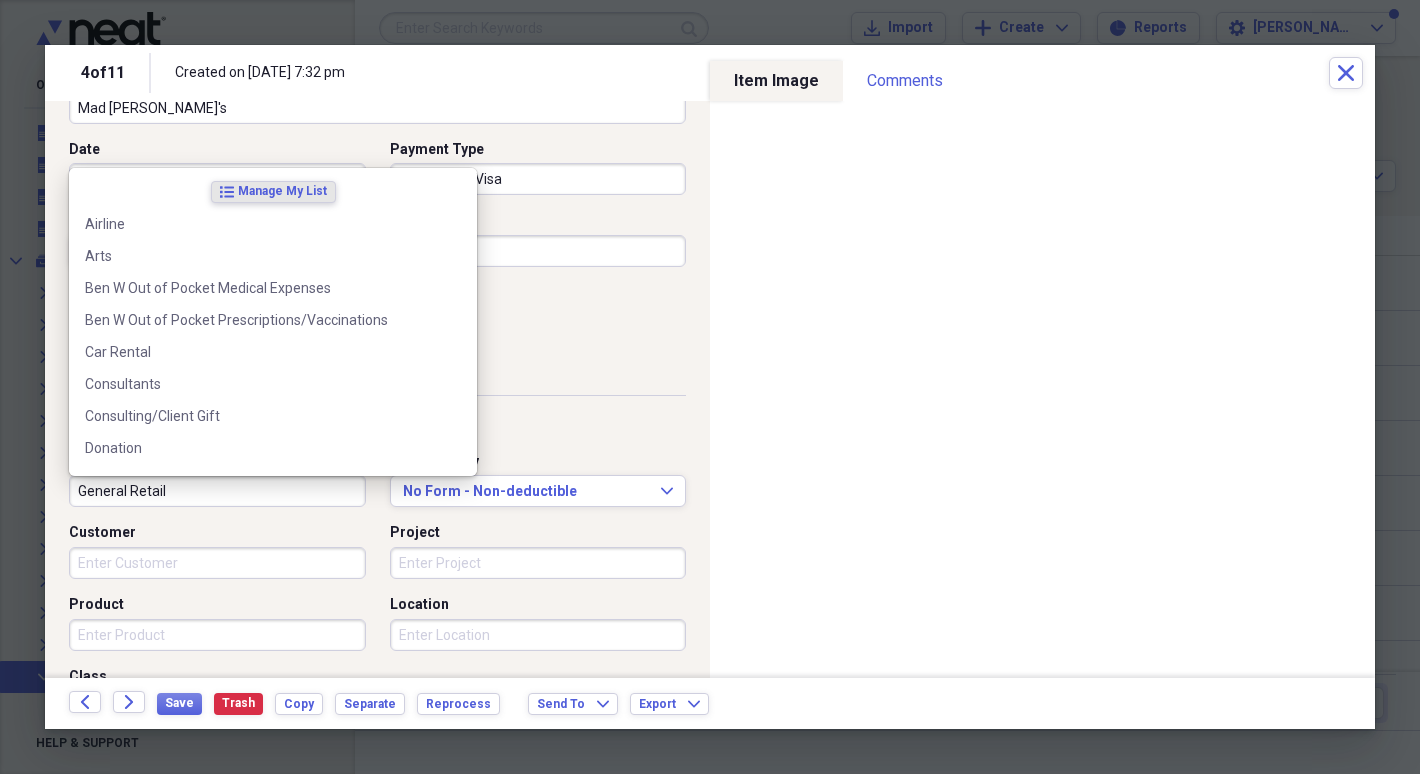 click on "General Retail" at bounding box center (217, 491) 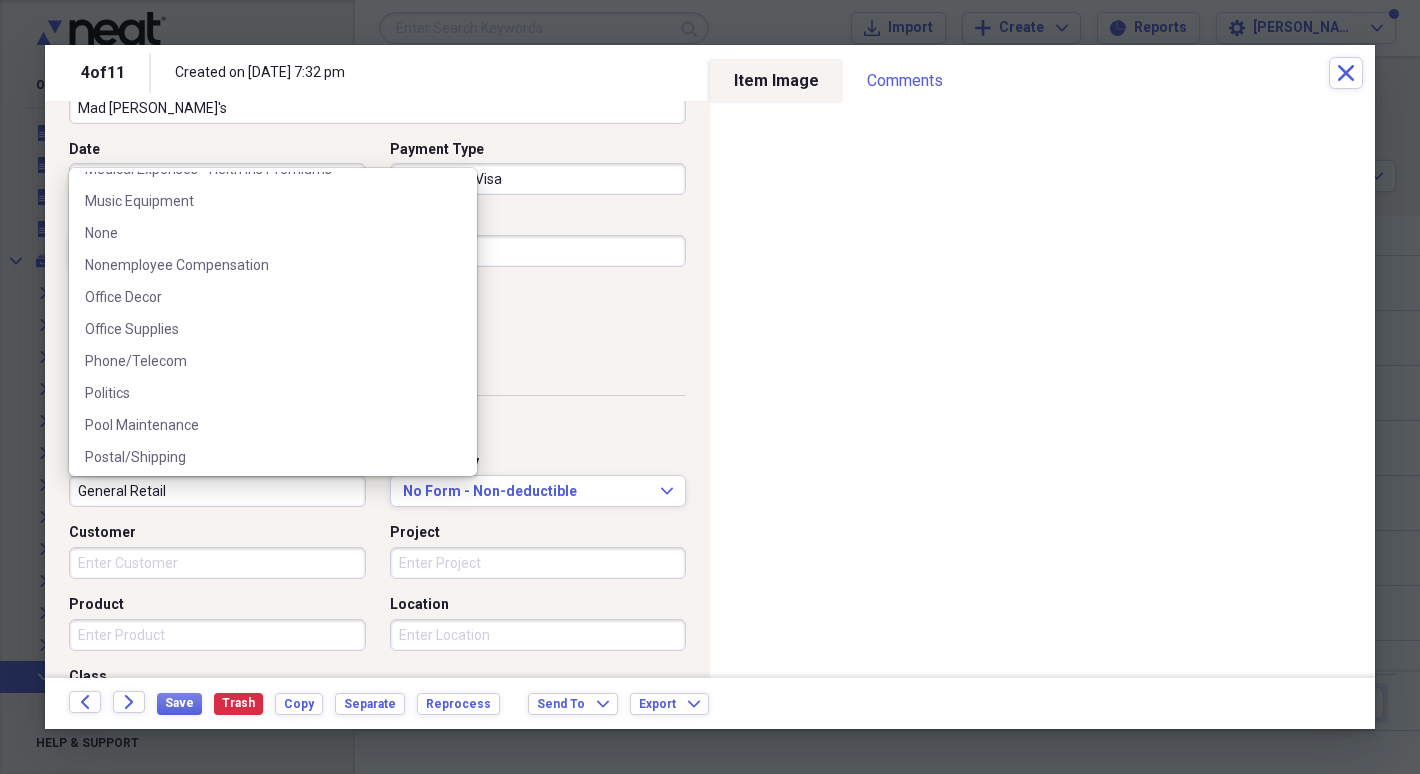 scroll, scrollTop: 624, scrollLeft: 0, axis: vertical 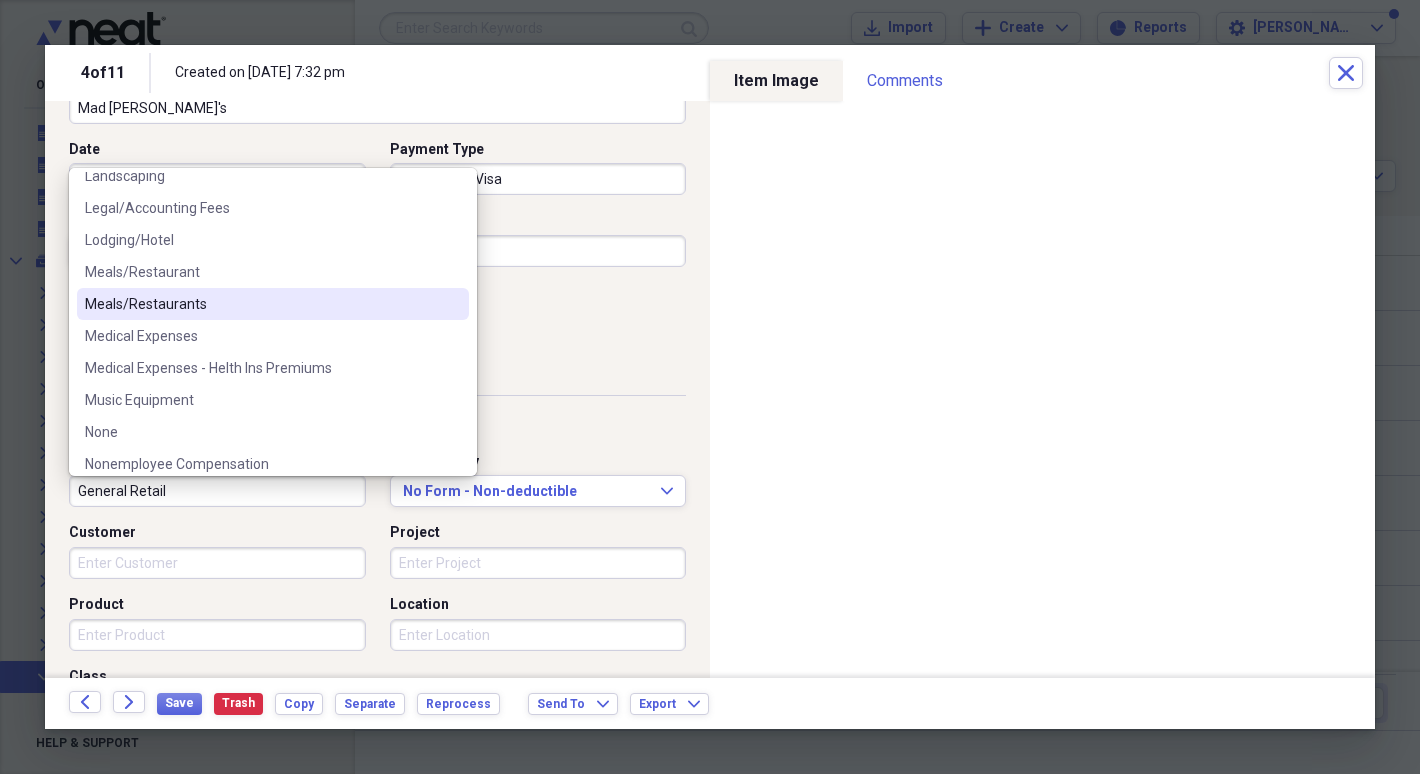 click on "Meals/Restaurants" at bounding box center (261, 304) 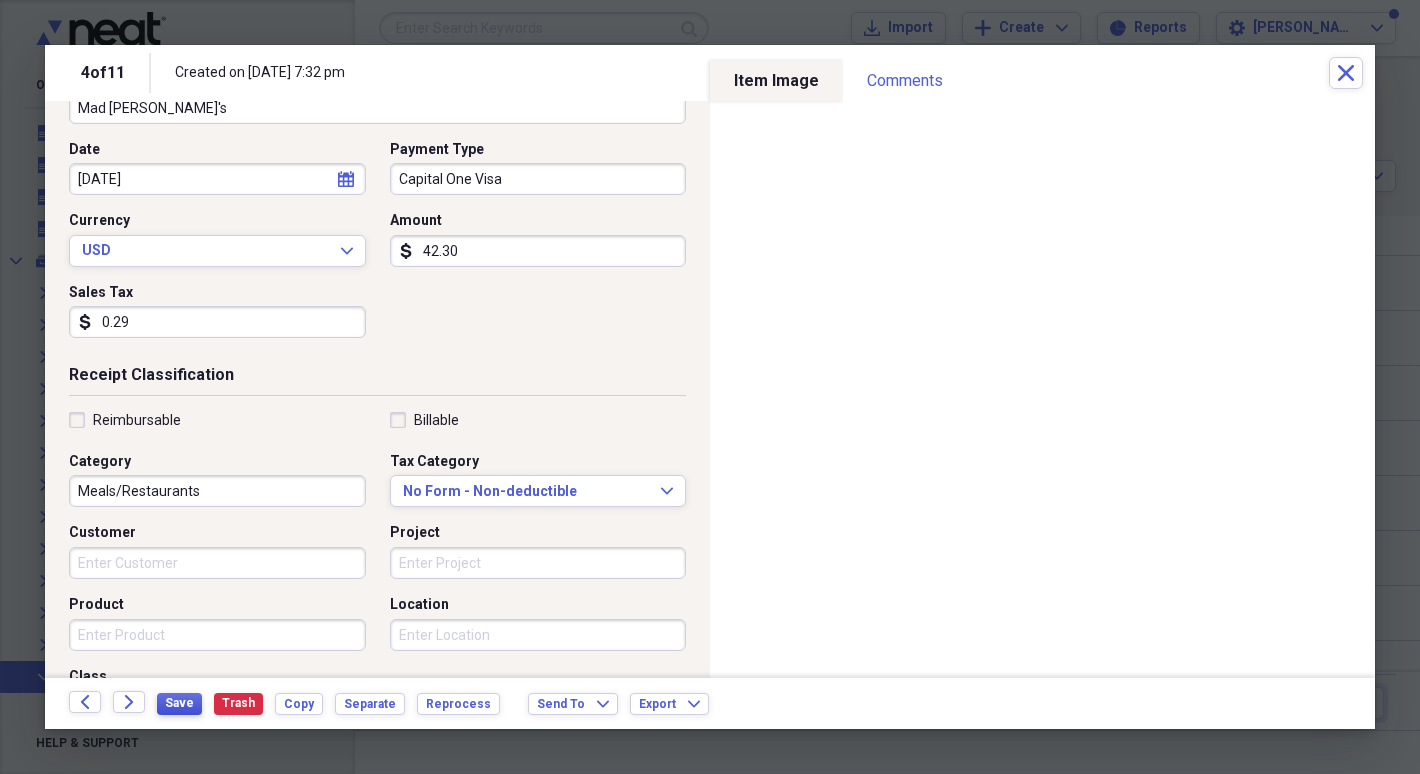click on "Save" at bounding box center [179, 703] 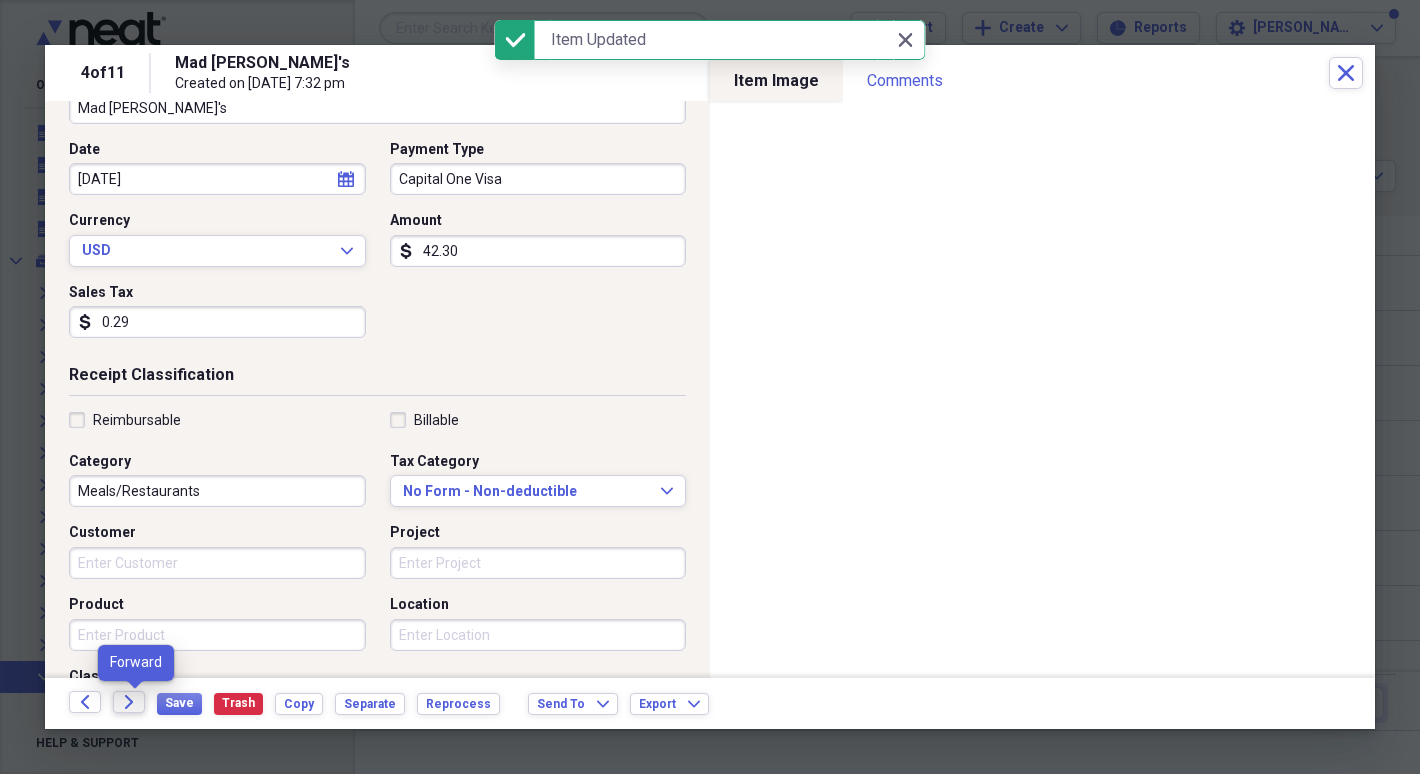 click on "Forward" at bounding box center (129, 702) 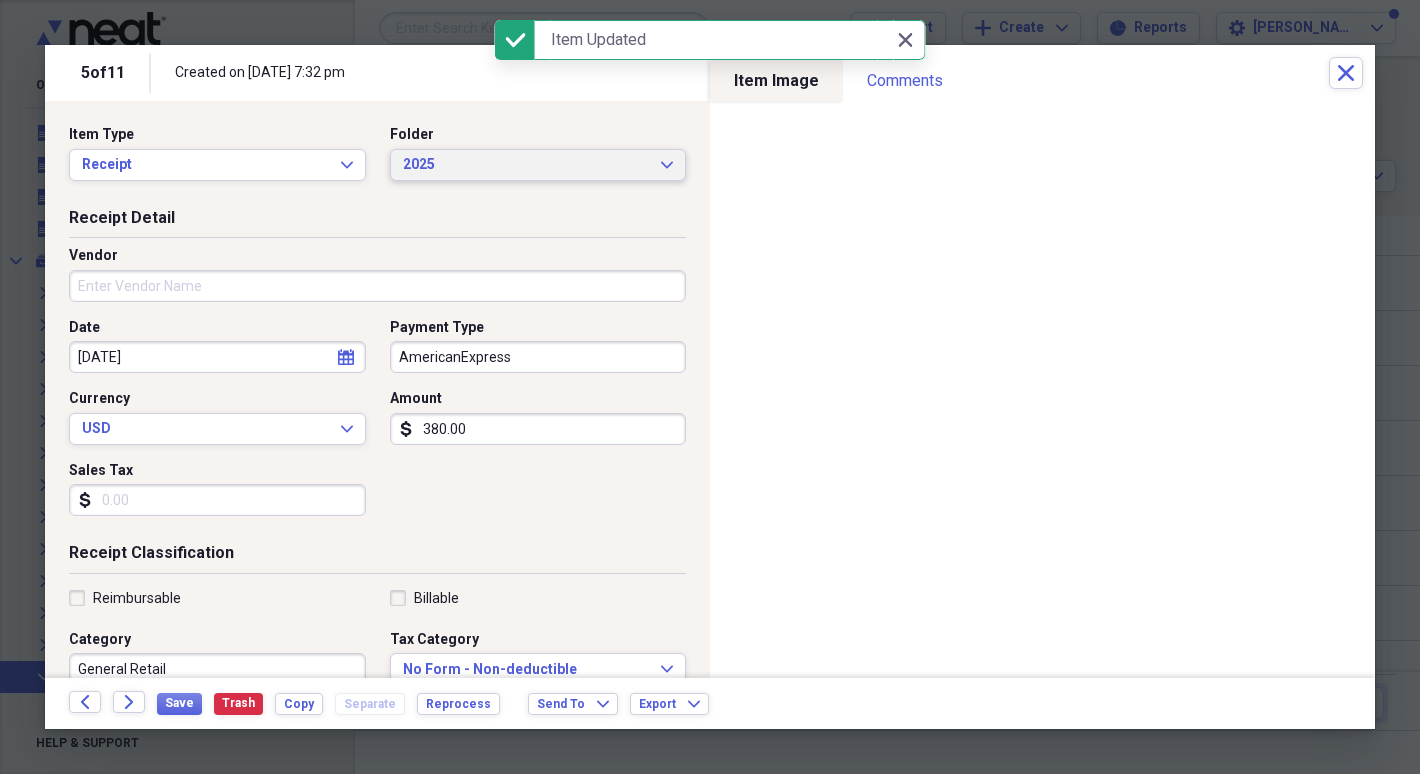 click on "2025 Expand" at bounding box center (538, 165) 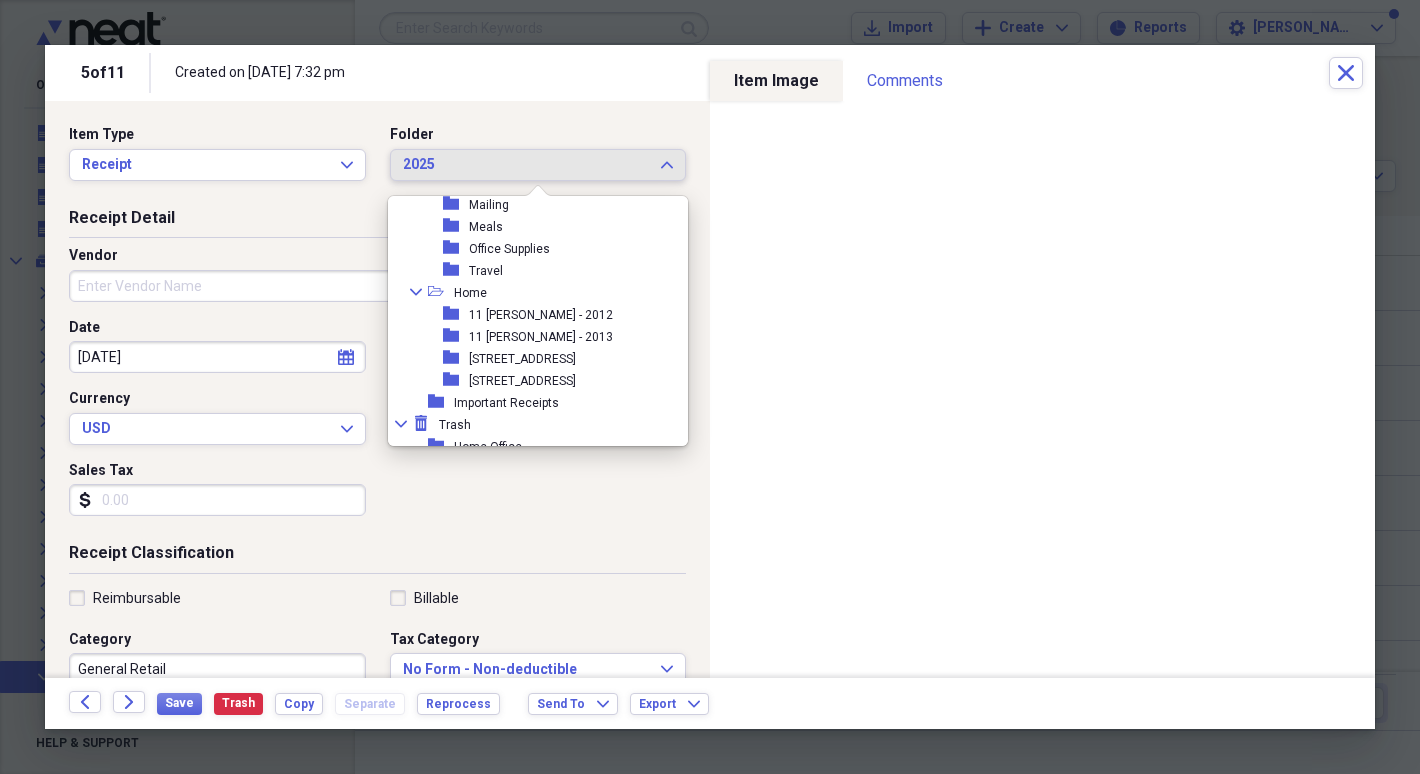 scroll, scrollTop: 513, scrollLeft: 0, axis: vertical 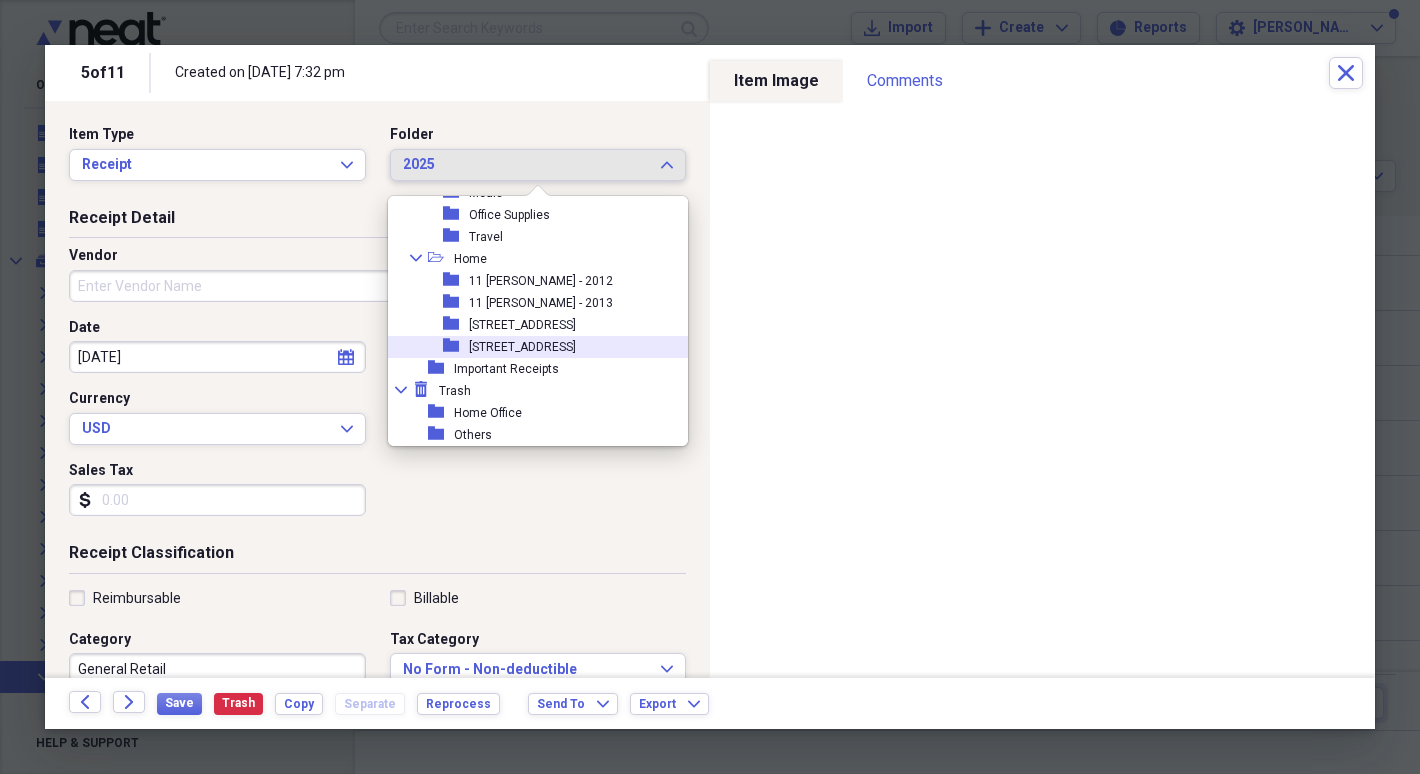 click on "[STREET_ADDRESS]" at bounding box center [522, 347] 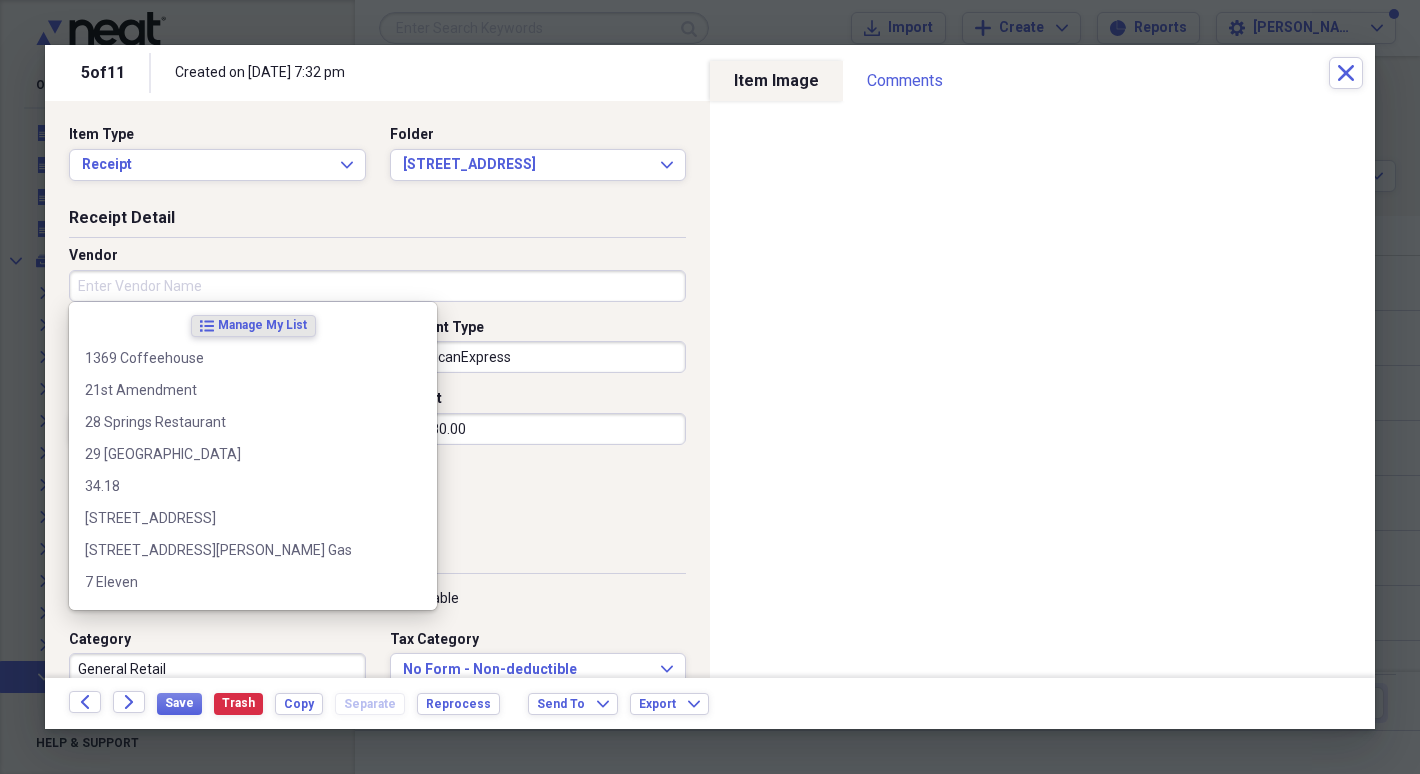 click on "Vendor" at bounding box center (377, 286) 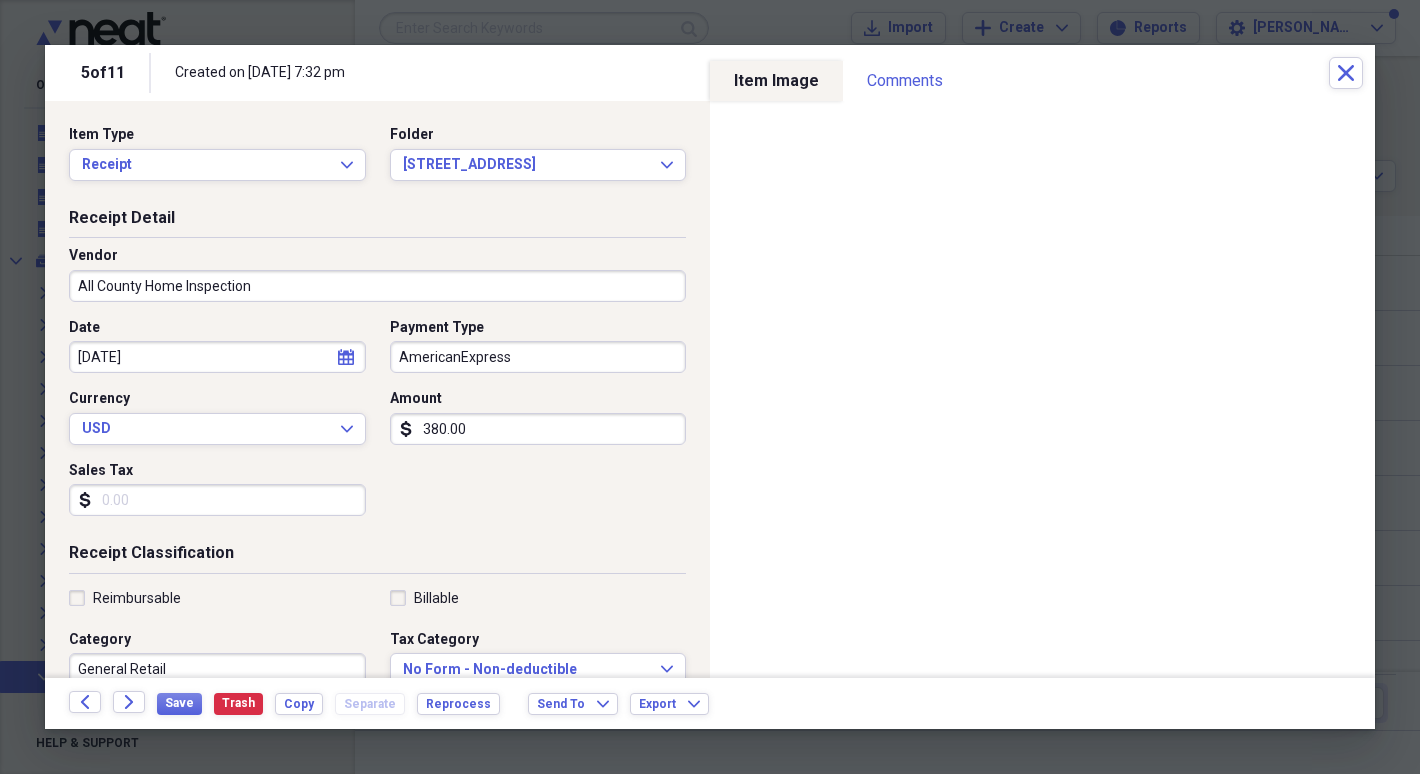 type on "All County Home Inspection" 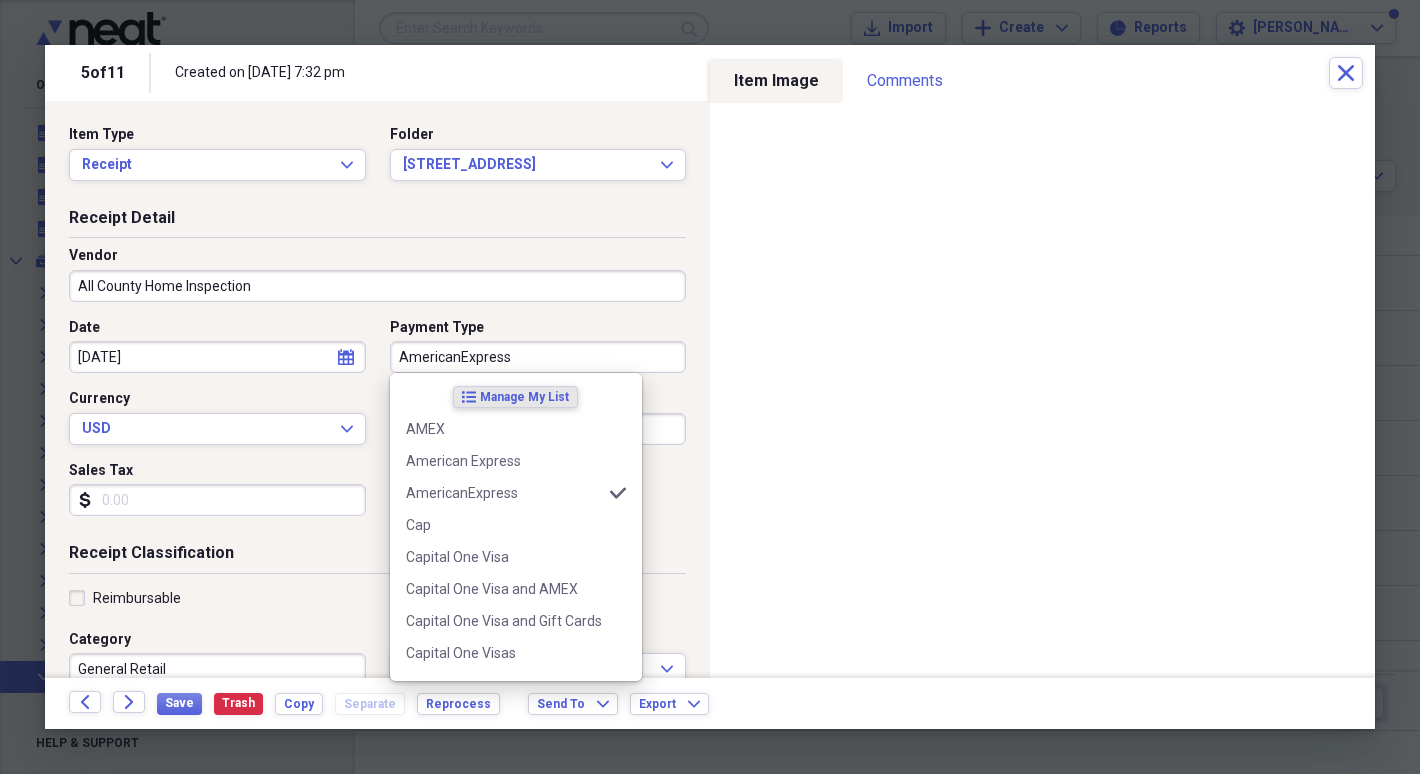click on "AmericanExpress" at bounding box center (538, 357) 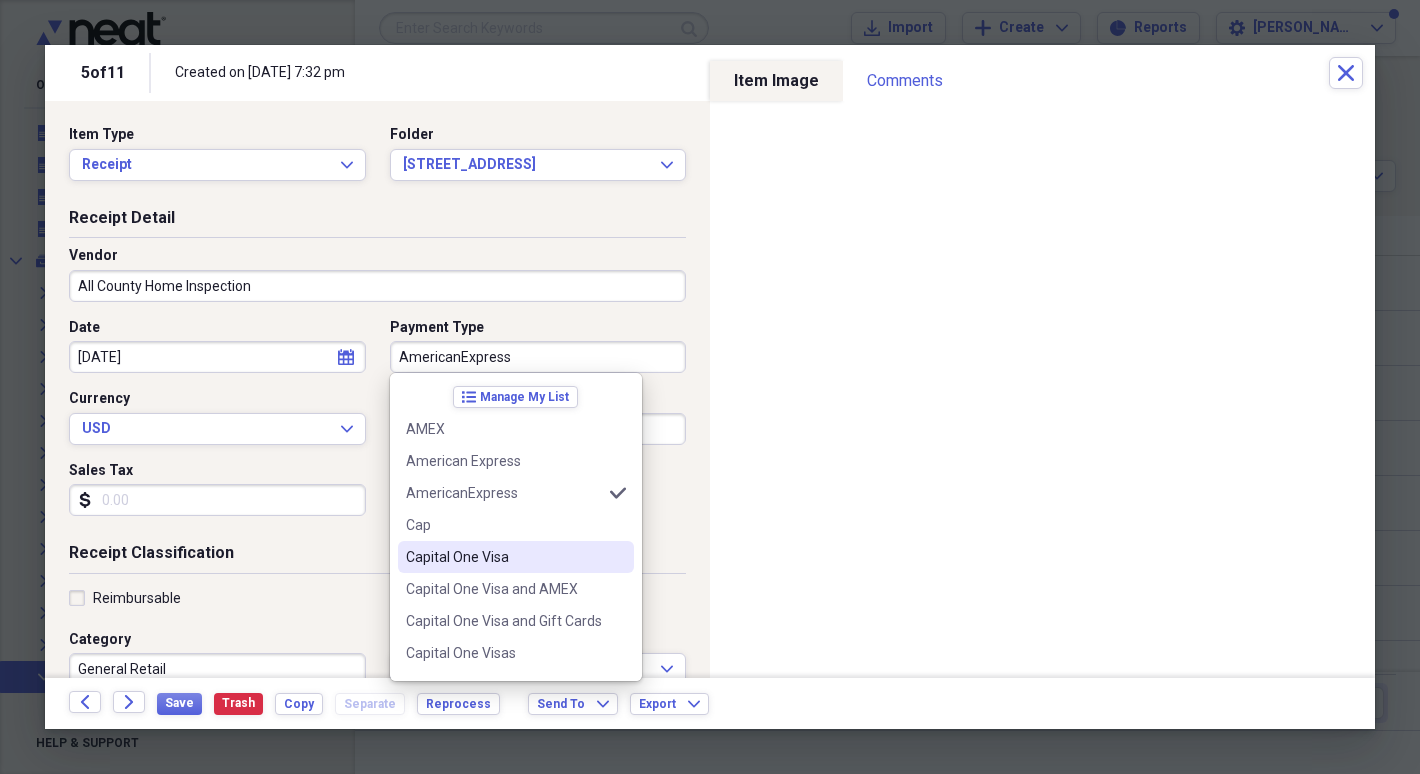 click on "Capital One Visa" at bounding box center [516, 557] 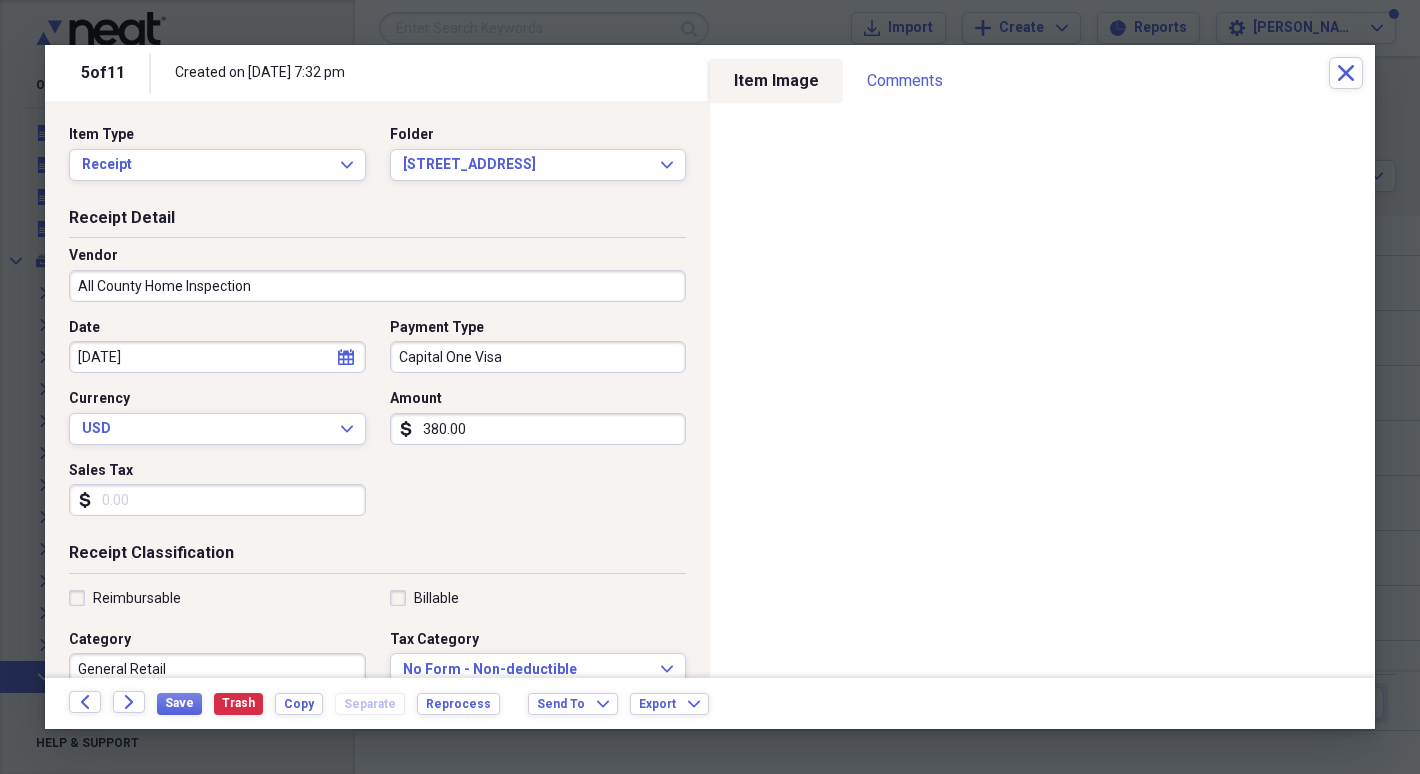 scroll, scrollTop: 443, scrollLeft: 0, axis: vertical 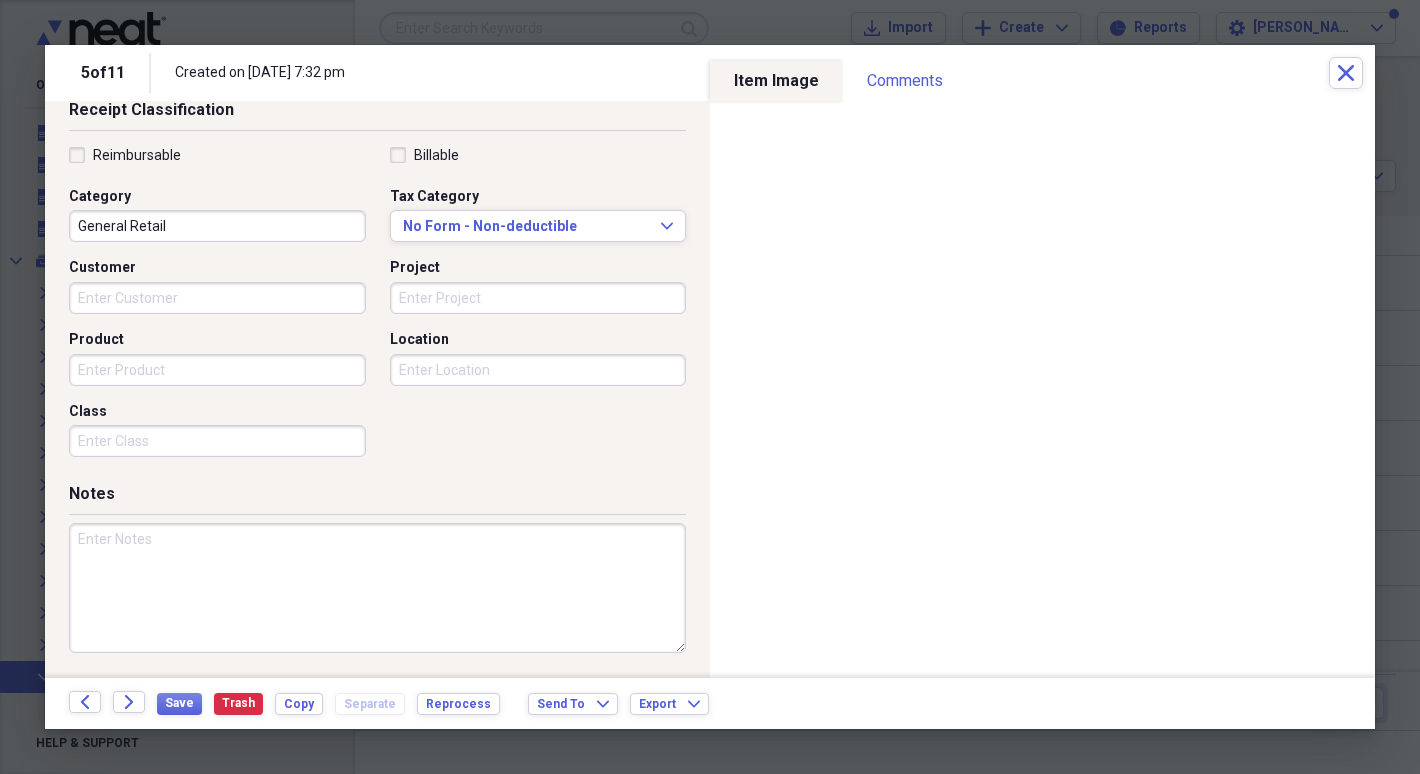 click on "General Retail" at bounding box center [217, 226] 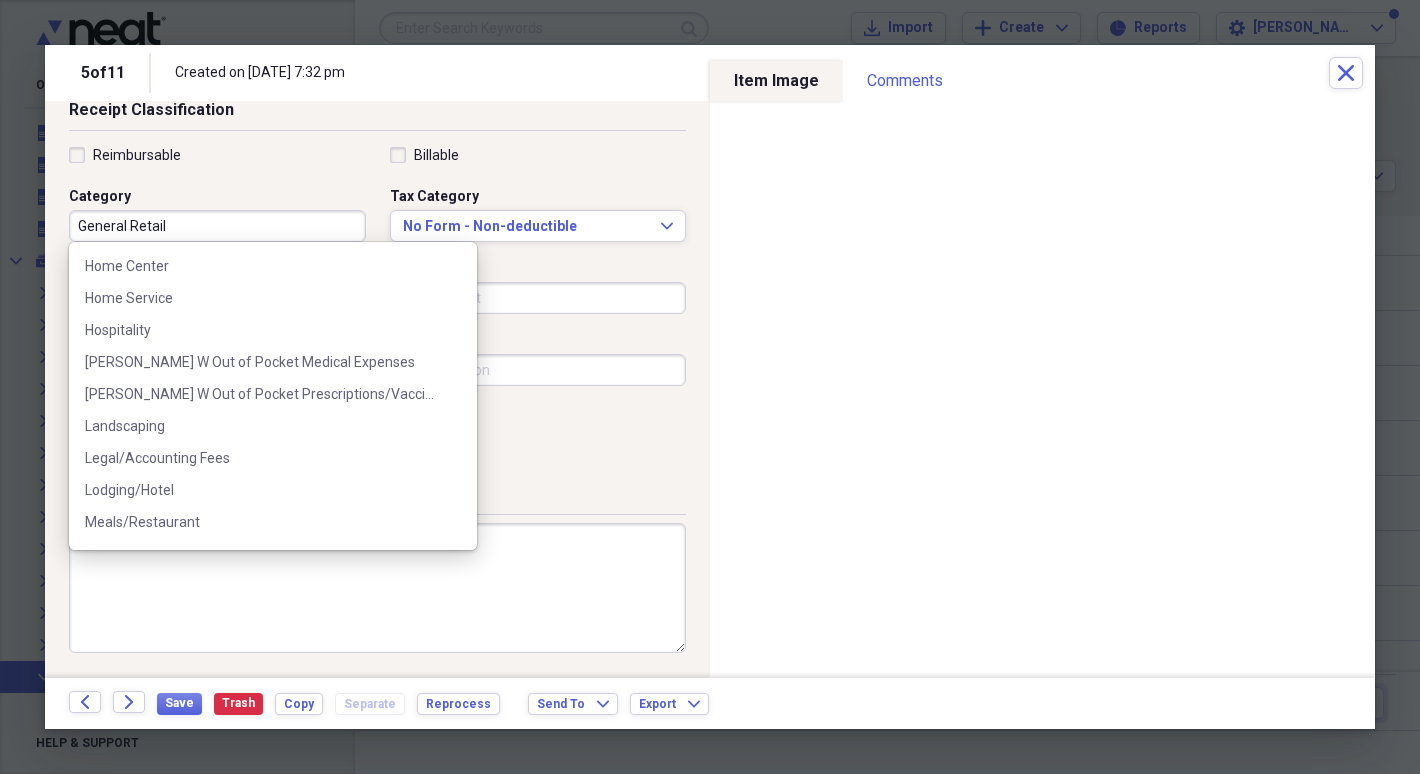 scroll, scrollTop: 438, scrollLeft: 0, axis: vertical 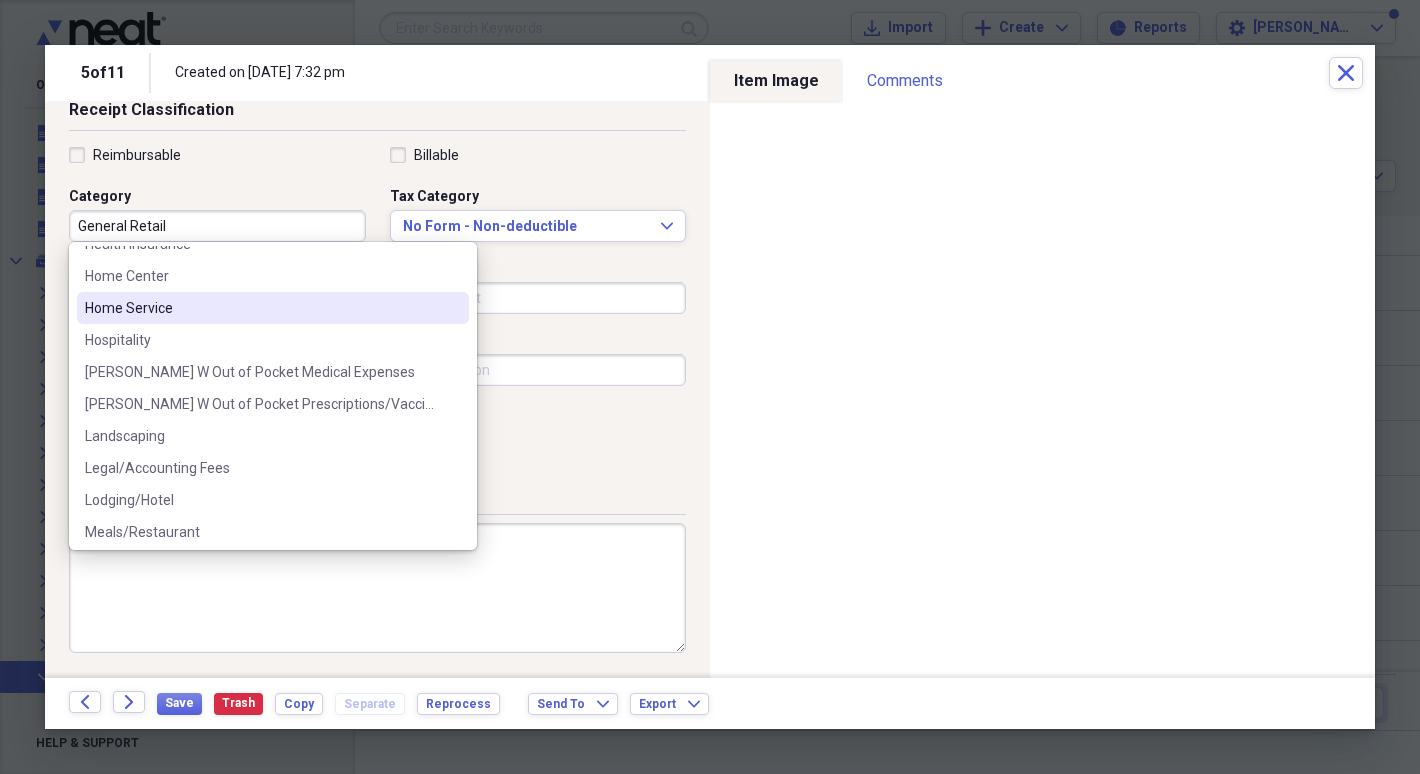 click on "Home Service" at bounding box center (261, 308) 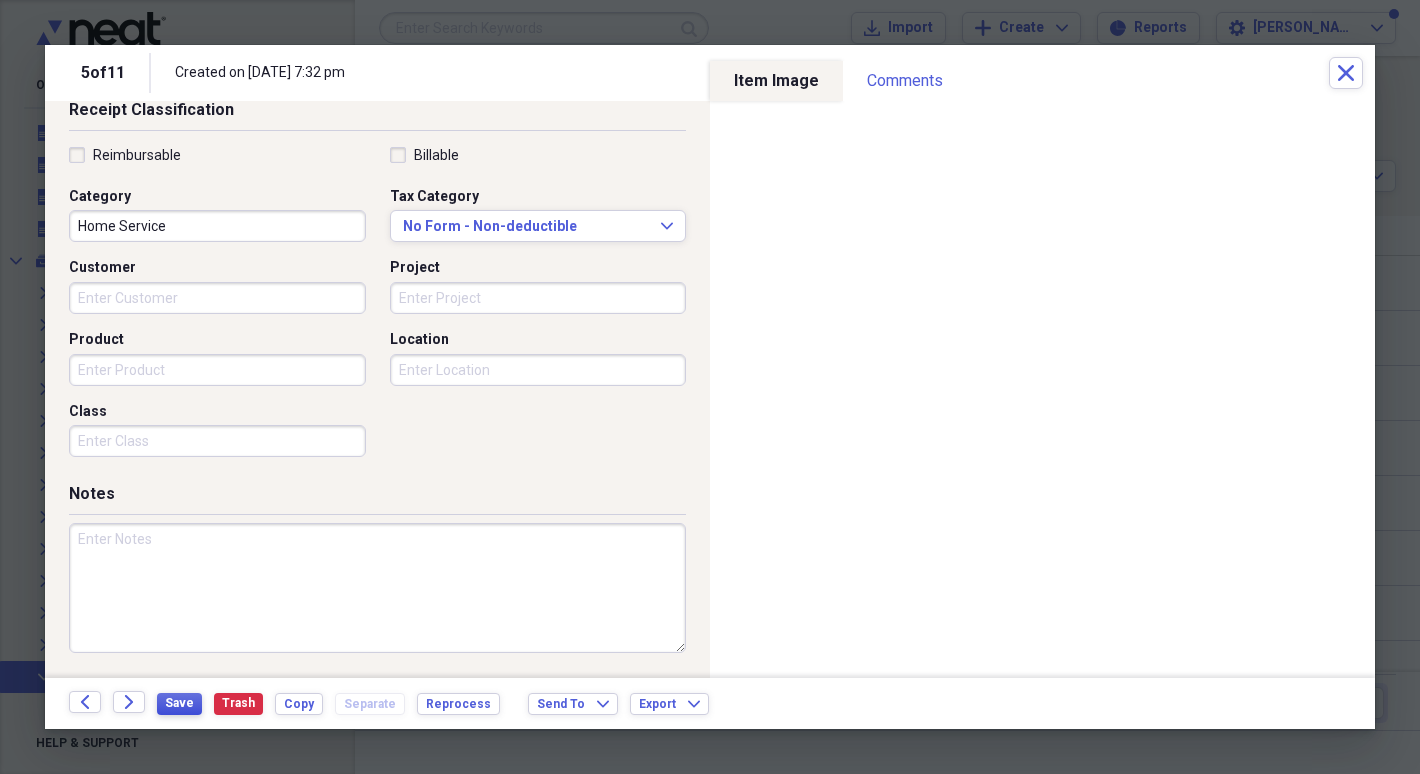 click on "Save" at bounding box center [179, 703] 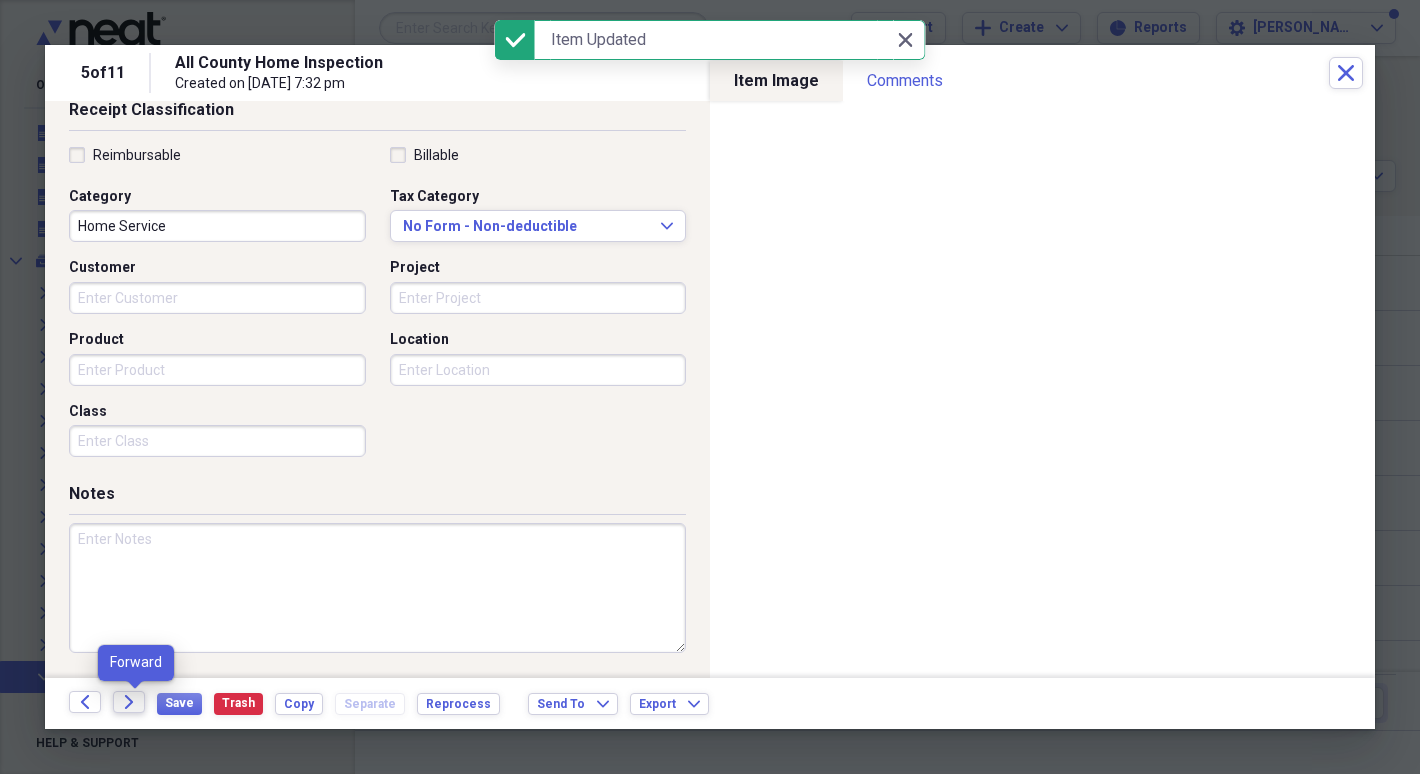 click on "Forward" 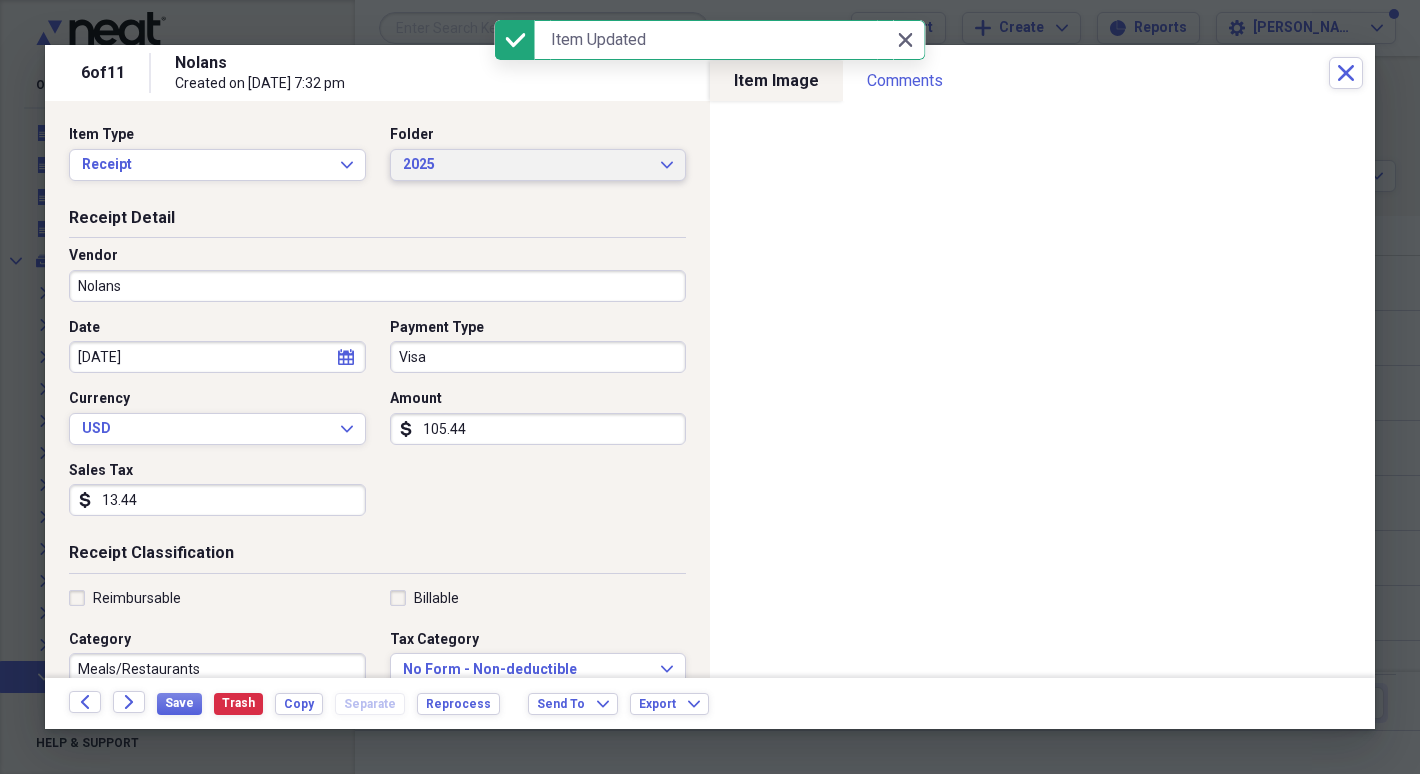 click on "2025" at bounding box center (526, 165) 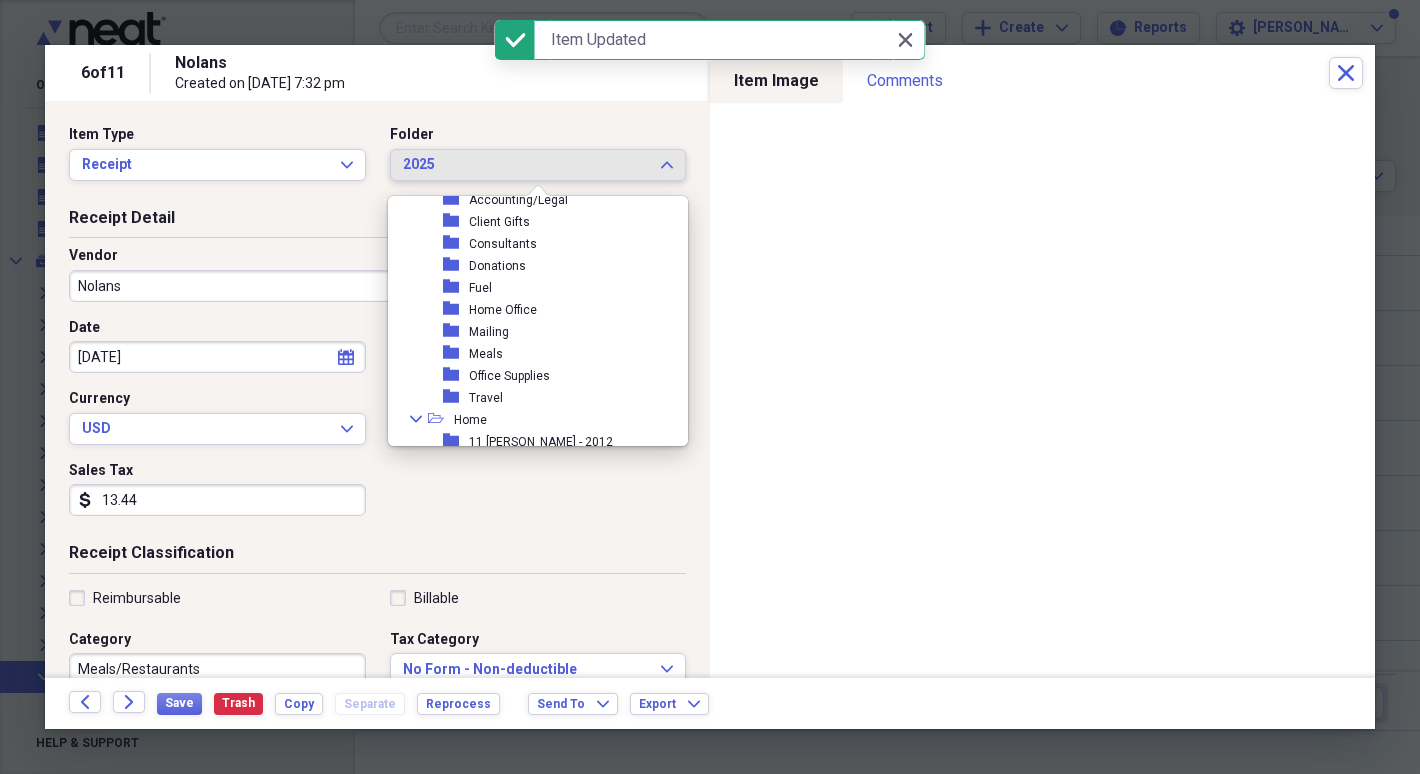 scroll, scrollTop: 354, scrollLeft: 0, axis: vertical 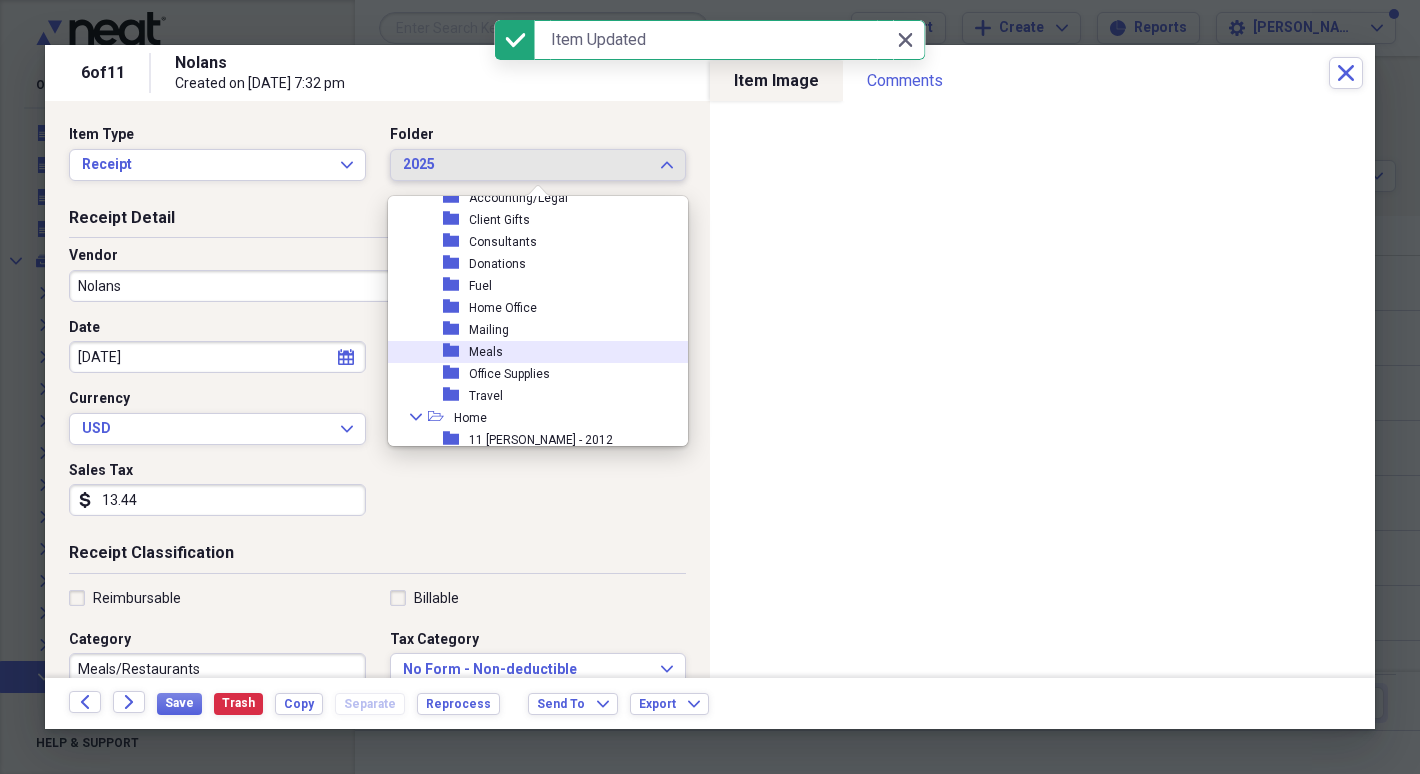 click on "Meals" at bounding box center [486, 352] 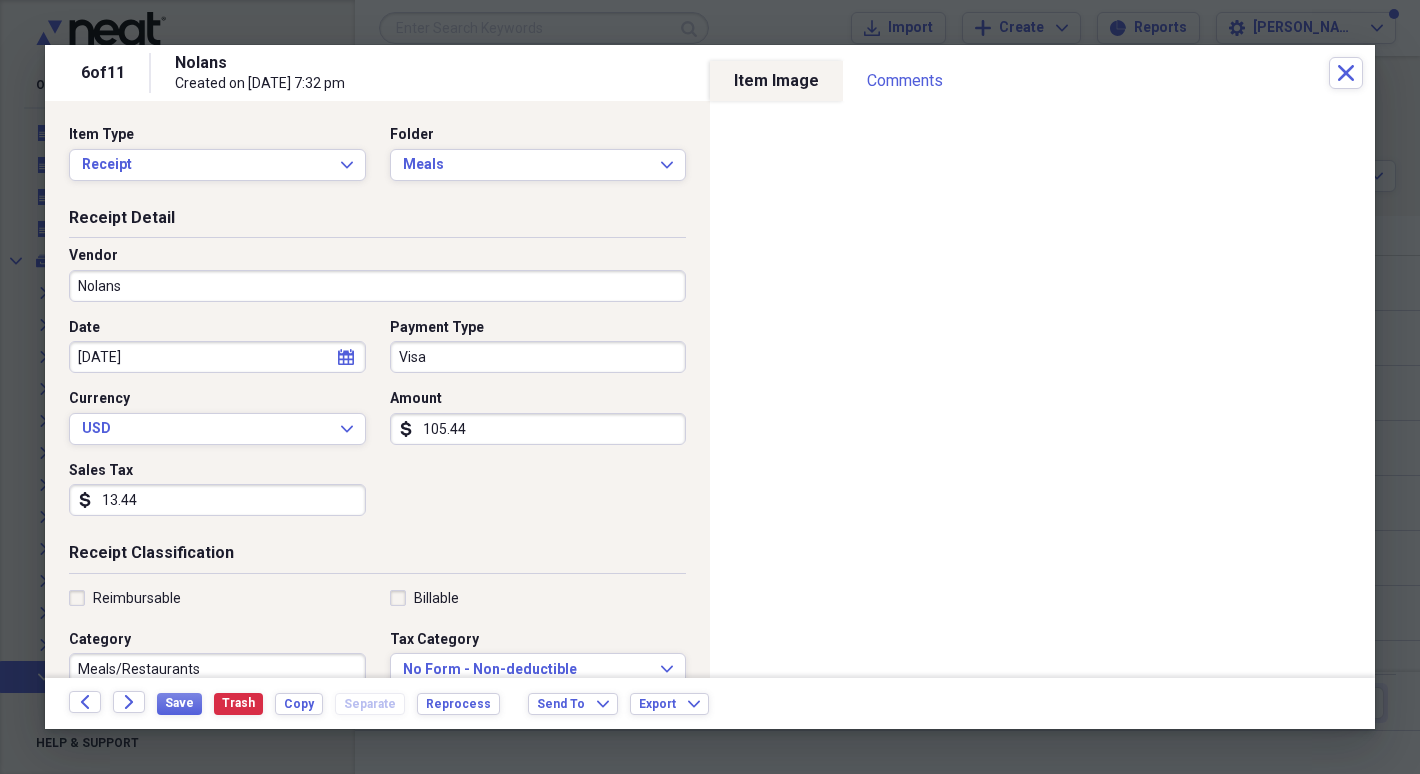 click on "Visa" at bounding box center (538, 357) 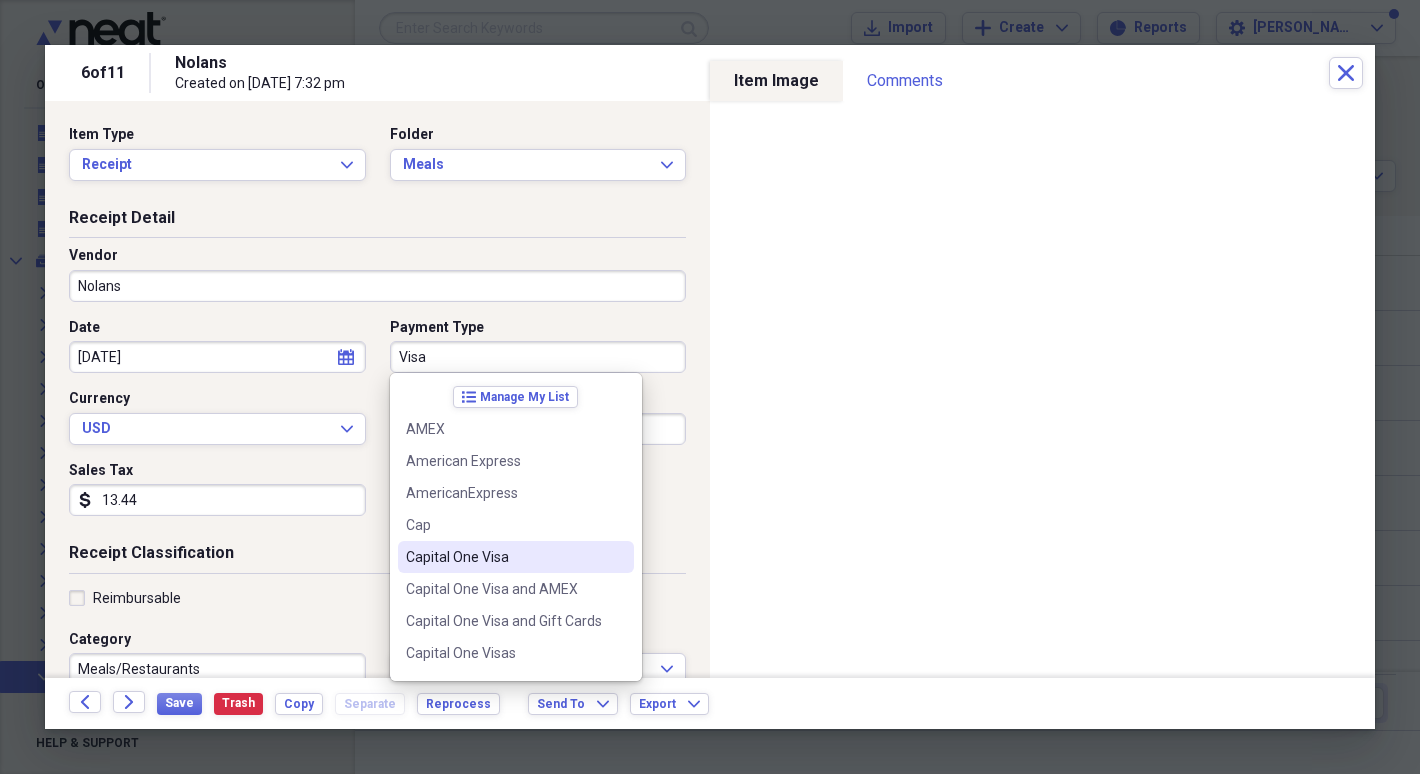 click on "Capital One Visa" at bounding box center (516, 557) 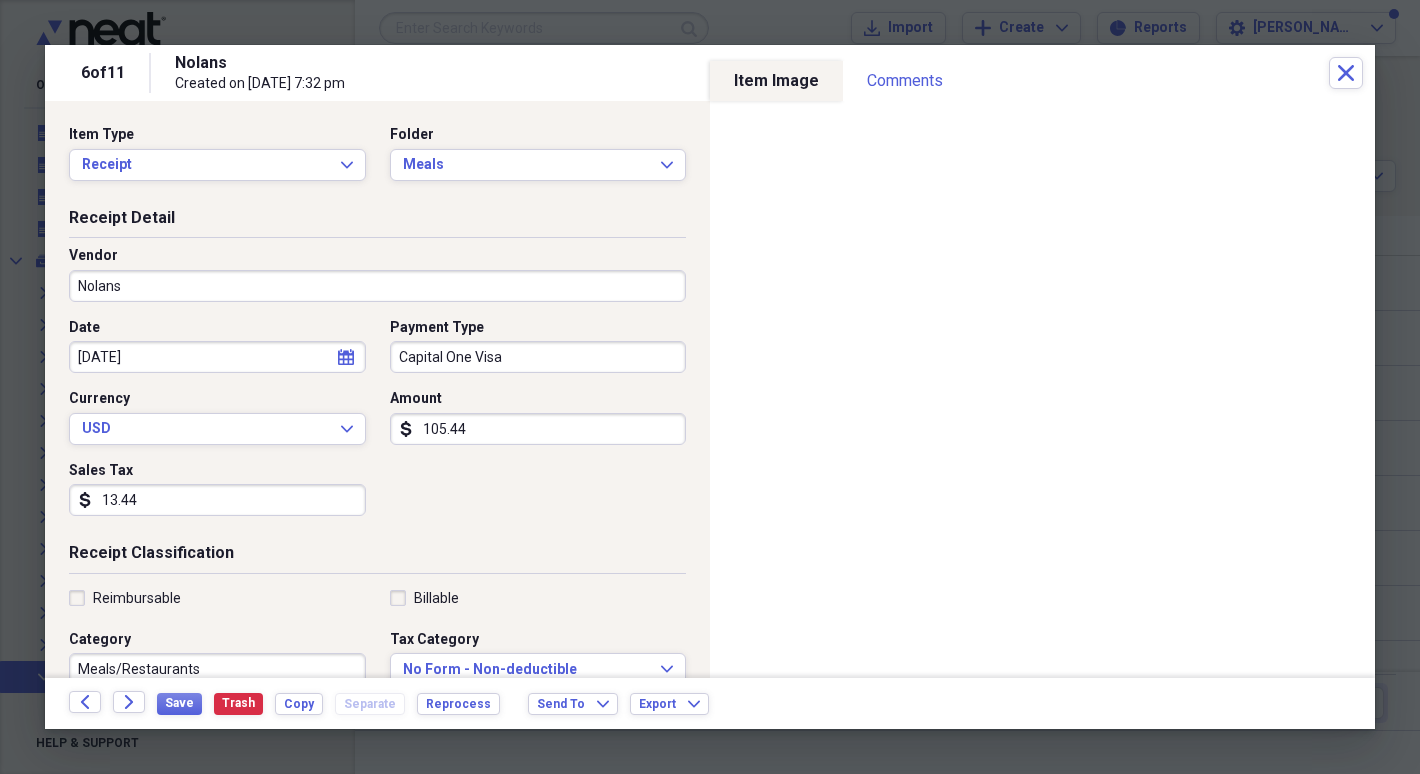 scroll, scrollTop: 1, scrollLeft: 0, axis: vertical 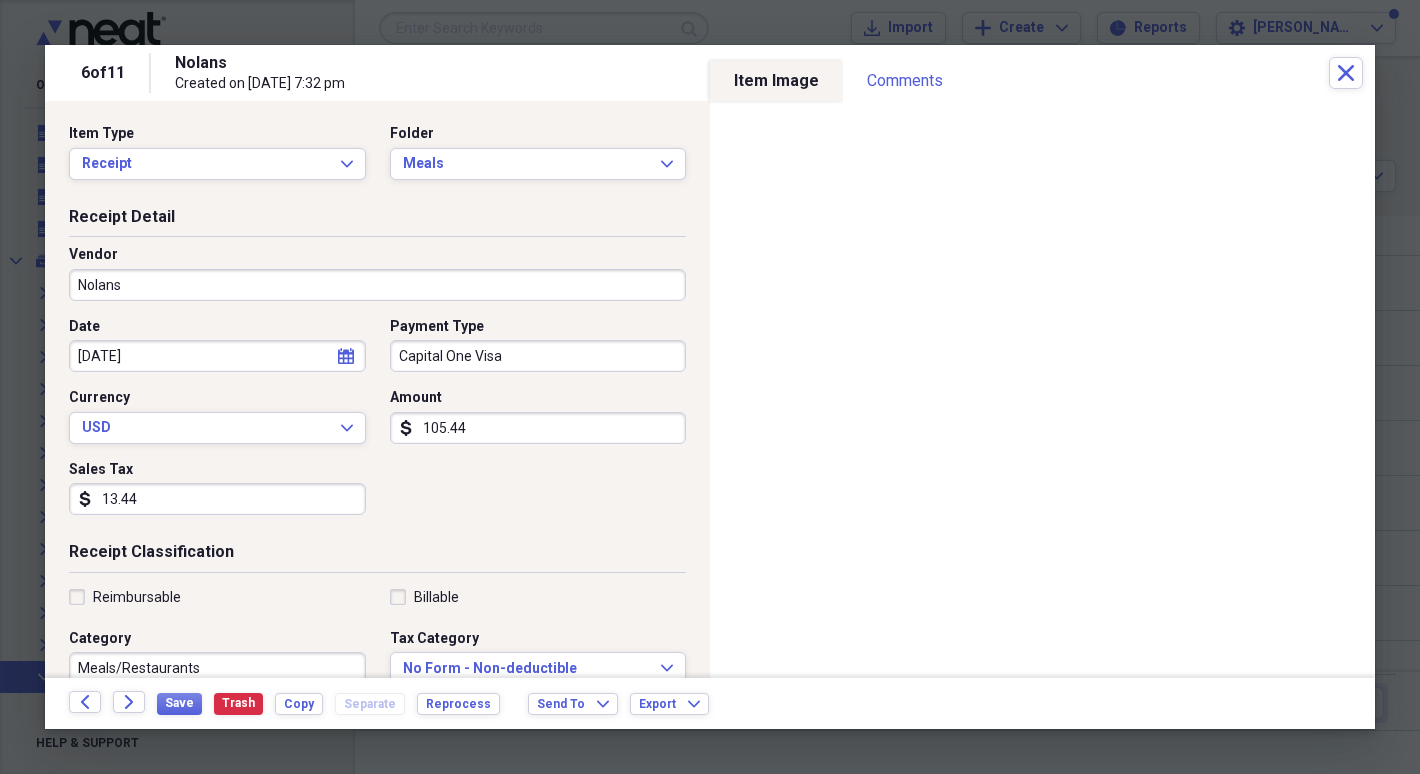 click on "Nolans" at bounding box center [377, 285] 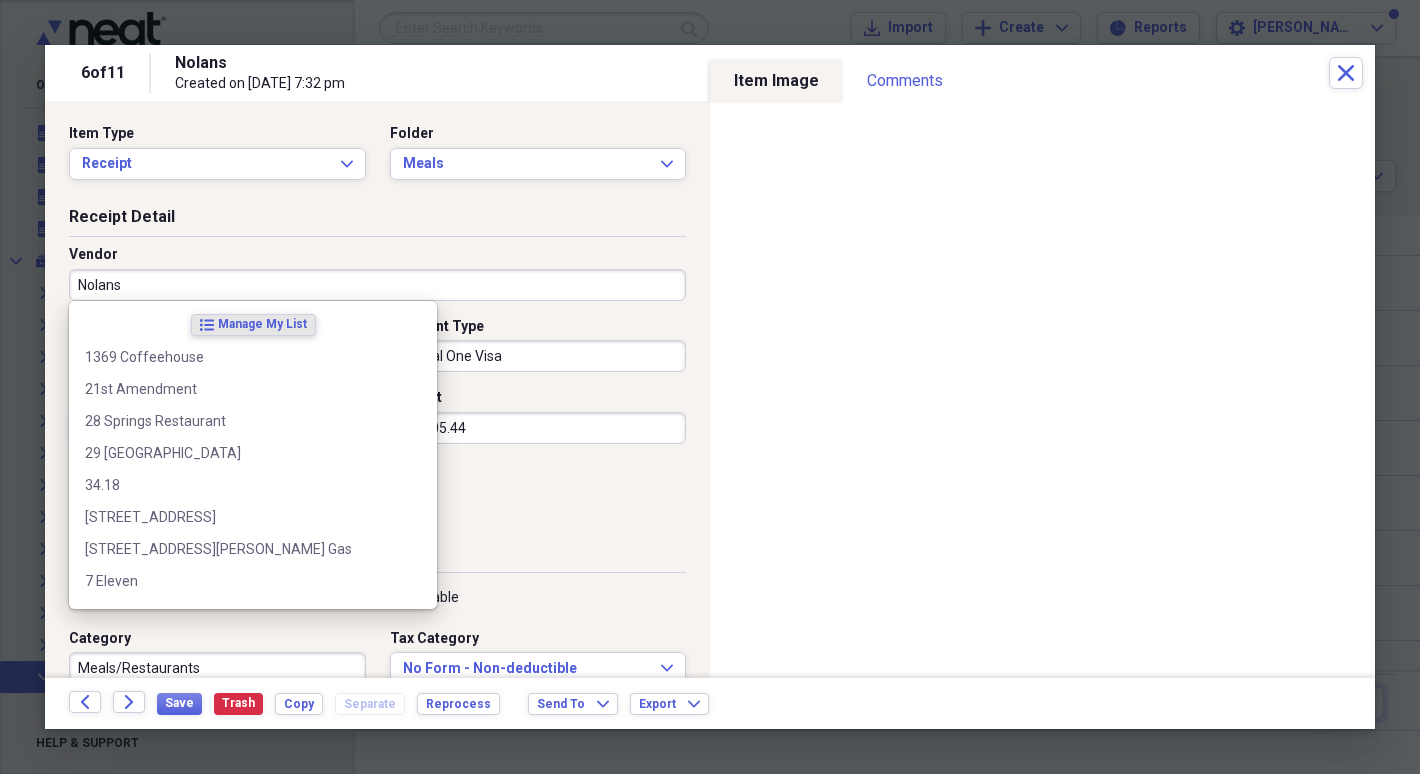 click on "Nolans" at bounding box center (377, 285) 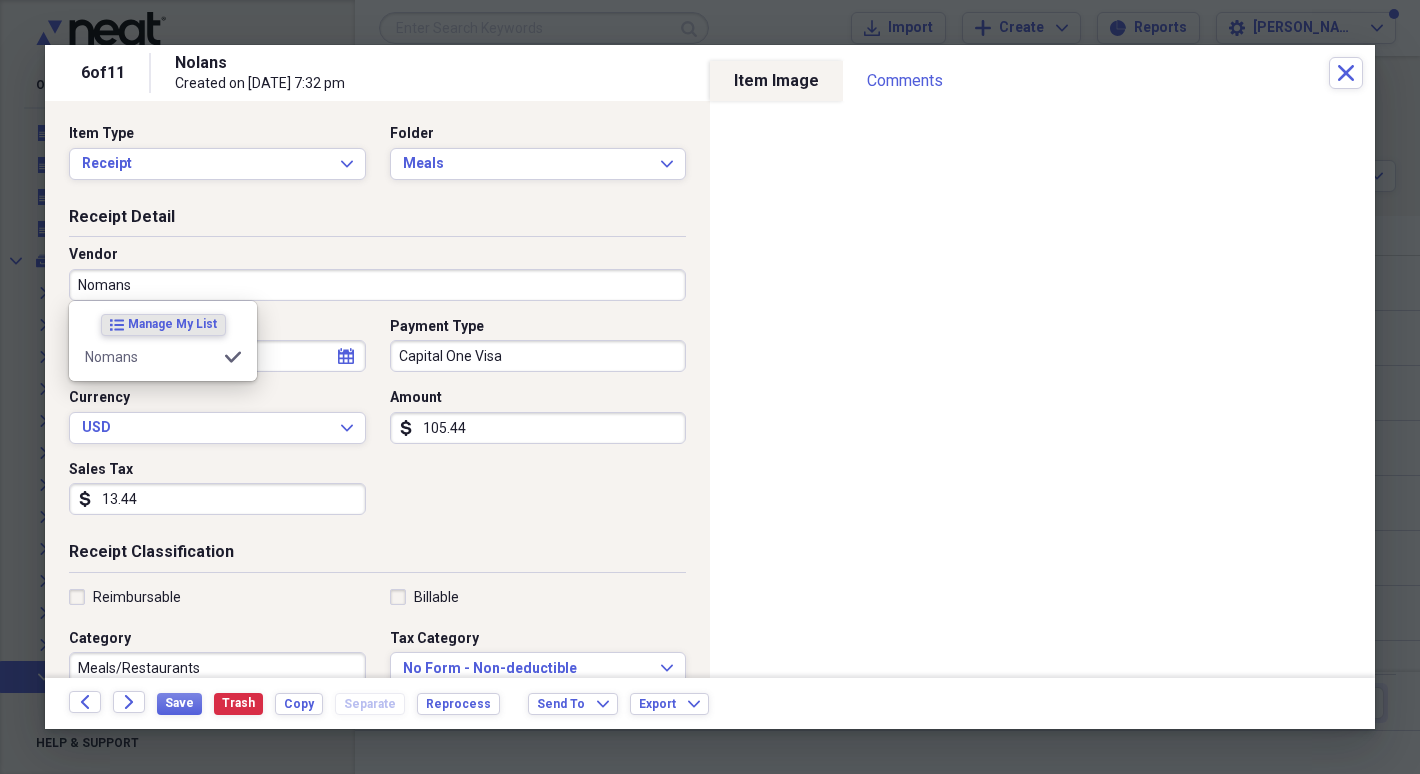 type on "Nomans" 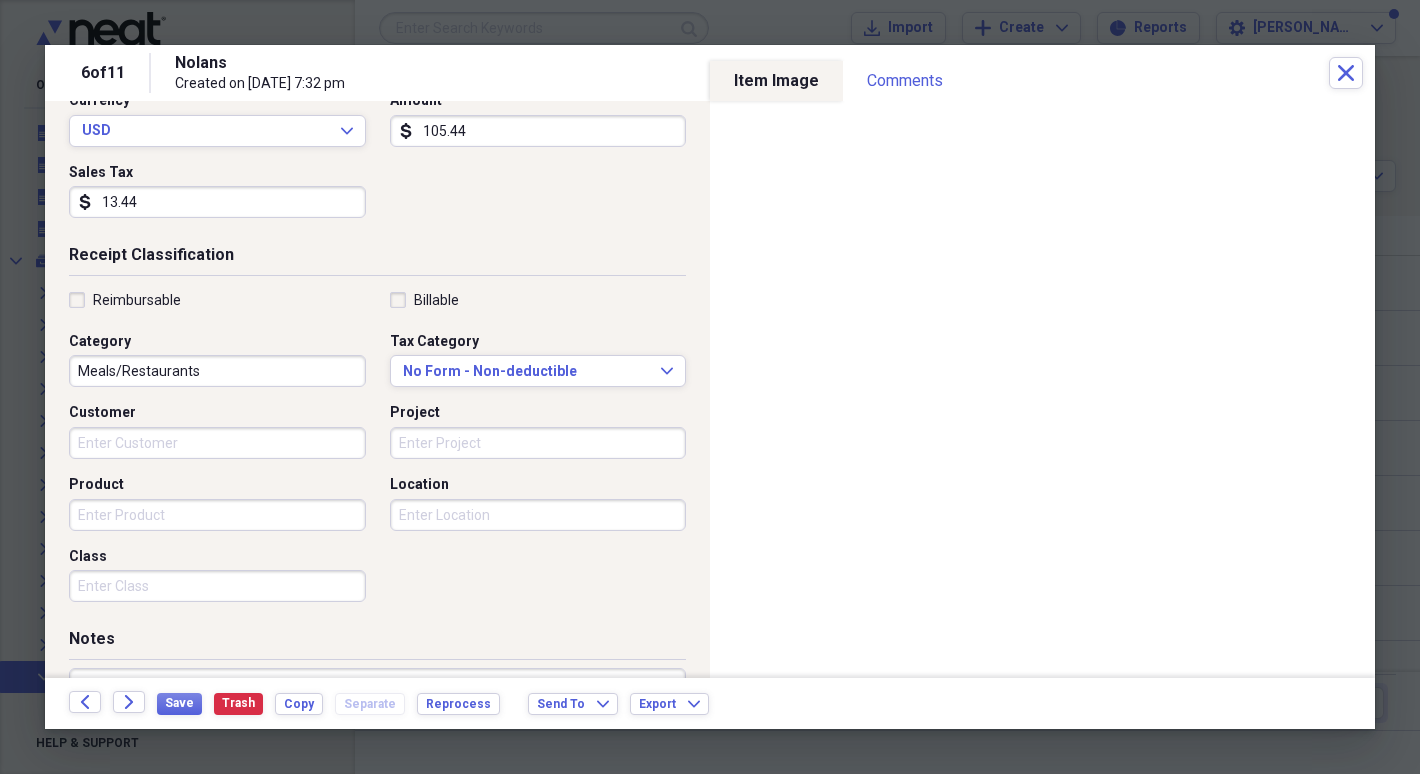 scroll, scrollTop: 325, scrollLeft: 0, axis: vertical 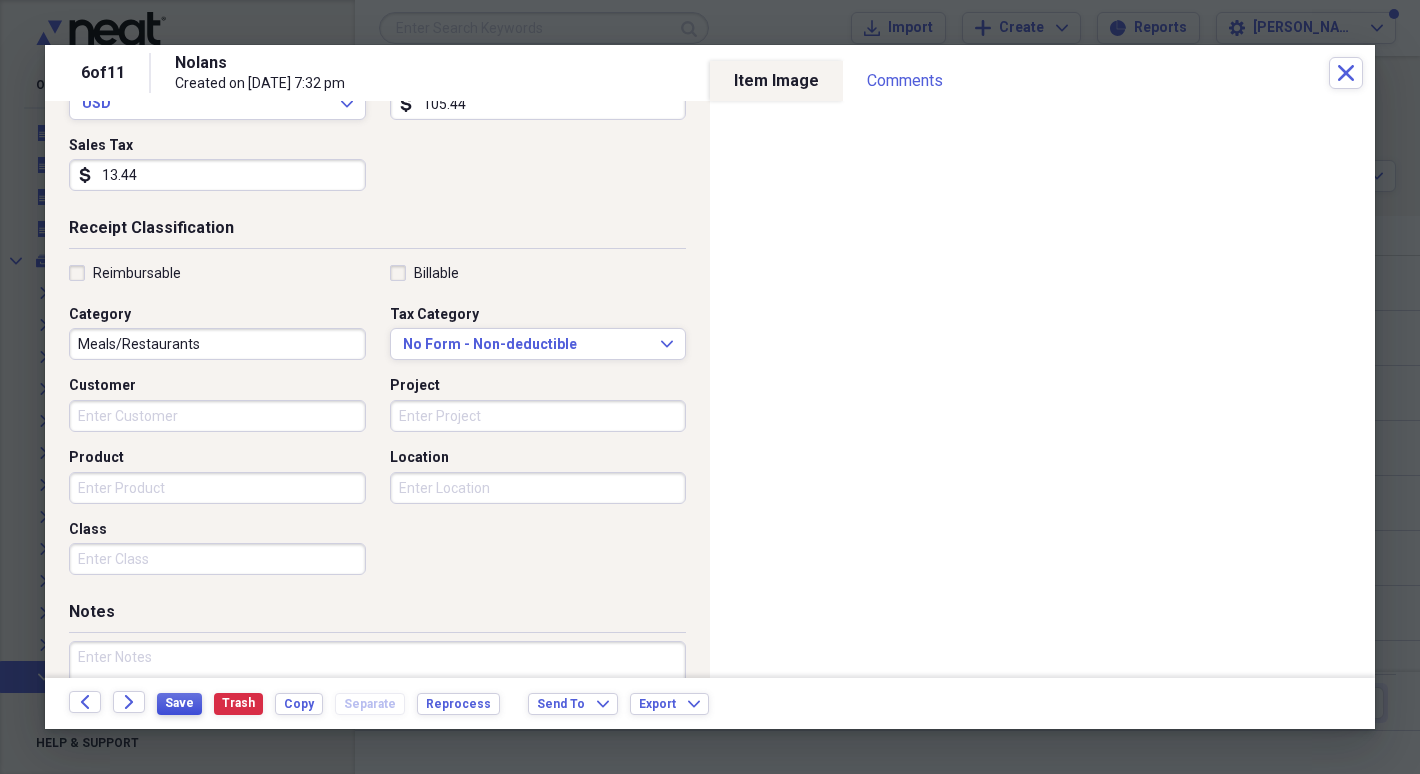 click on "Save" at bounding box center (179, 703) 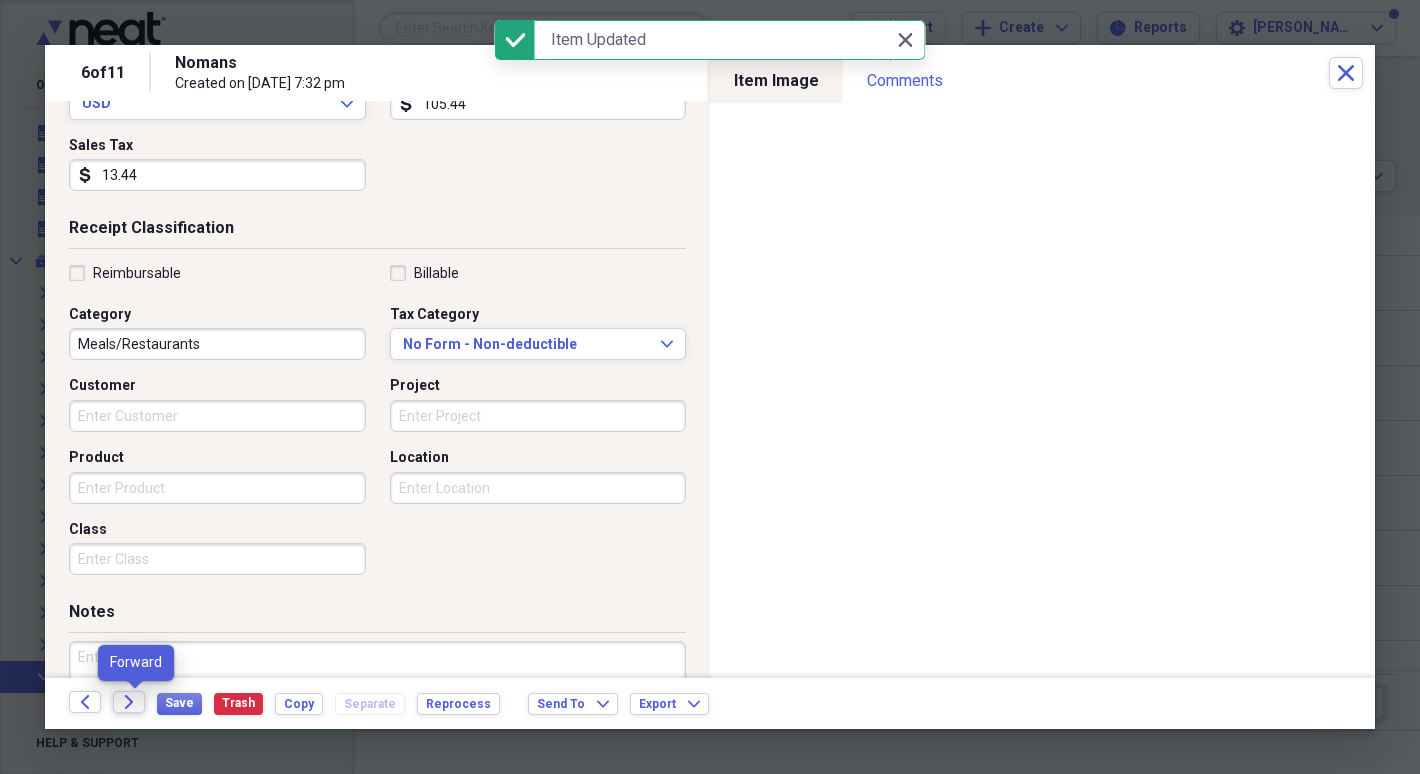 click on "Forward" 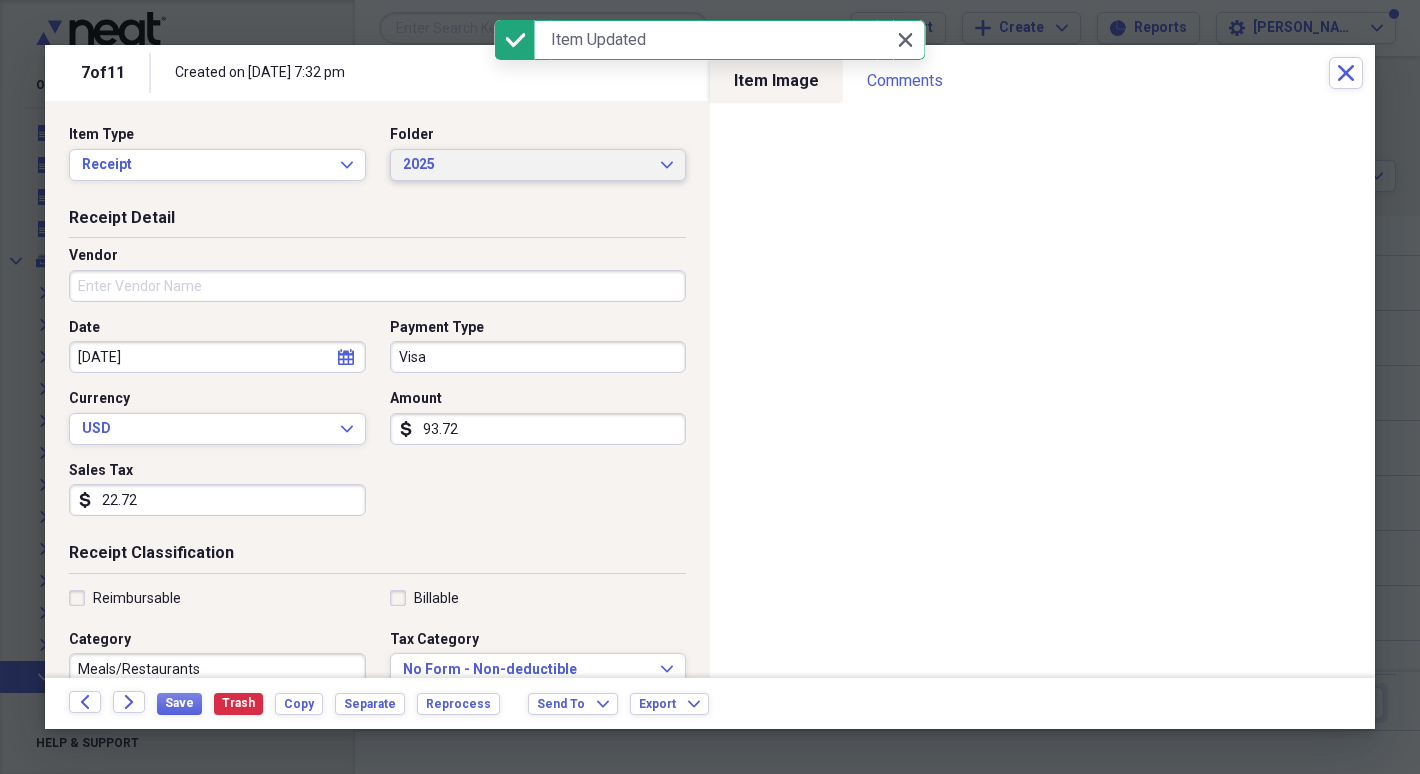 click on "2025" at bounding box center [526, 165] 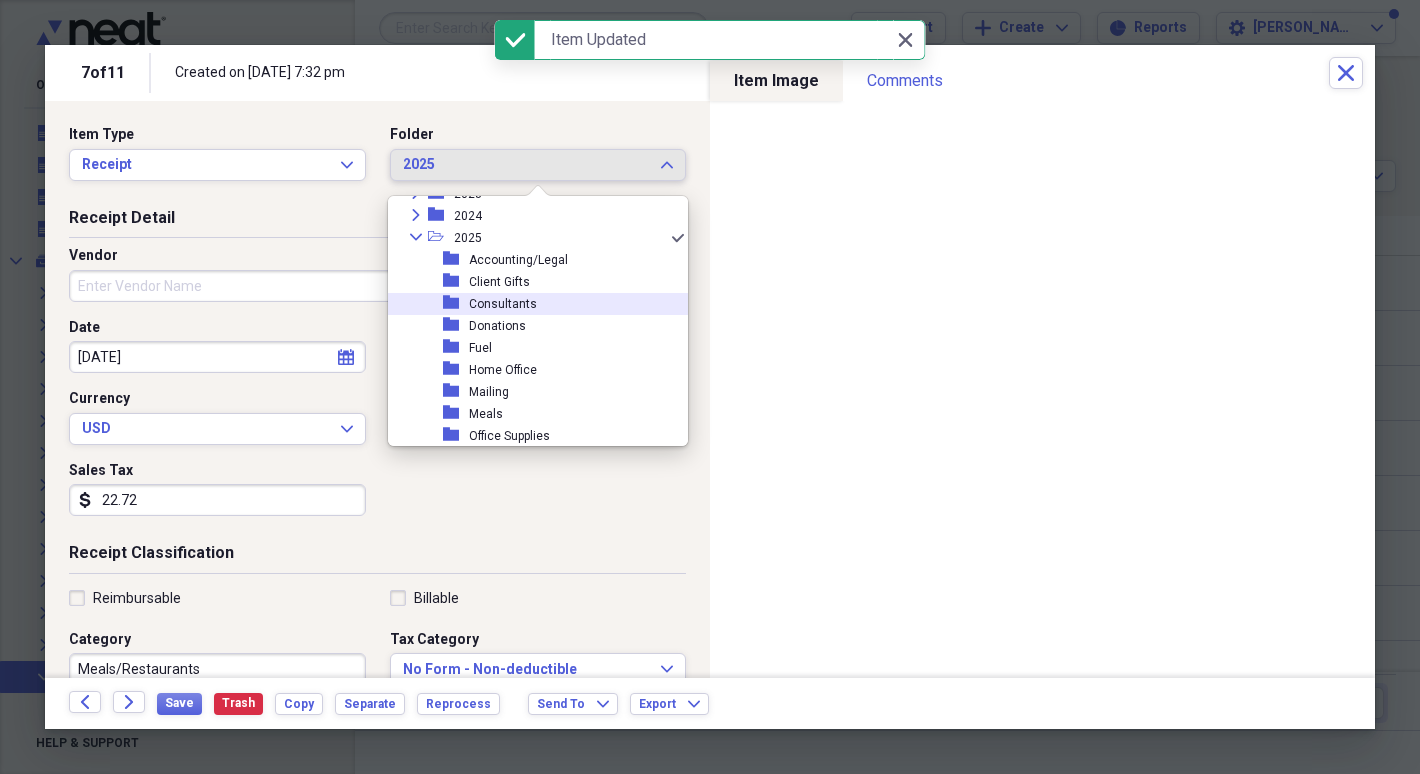 scroll, scrollTop: 293, scrollLeft: 0, axis: vertical 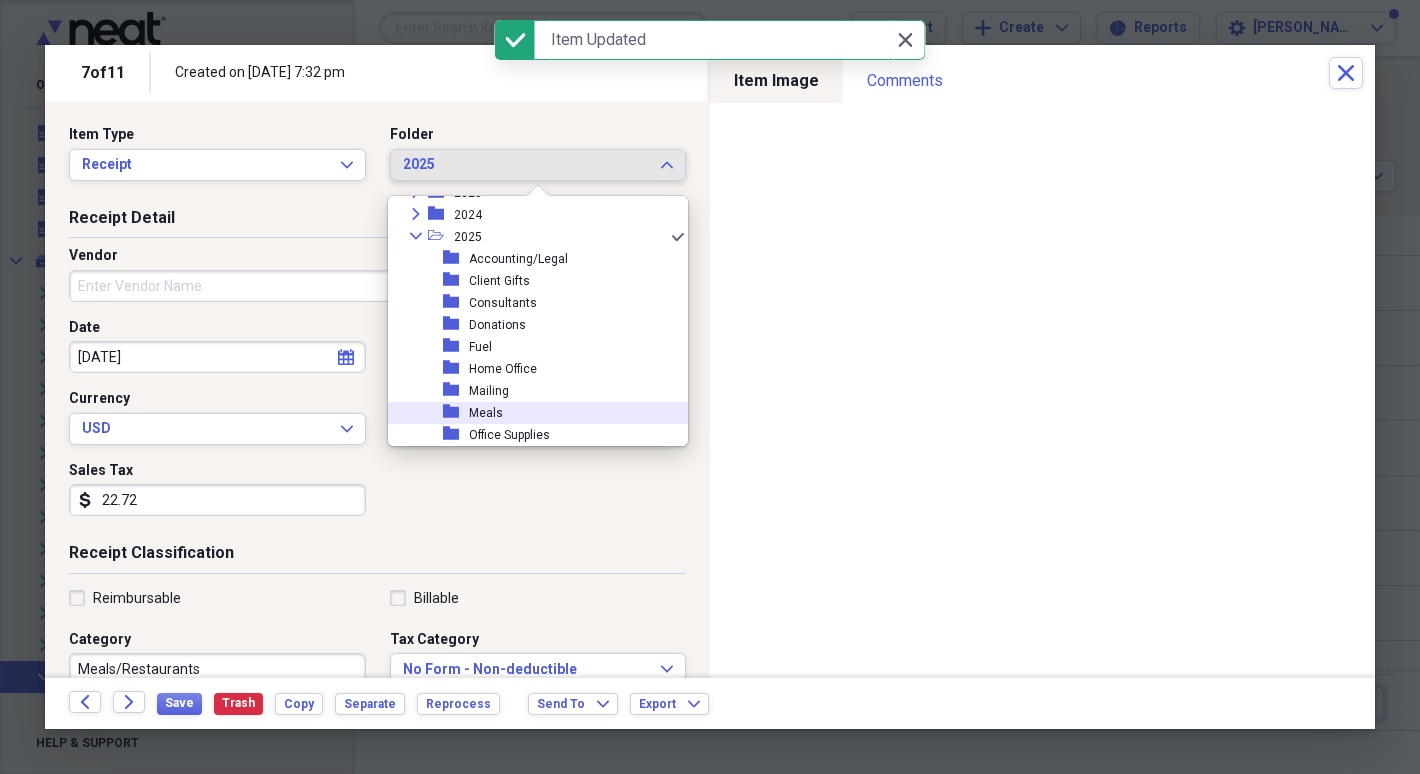 click on "Meals" at bounding box center (486, 413) 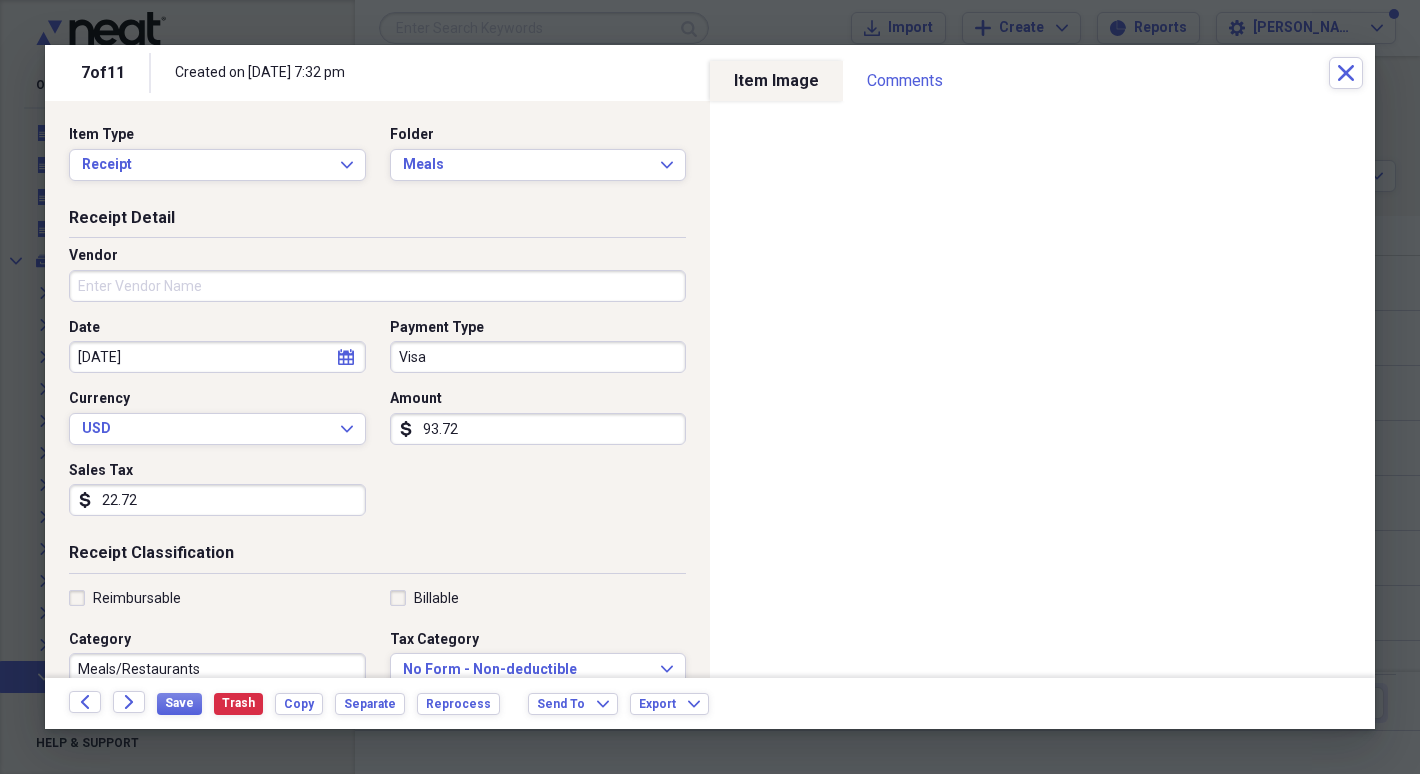 click on "Visa" at bounding box center [538, 357] 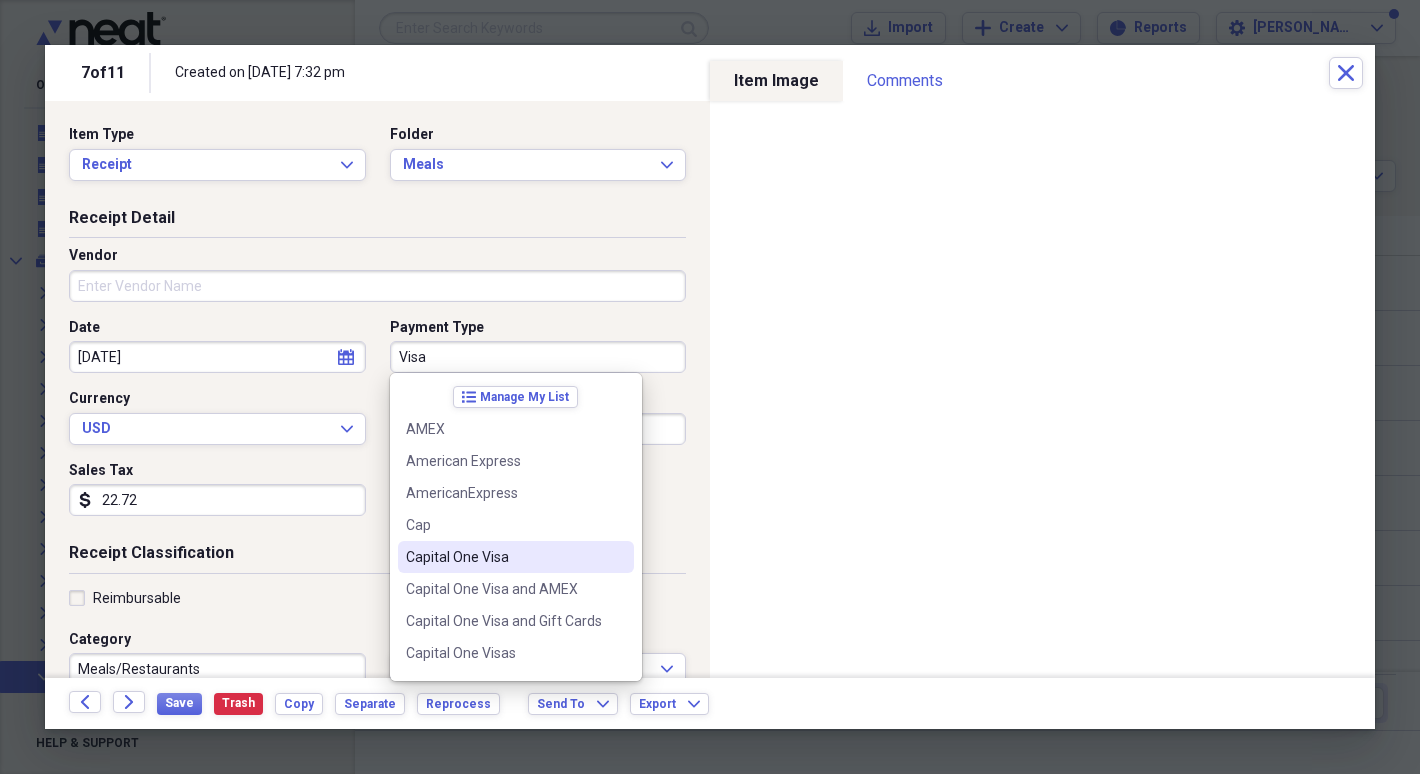 click on "Capital One Visa" at bounding box center [504, 557] 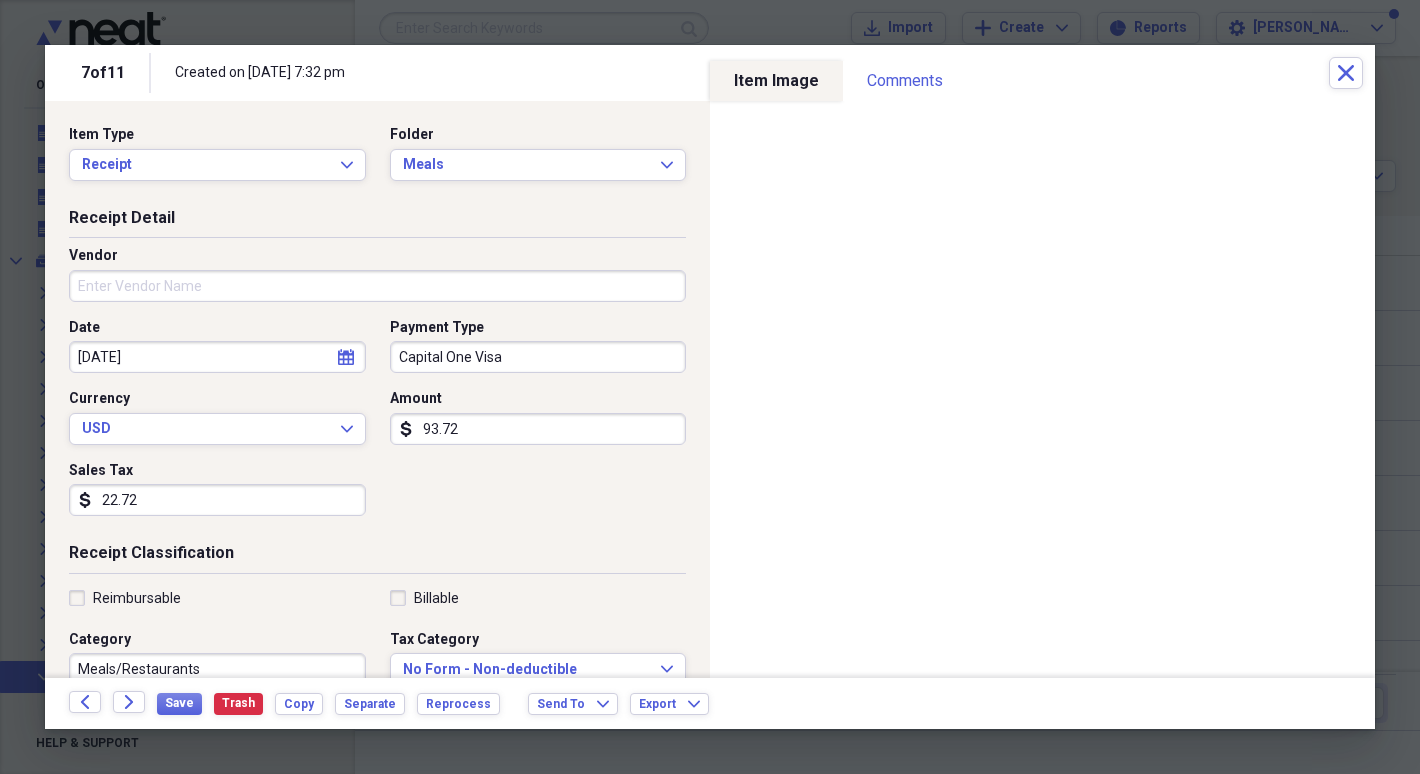 click on "93.72" at bounding box center [538, 429] 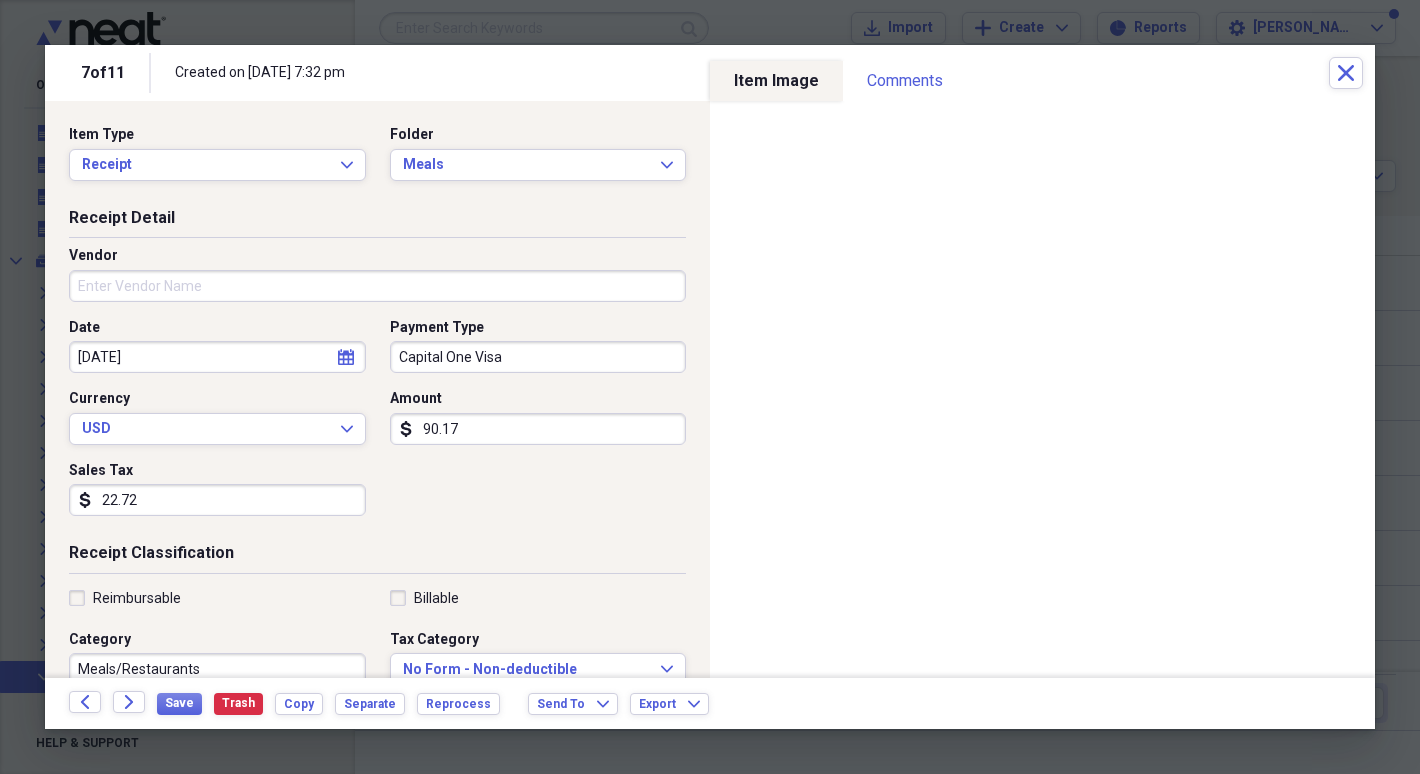 type on "90.17" 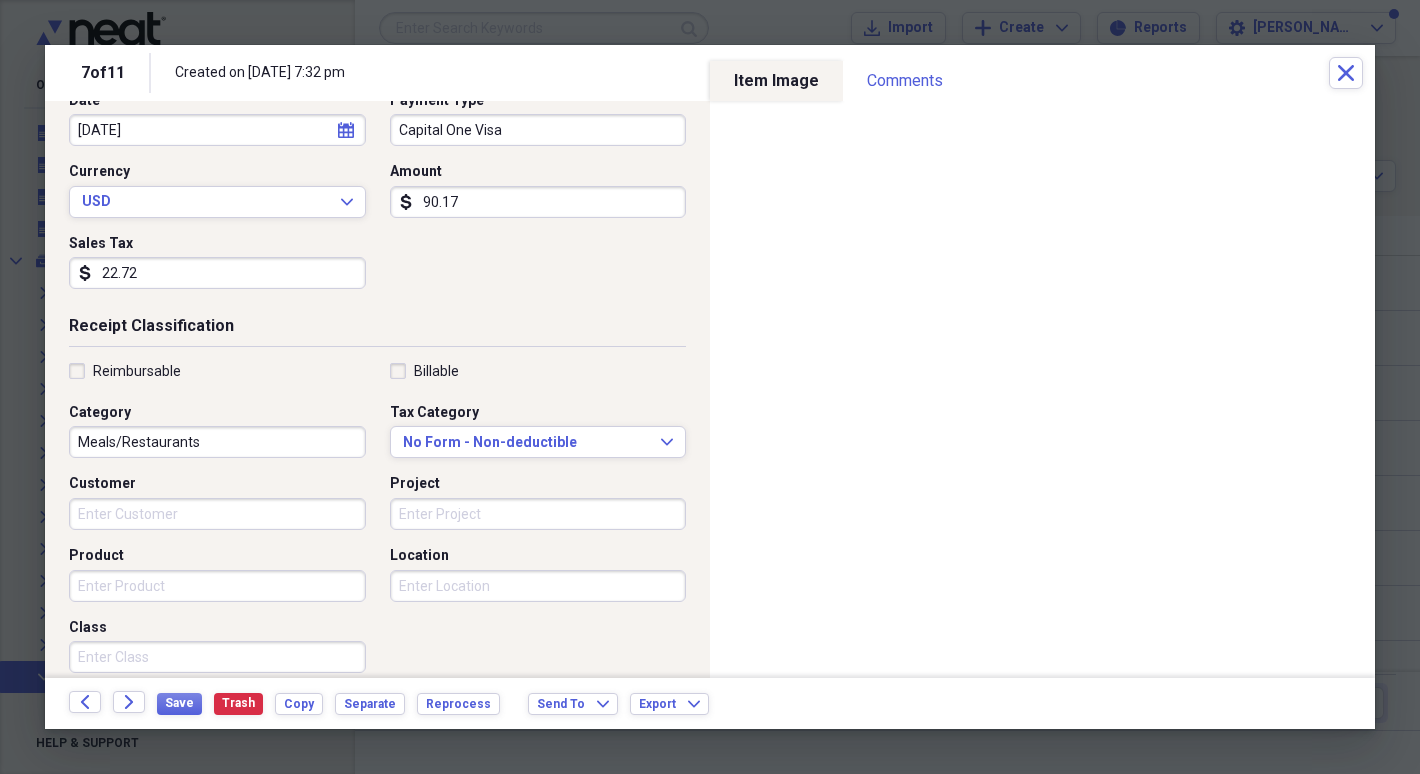 scroll, scrollTop: 245, scrollLeft: 0, axis: vertical 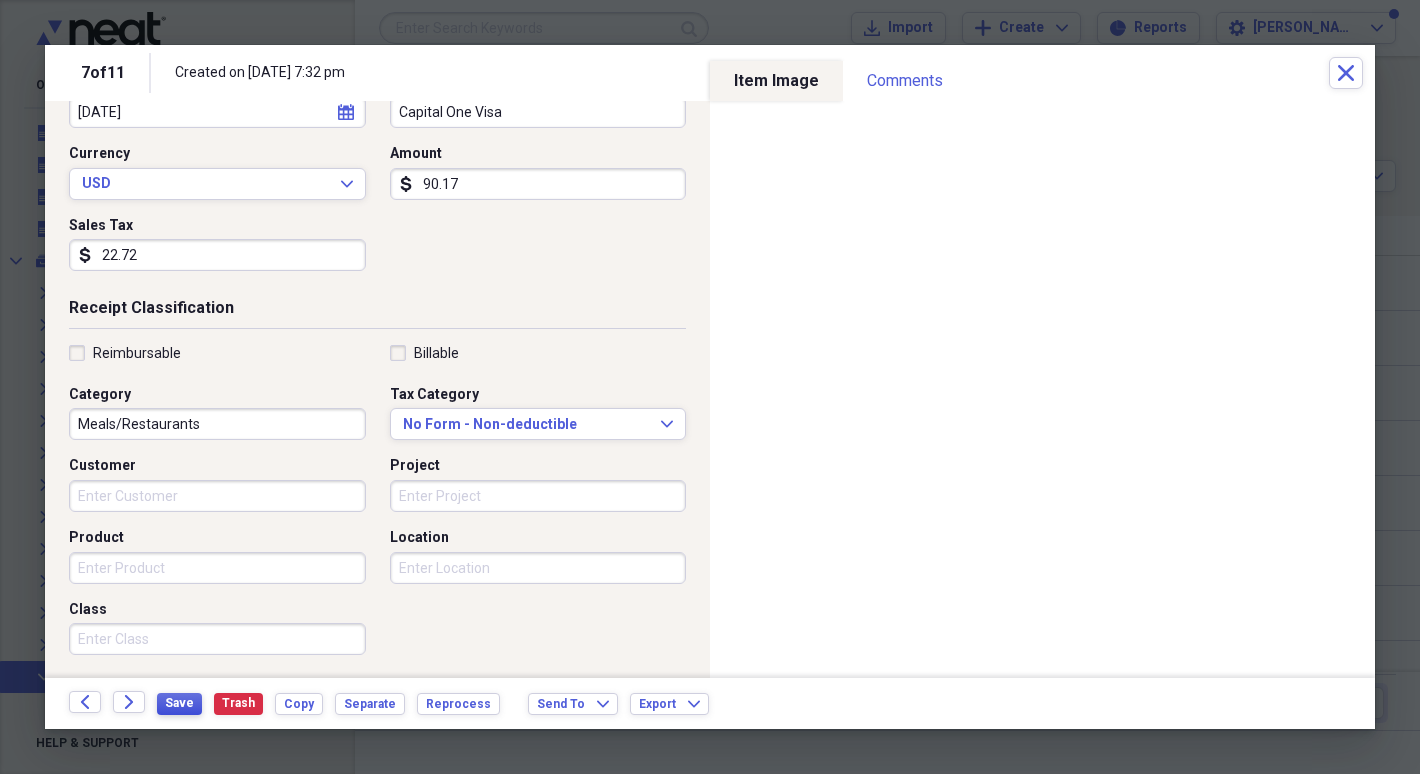 type on "[PERSON_NAME]" 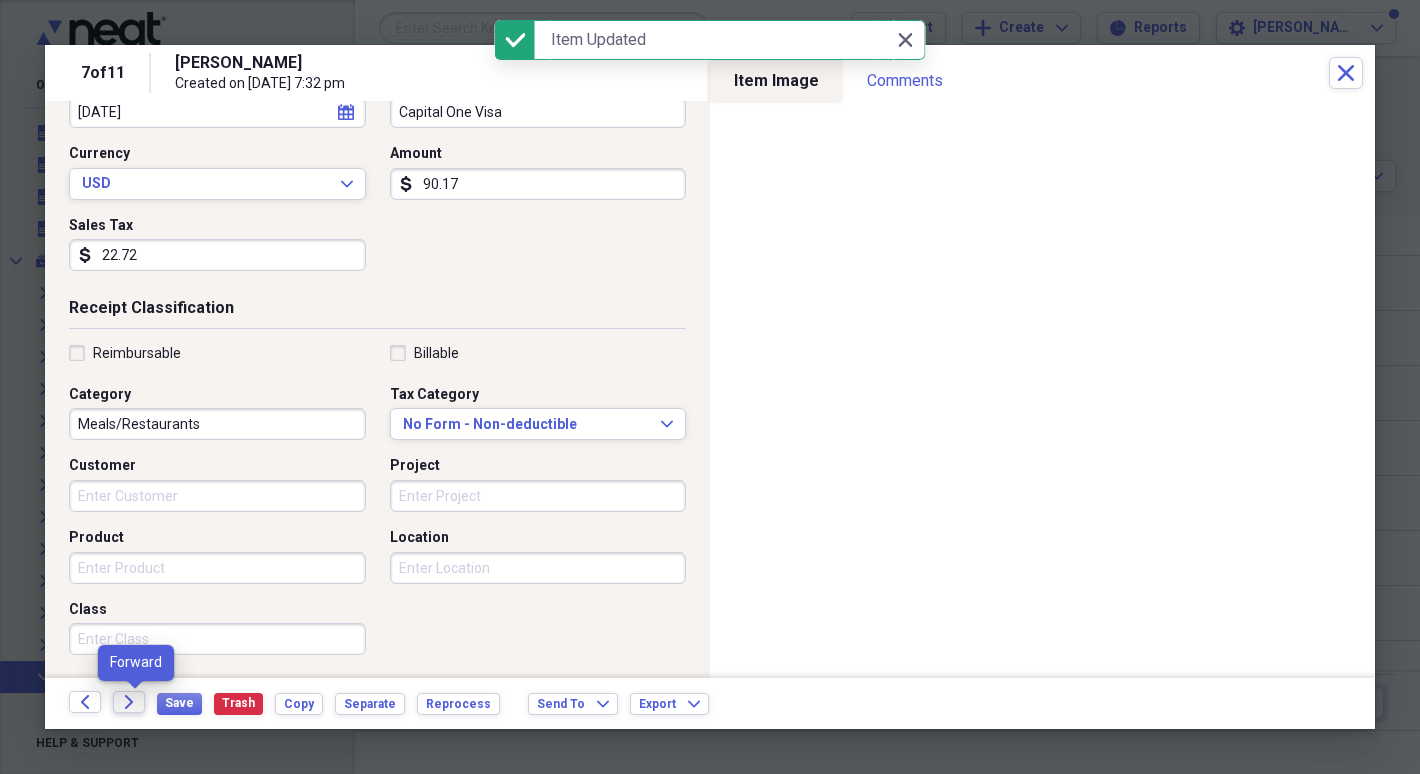 click on "Forward" 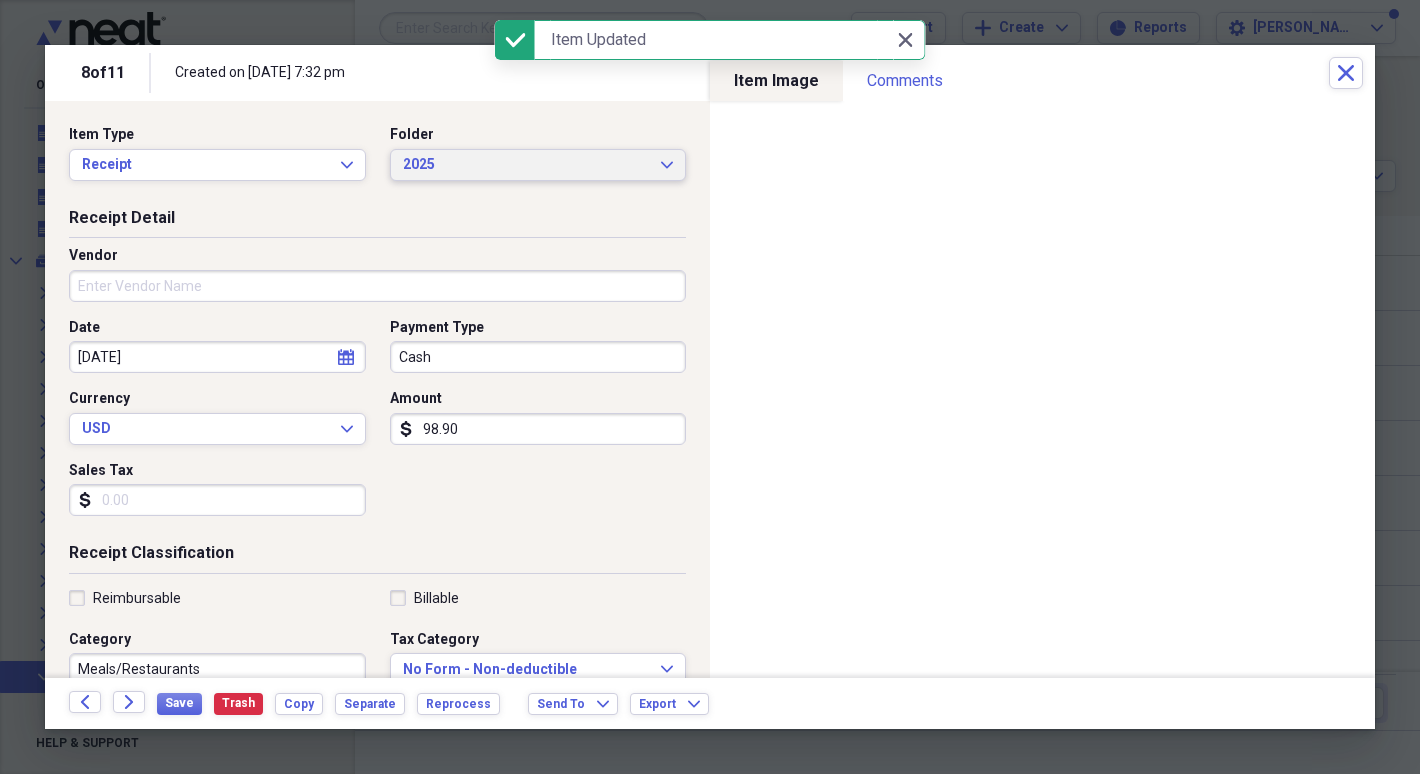 click on "2025" at bounding box center [526, 165] 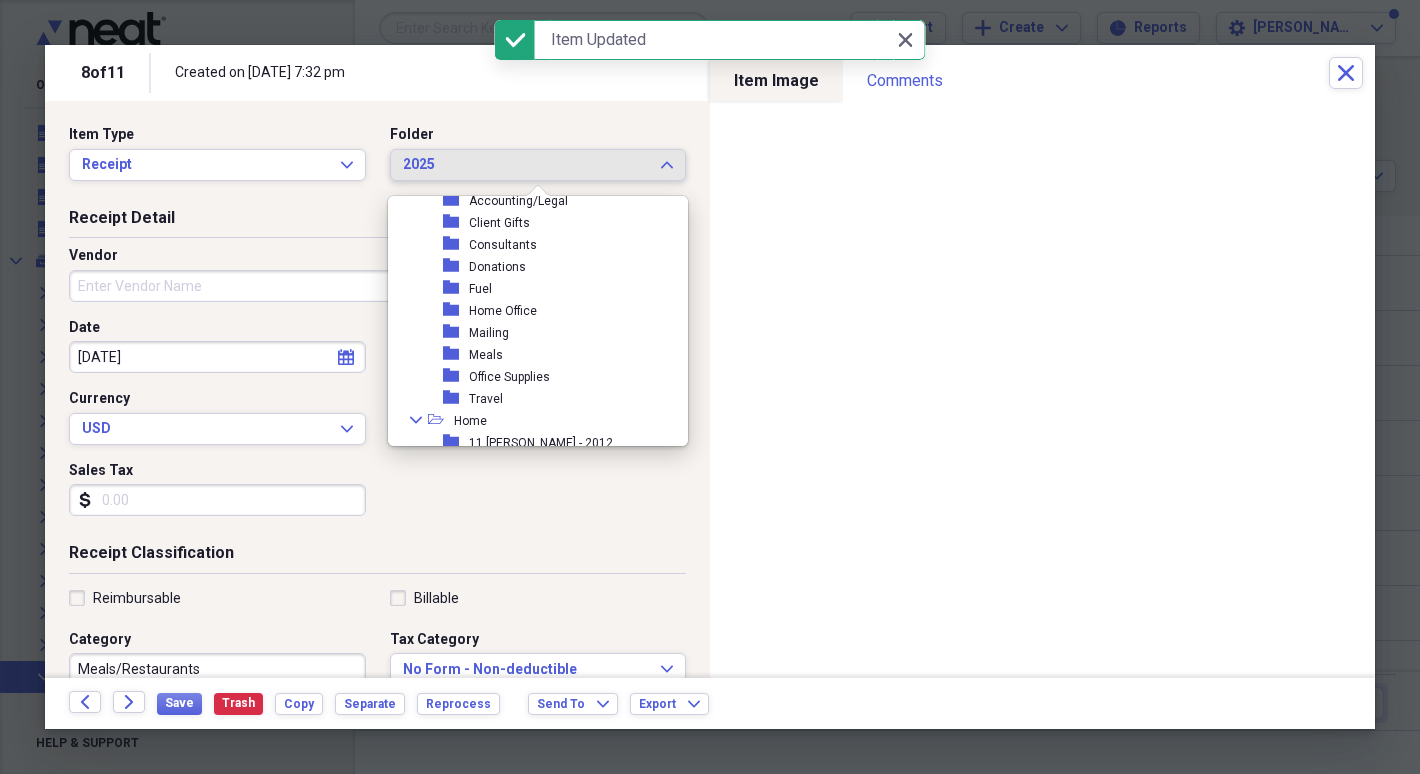 scroll, scrollTop: 352, scrollLeft: 0, axis: vertical 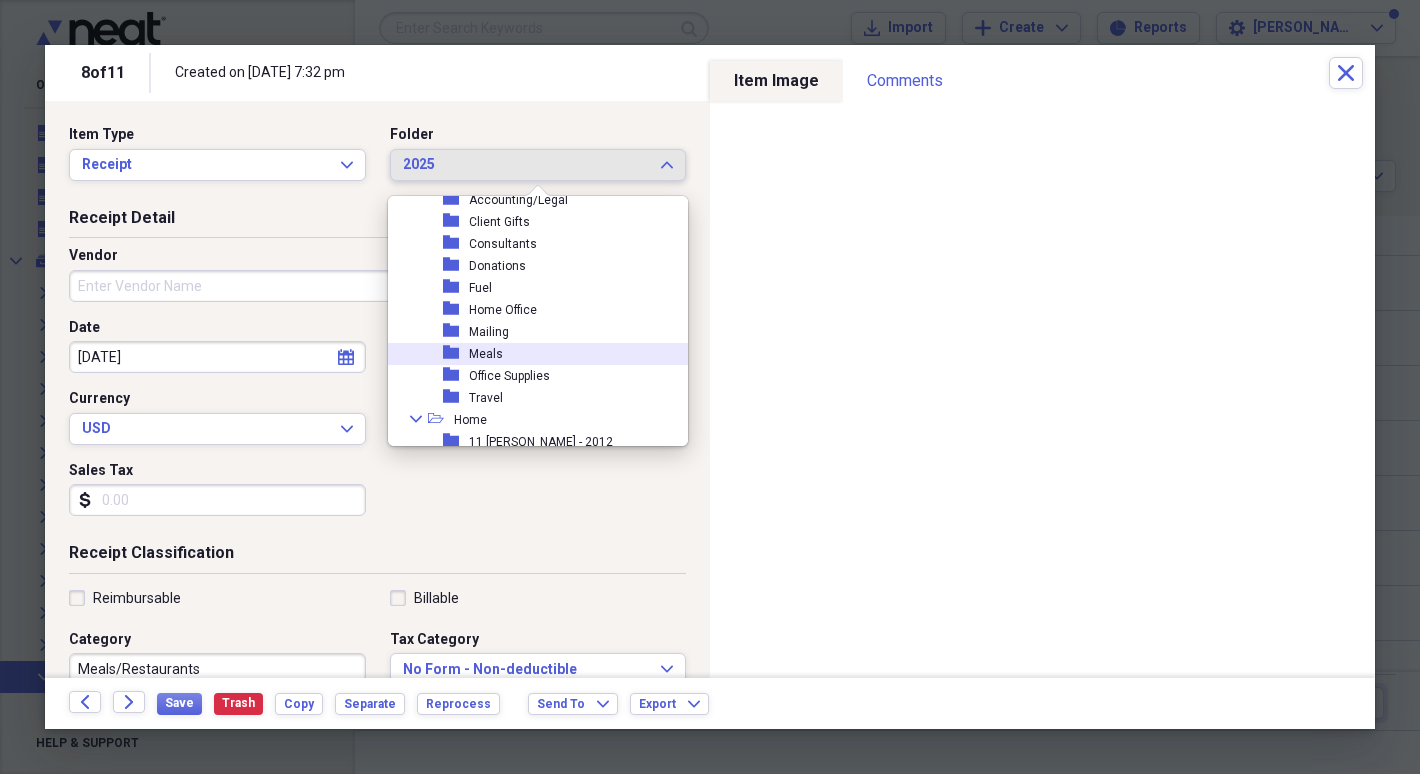 click on "folder" 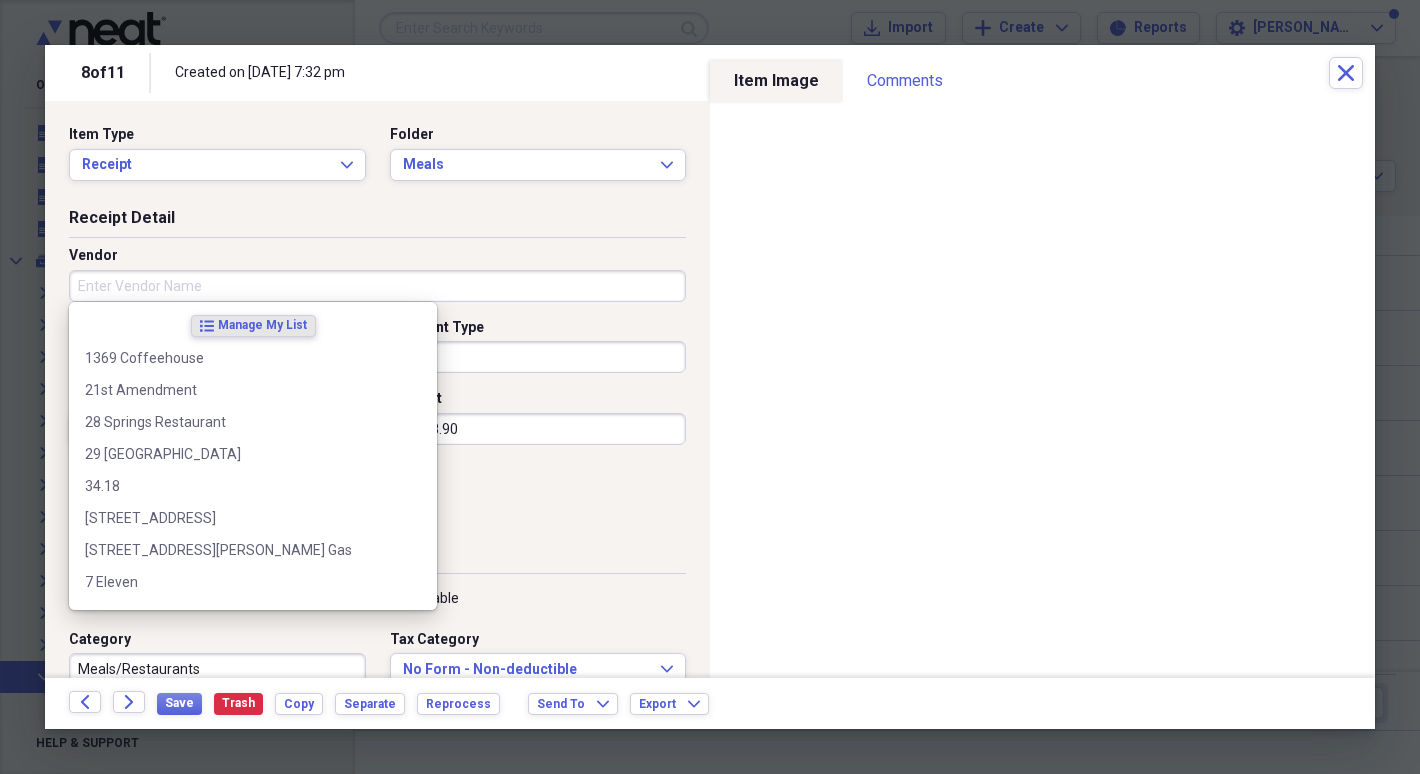 click on "Vendor" at bounding box center [377, 286] 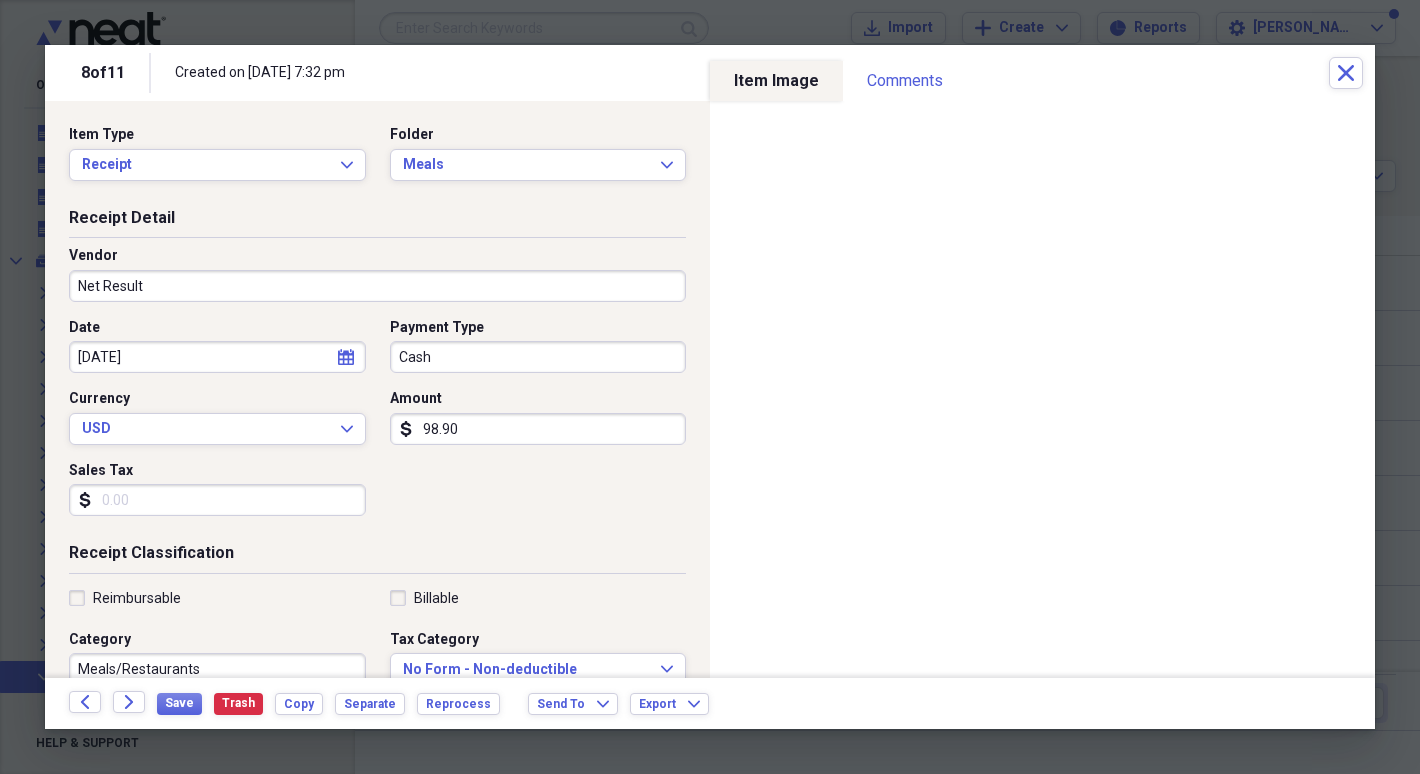 type on "Net Result" 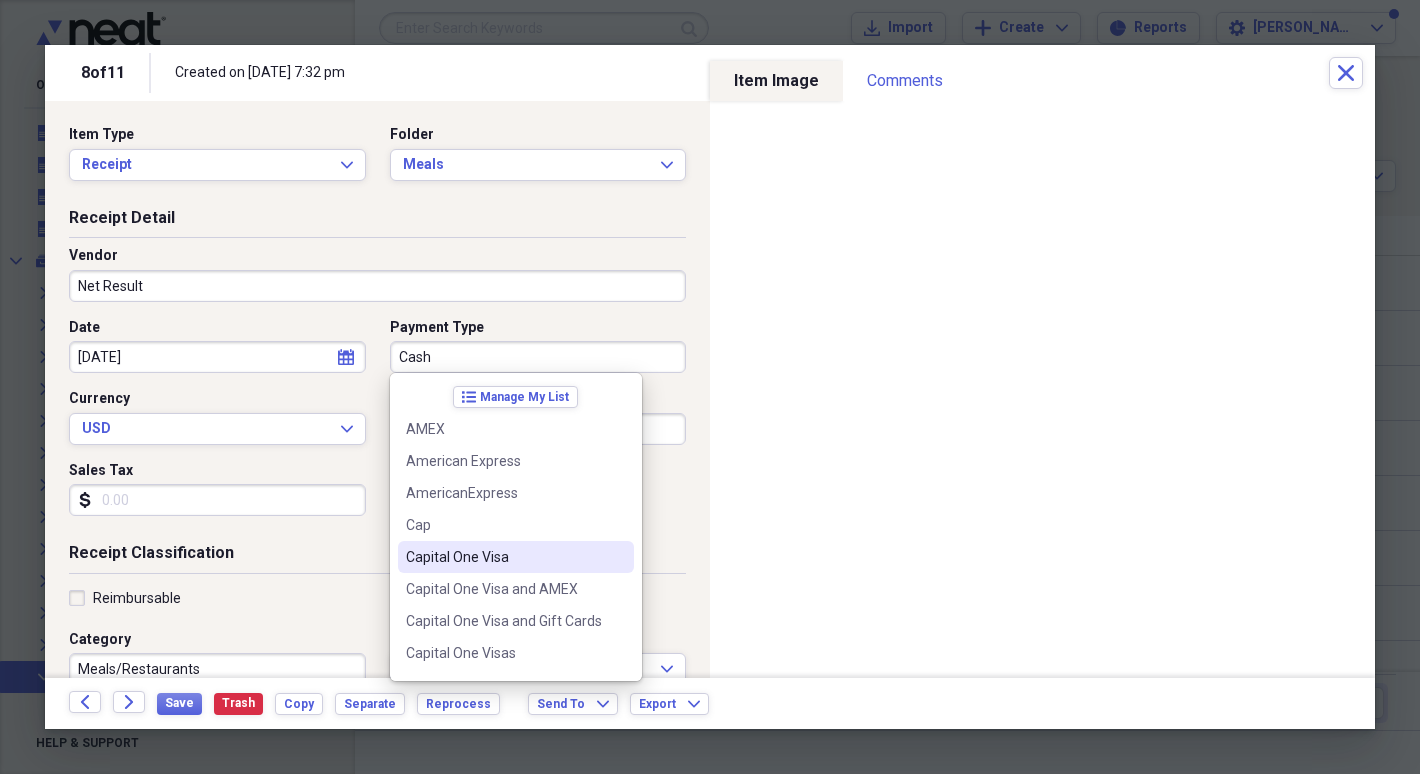 click on "Capital One Visa" at bounding box center (504, 557) 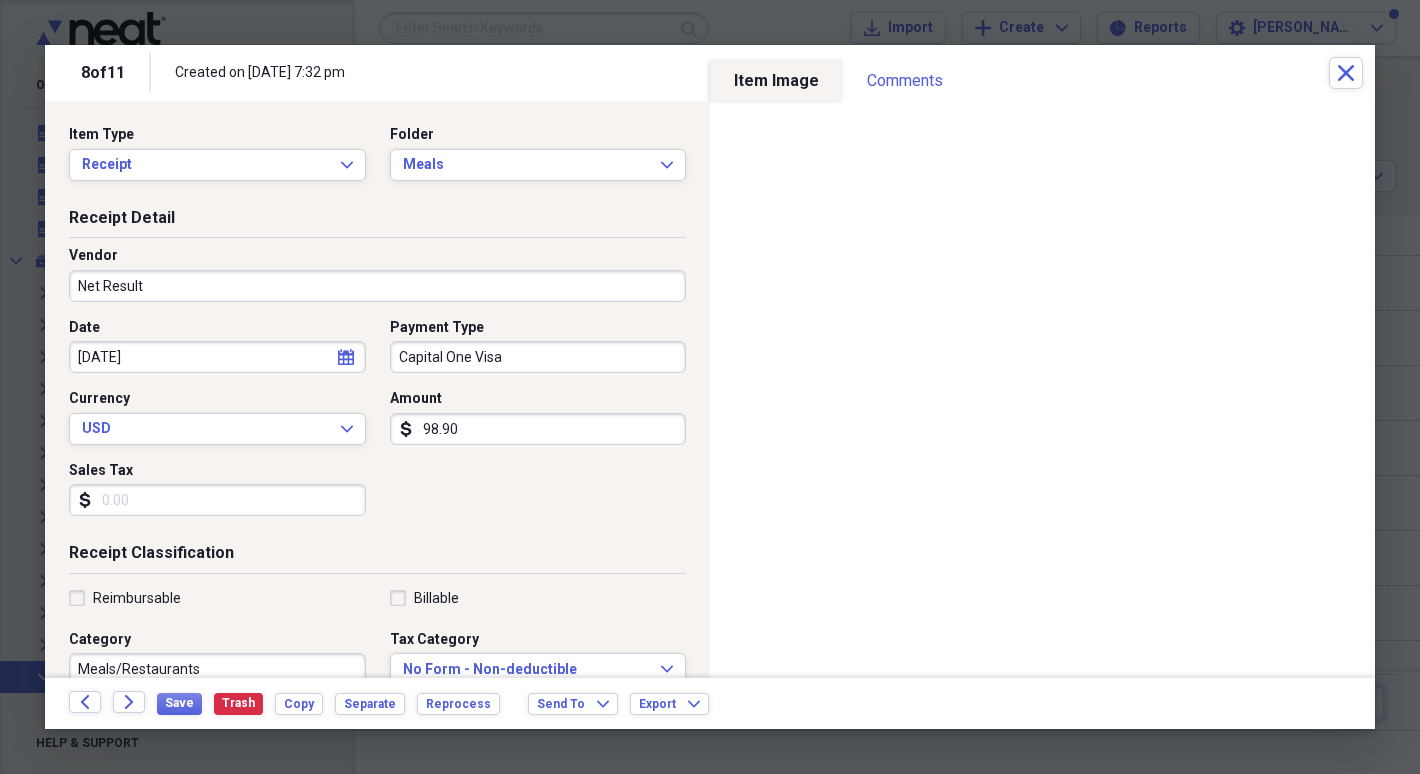 click on "98.90" at bounding box center [538, 429] 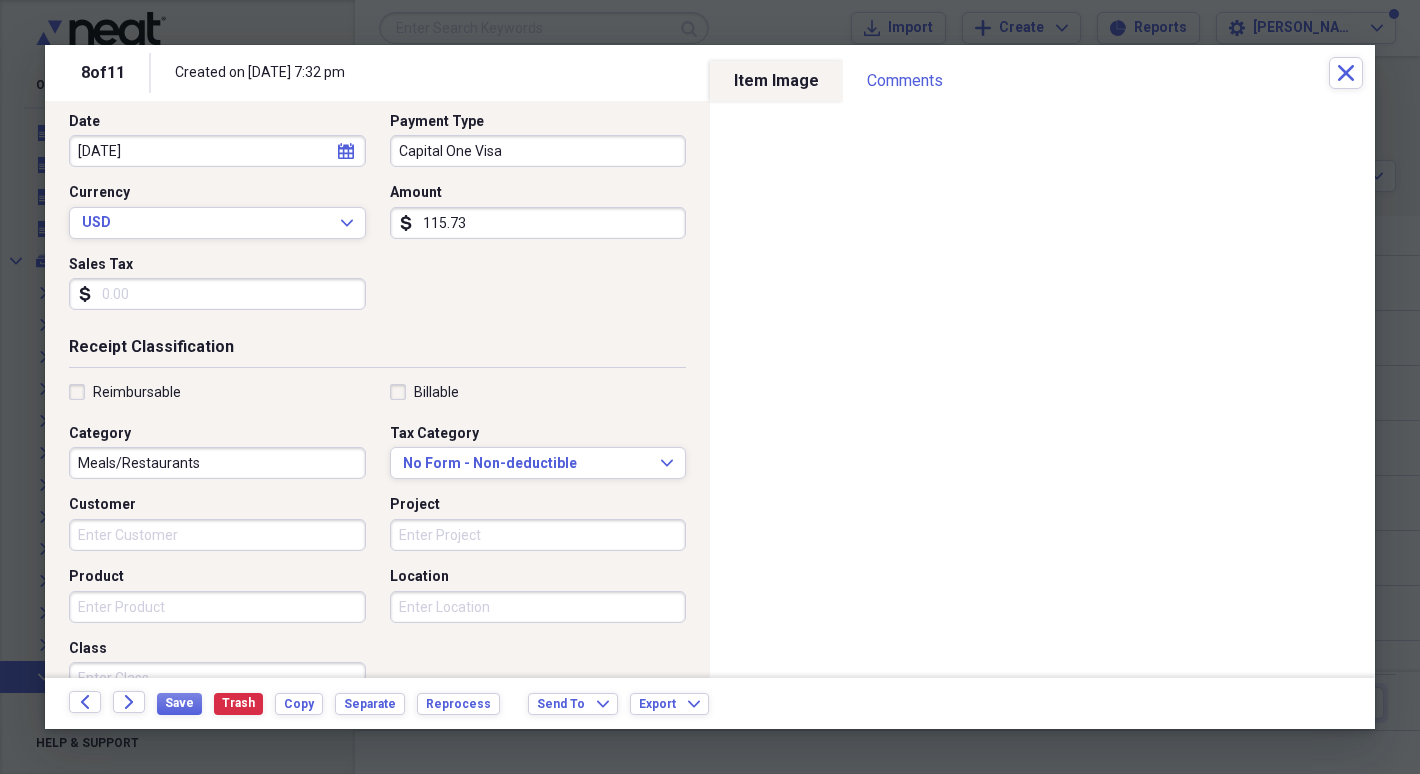 scroll, scrollTop: 213, scrollLeft: 0, axis: vertical 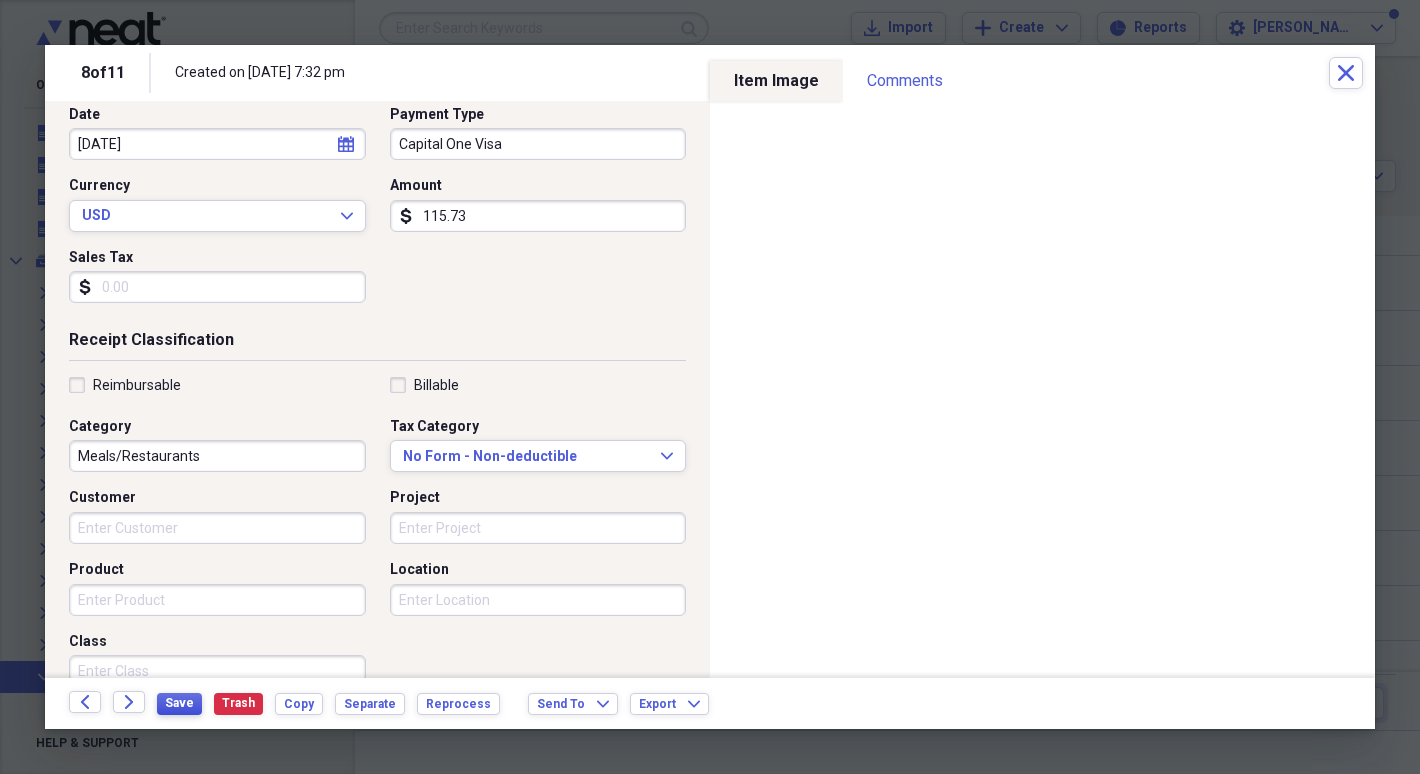 type on "115.73" 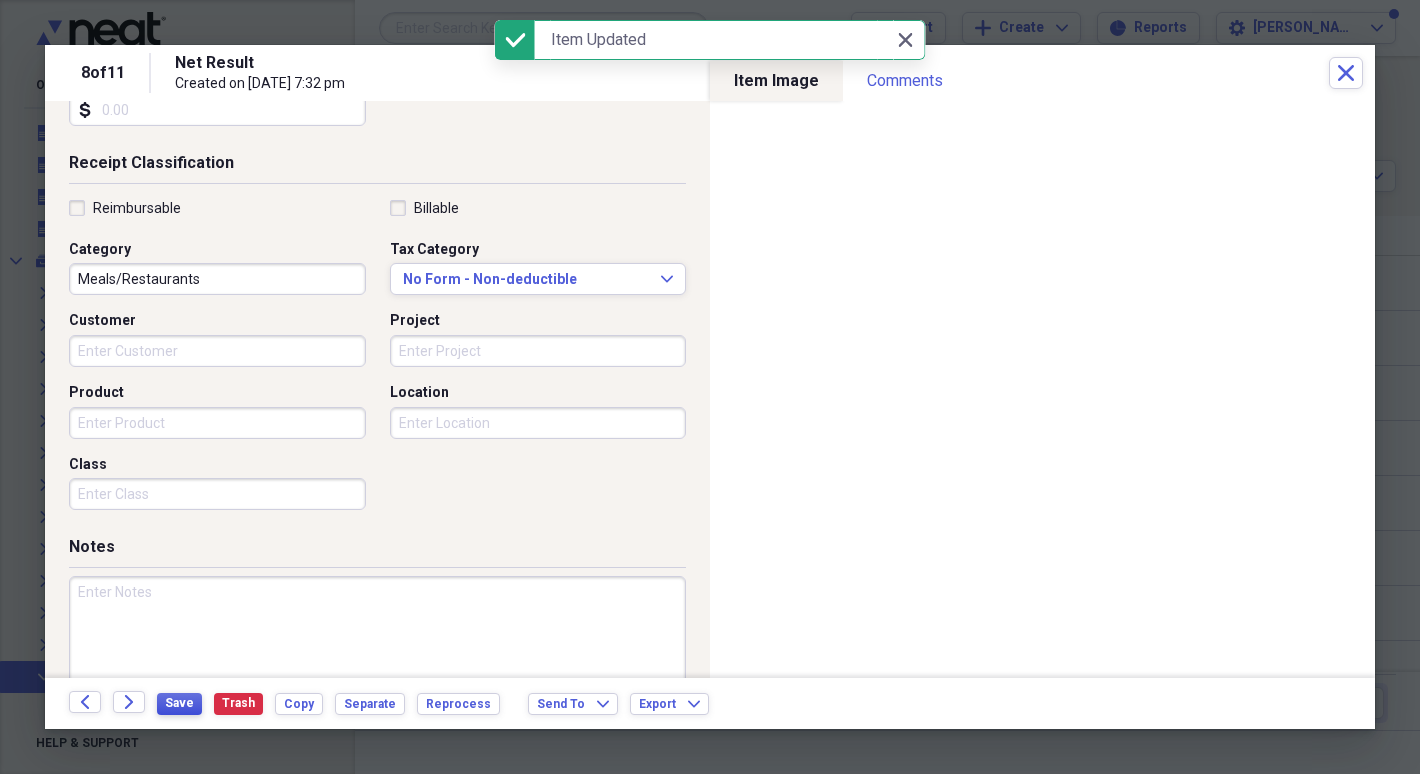 scroll, scrollTop: 443, scrollLeft: 0, axis: vertical 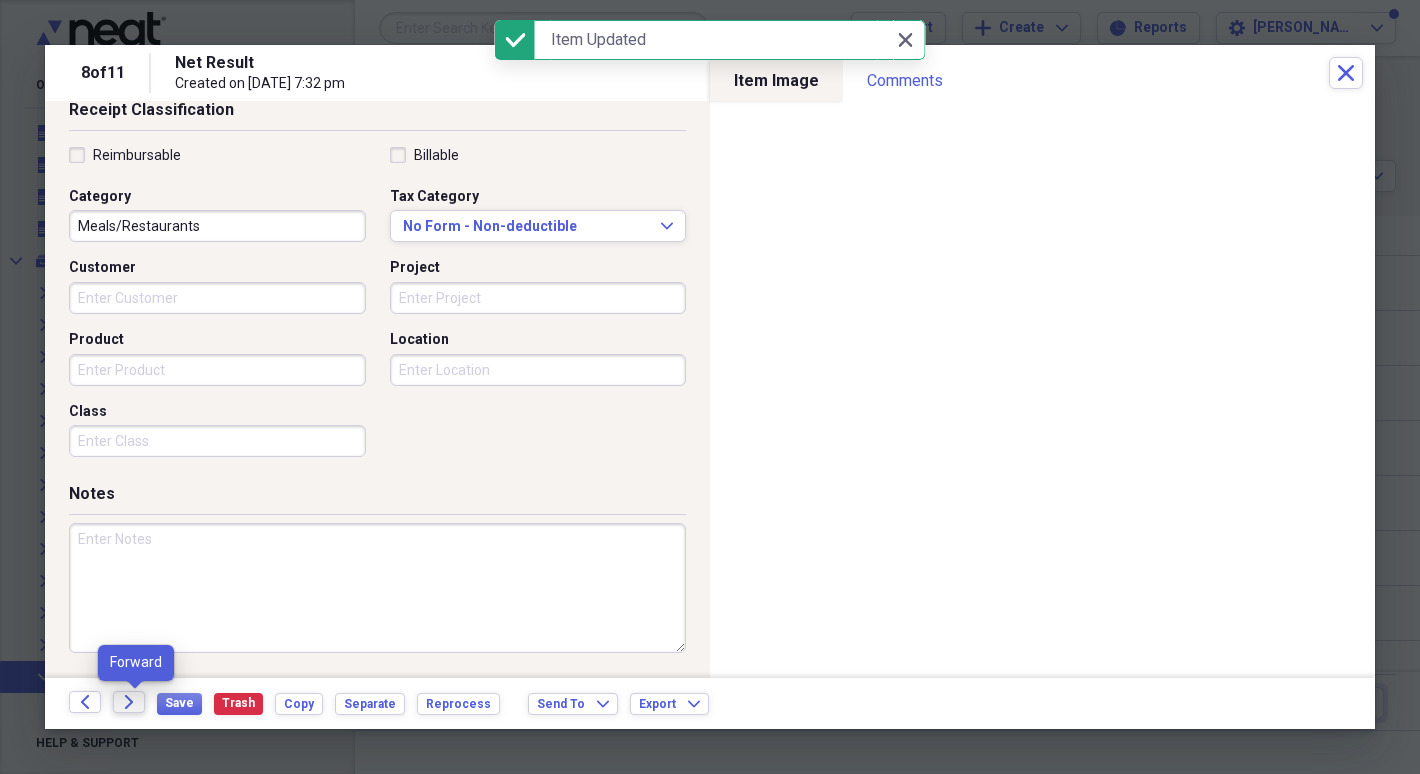 click on "Forward" 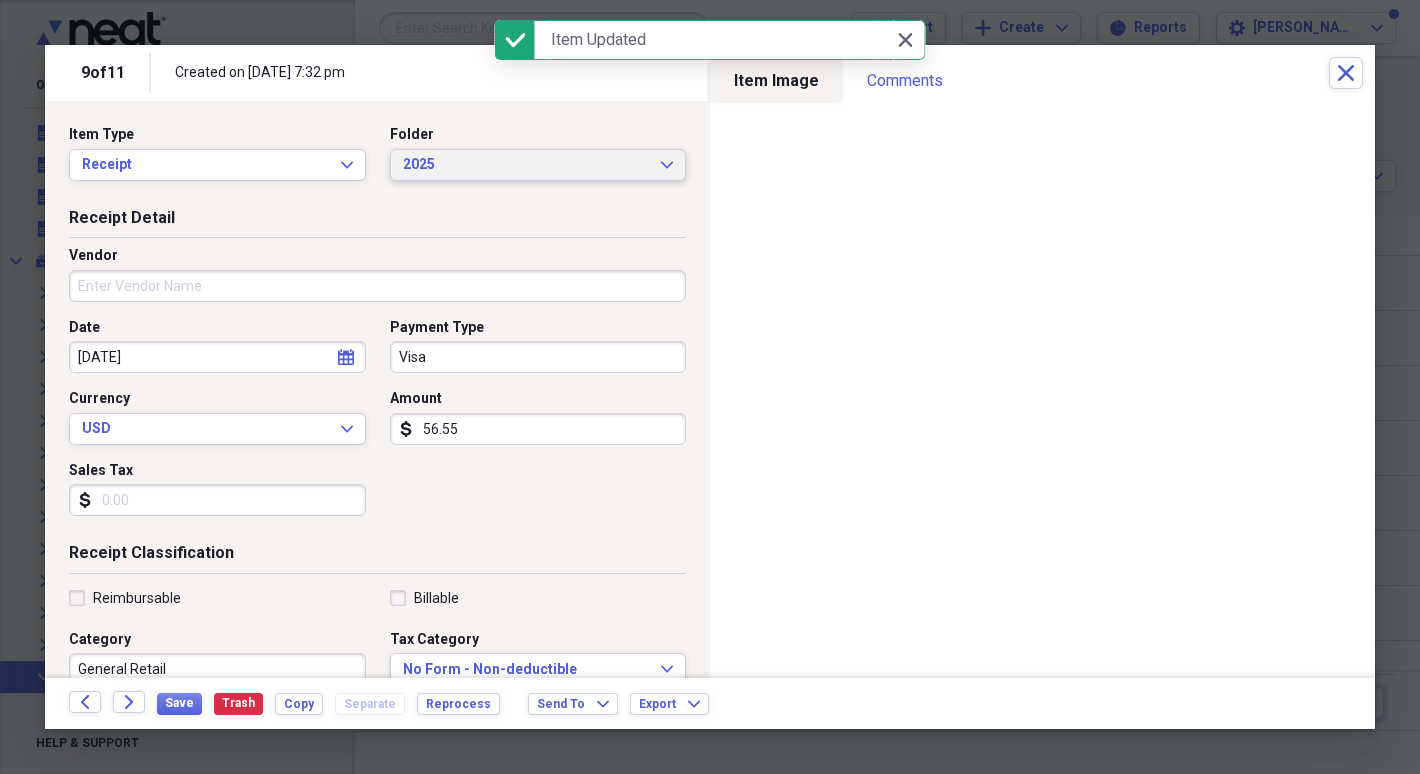 click on "2025" at bounding box center (526, 165) 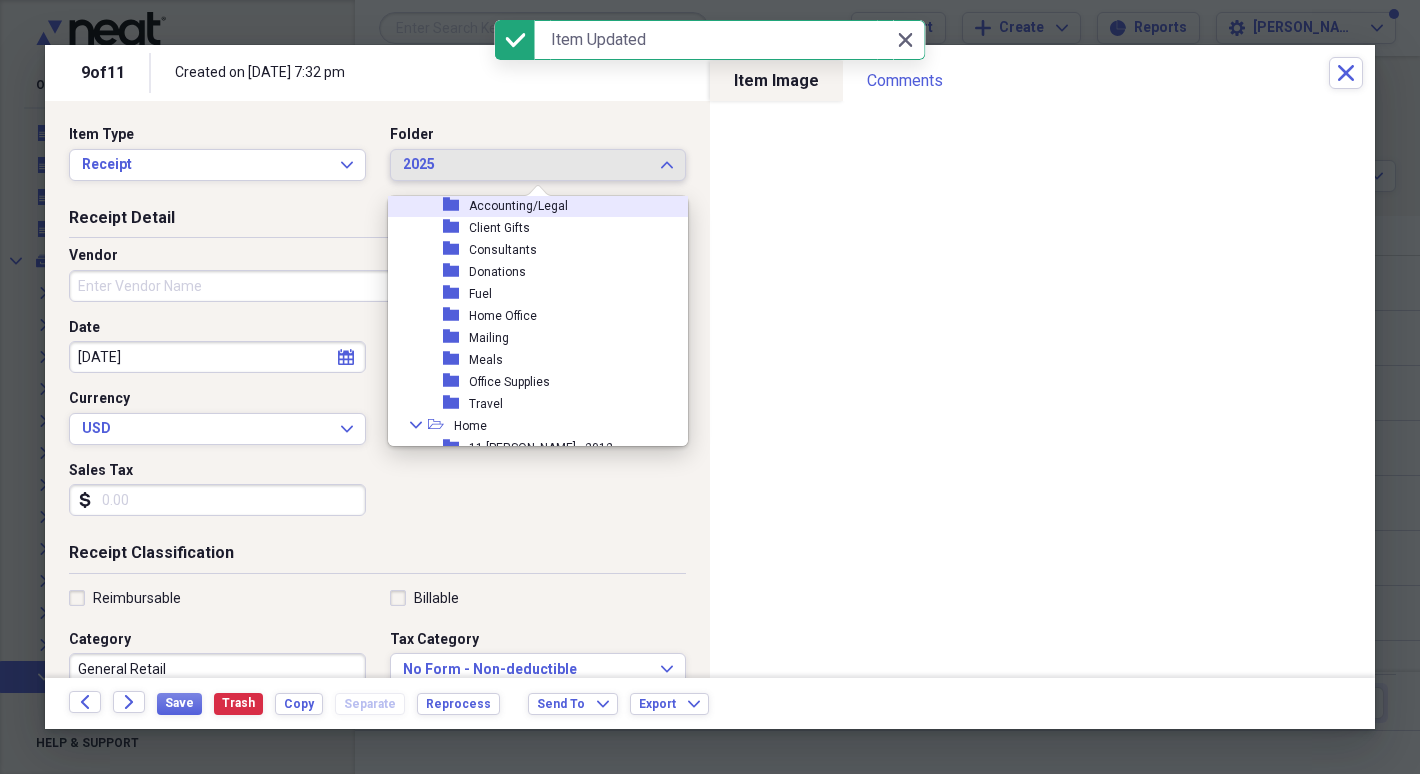 scroll, scrollTop: 350, scrollLeft: 0, axis: vertical 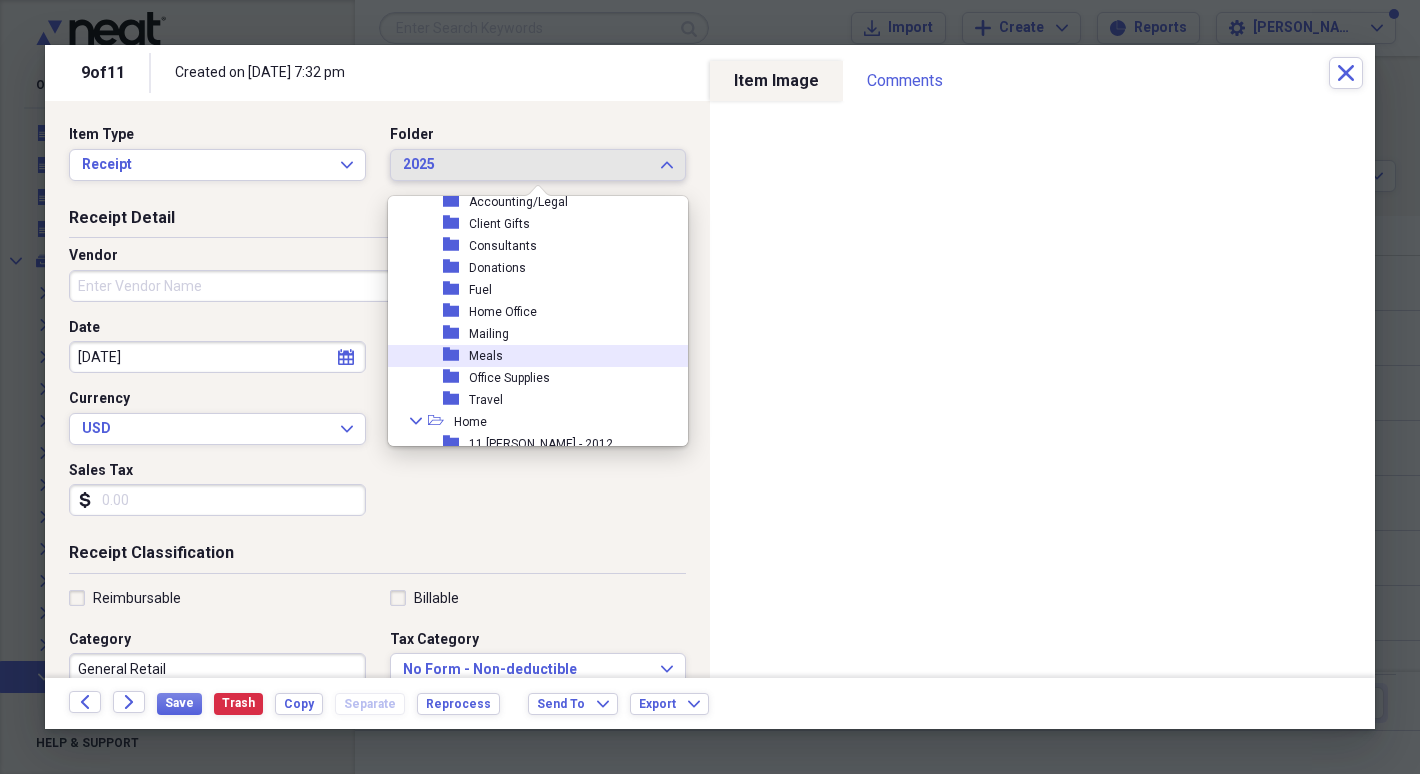 click on "folder Meals" at bounding box center [530, 356] 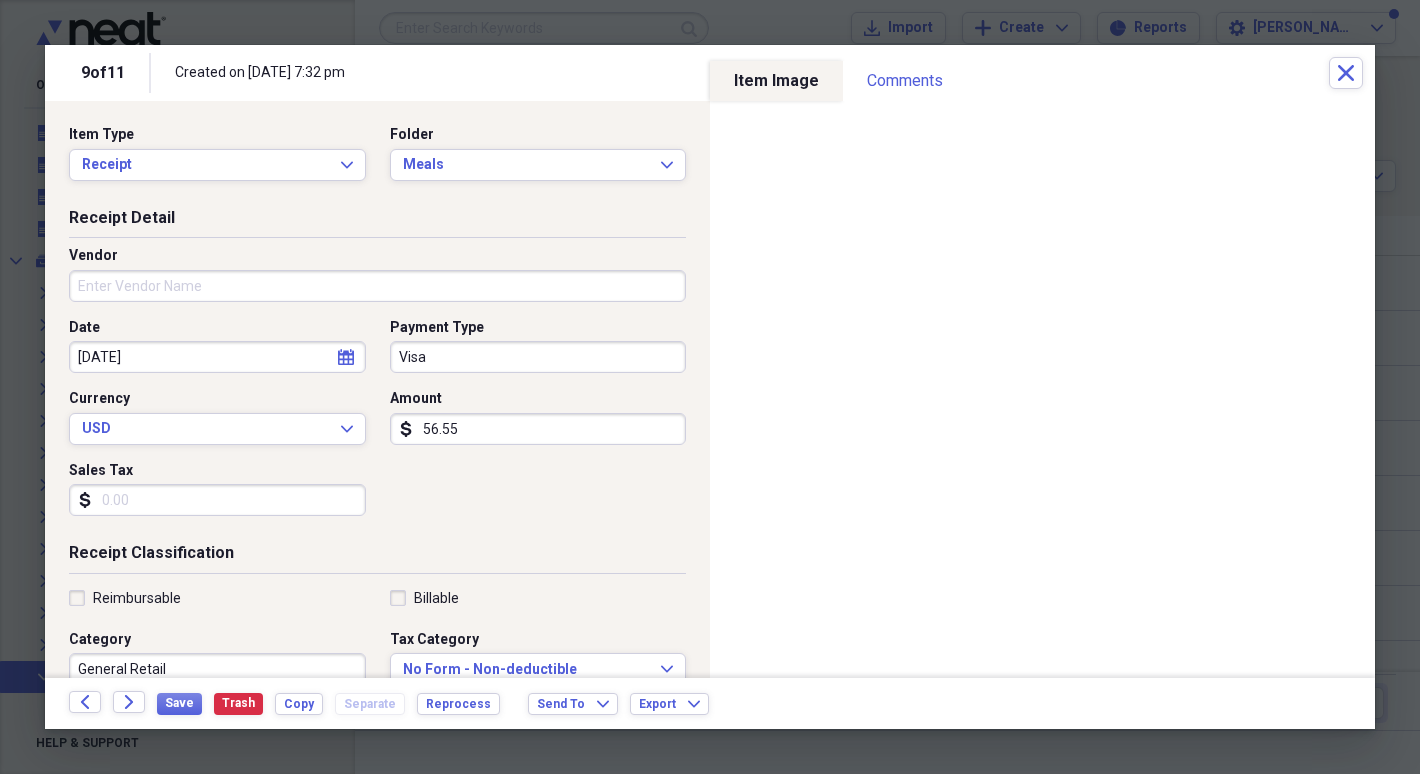 click on "Vendor" at bounding box center (377, 286) 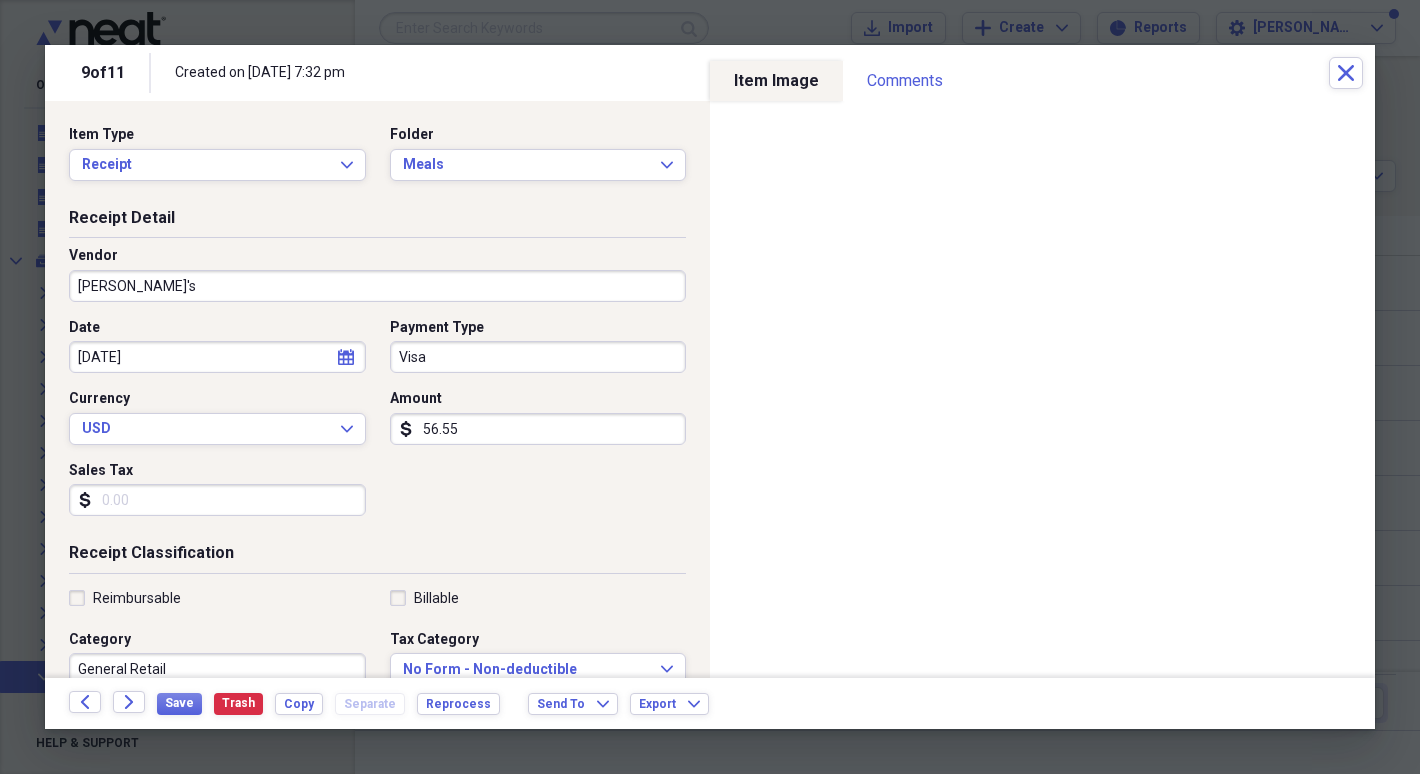 type on "[PERSON_NAME]'s" 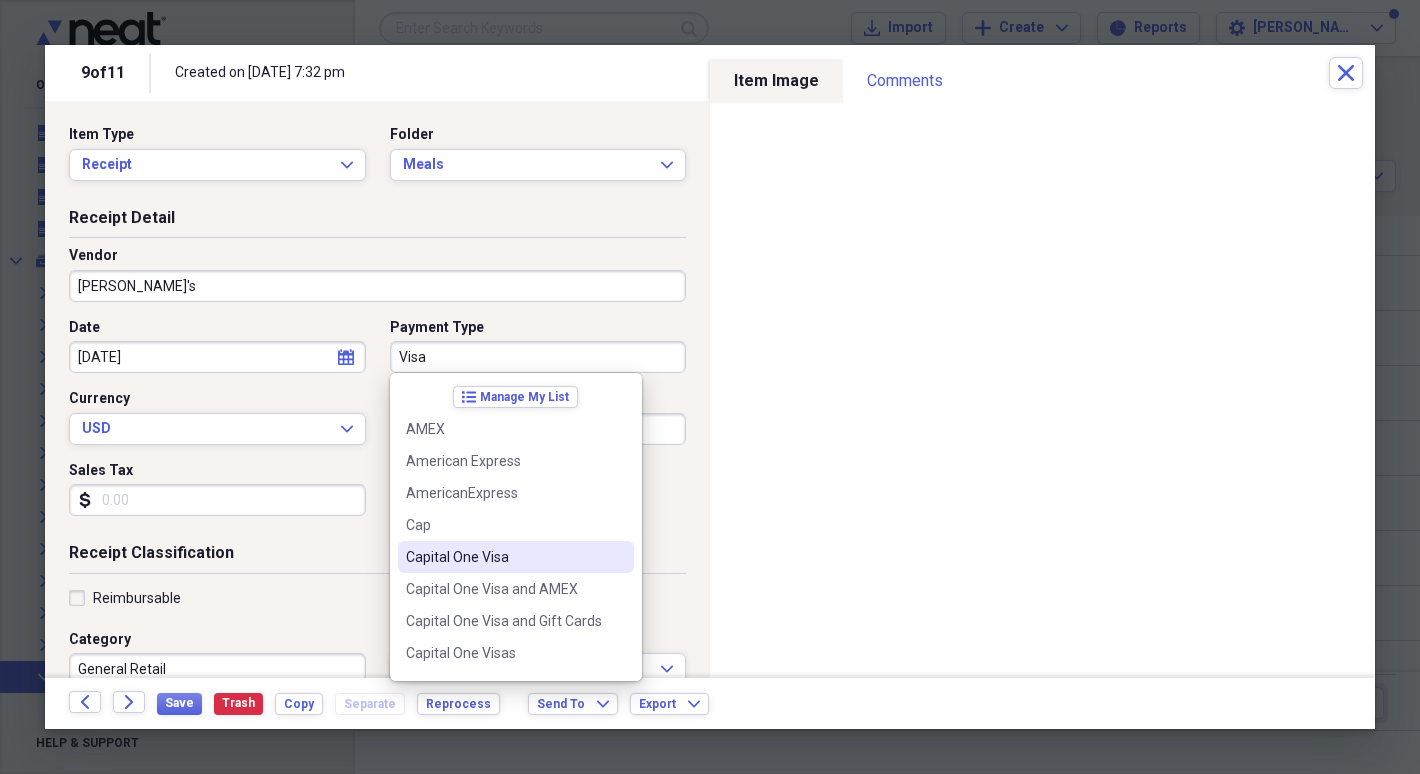 click on "Capital One Visa" at bounding box center (504, 557) 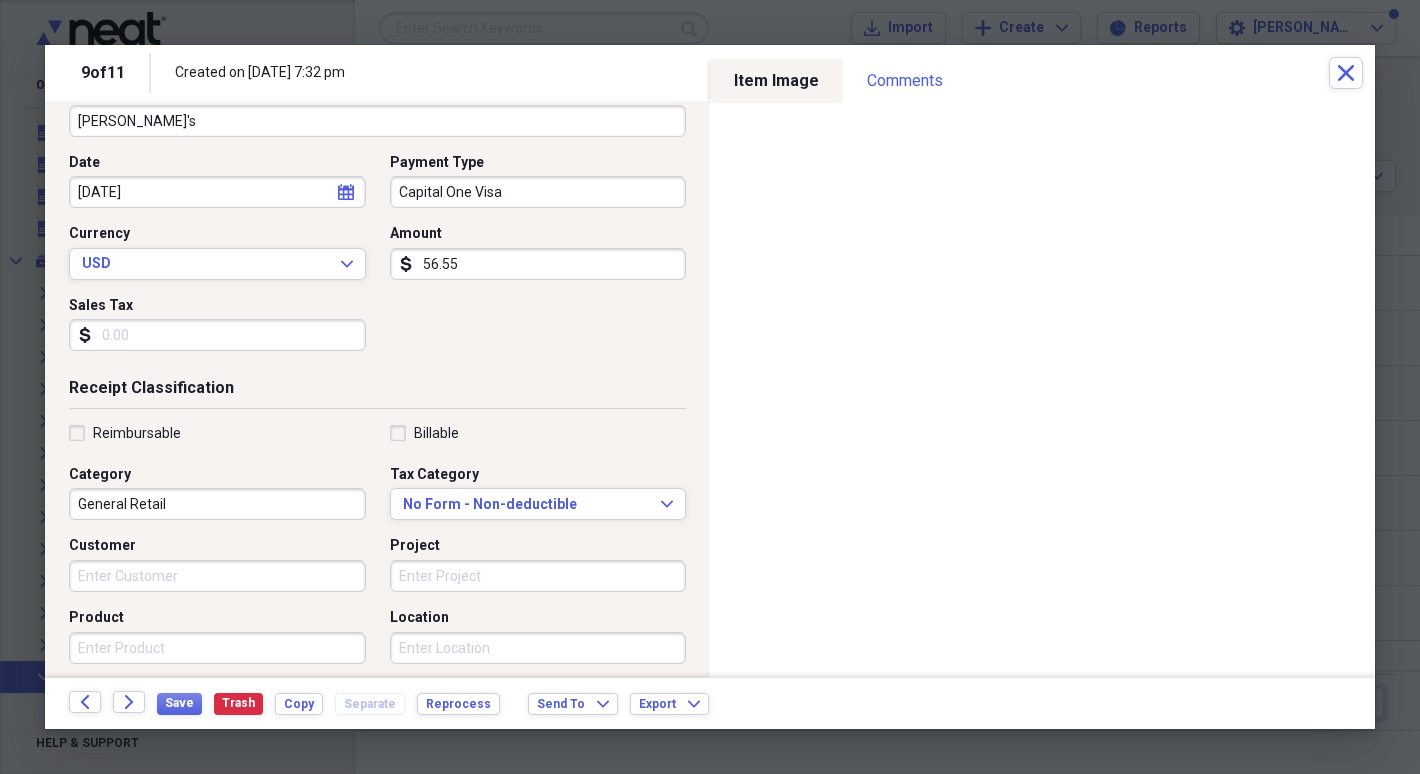 scroll, scrollTop: 169, scrollLeft: 0, axis: vertical 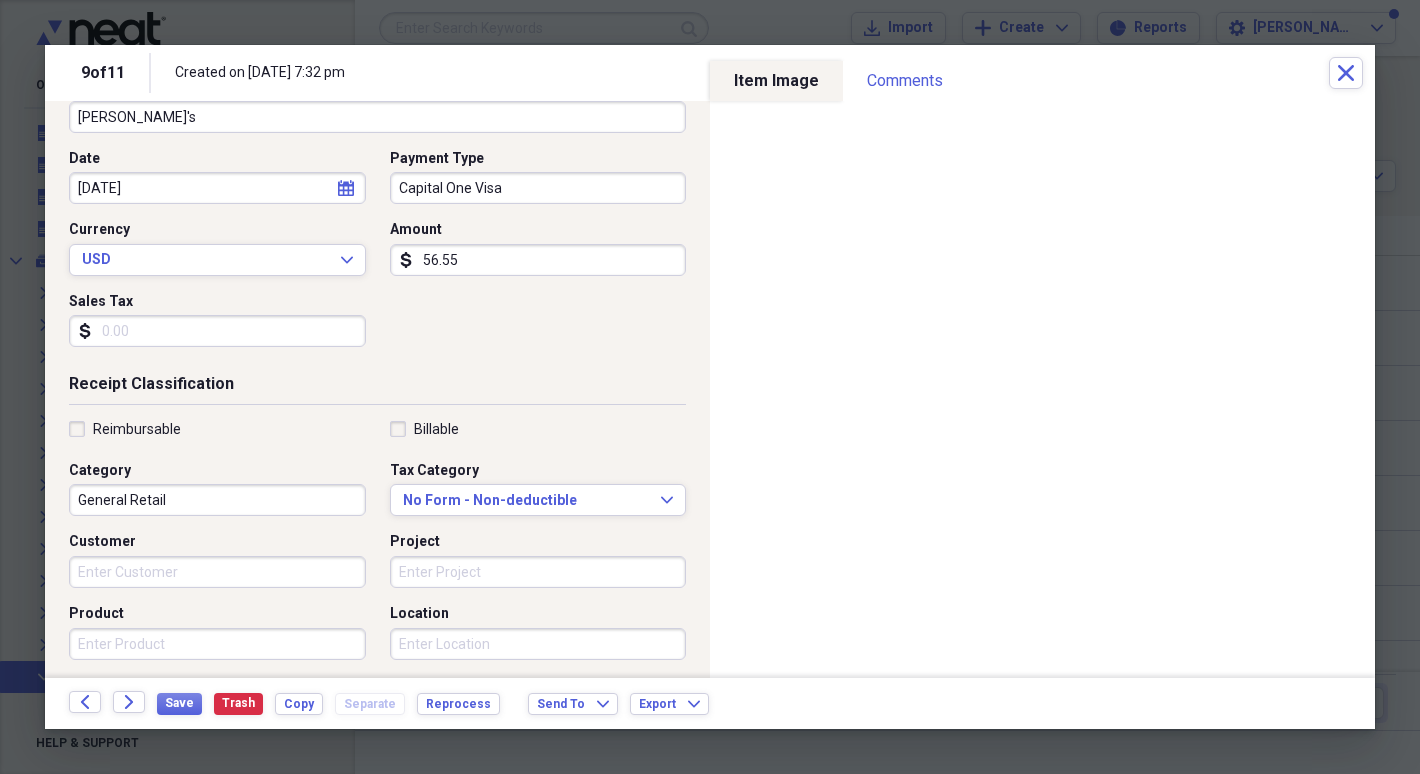 click on "General Retail" at bounding box center (217, 500) 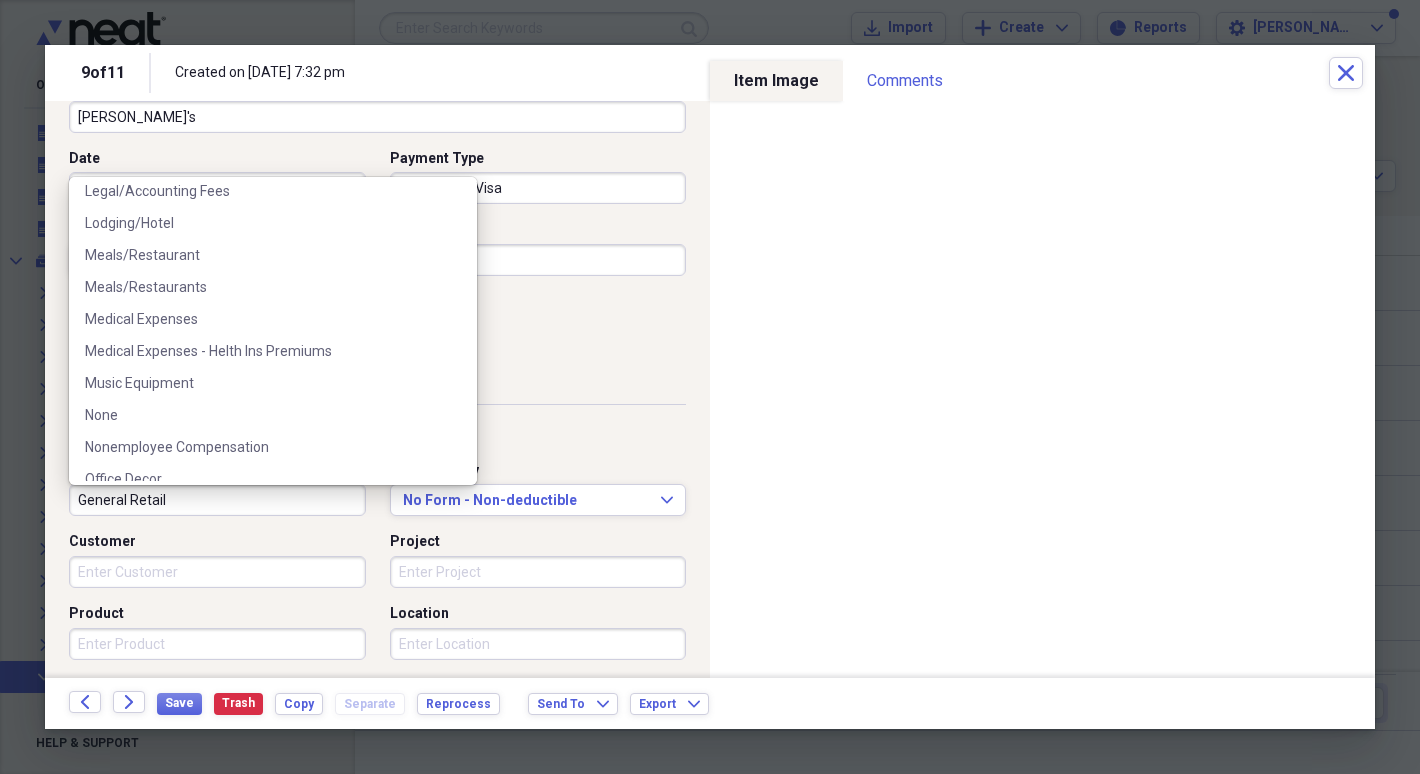 scroll, scrollTop: 649, scrollLeft: 0, axis: vertical 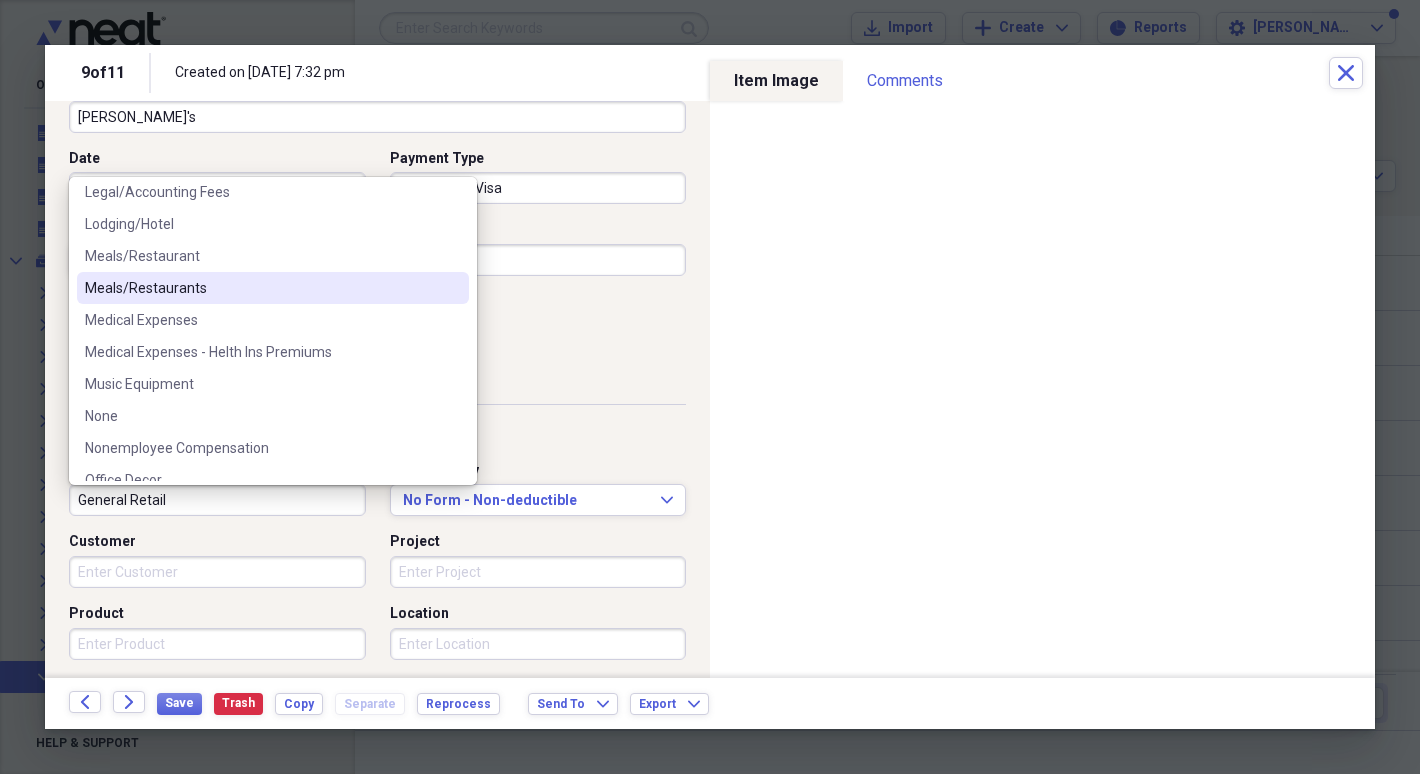 click on "Meals/Restaurants" at bounding box center (261, 288) 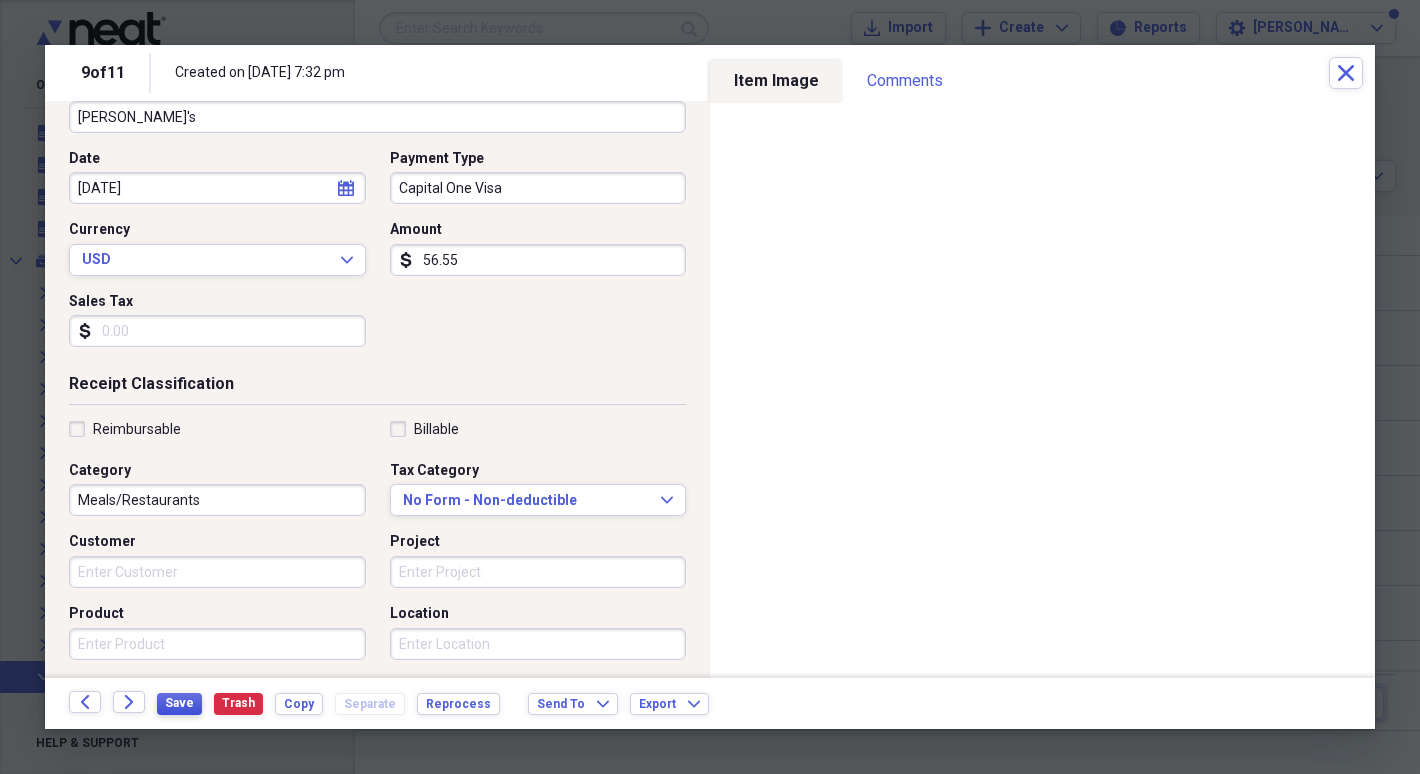 click on "Save" at bounding box center [179, 703] 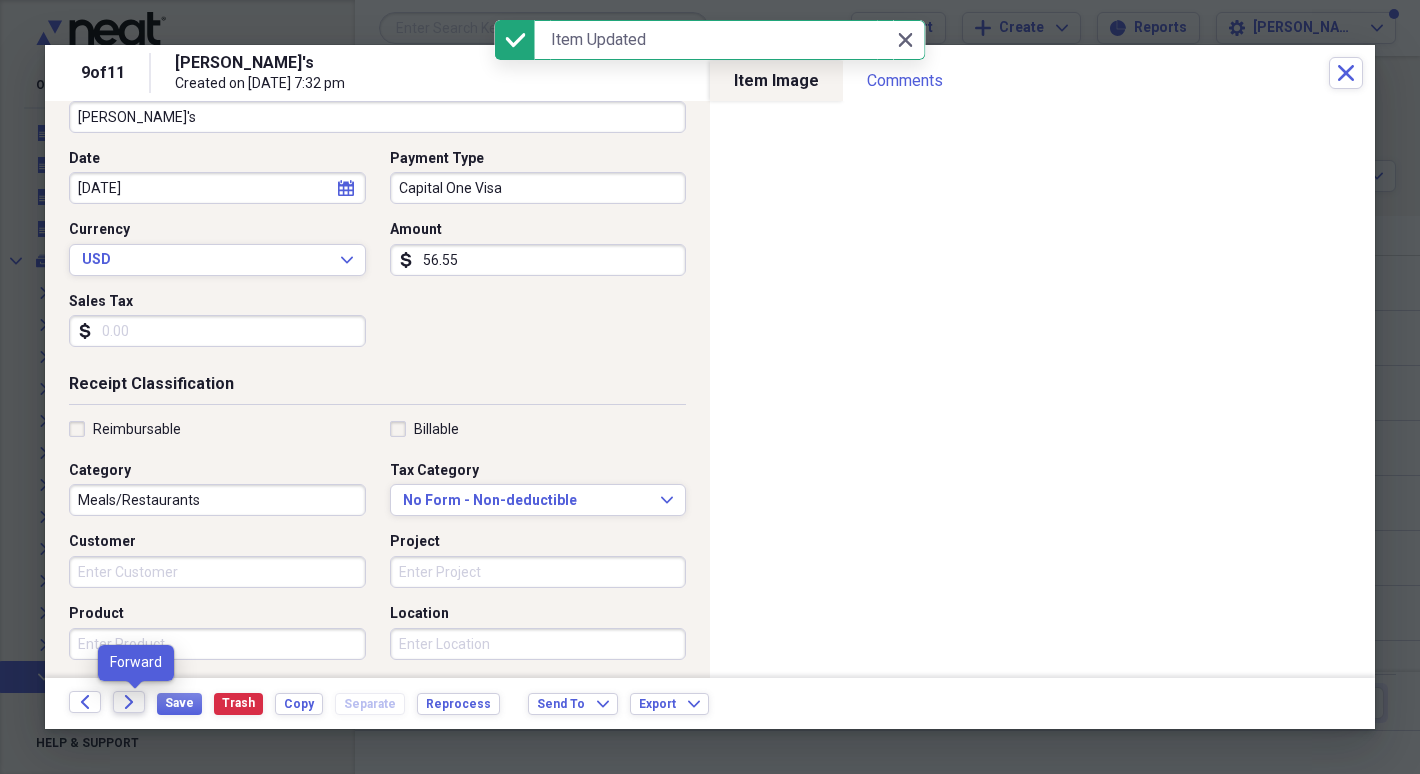 click on "Forward" 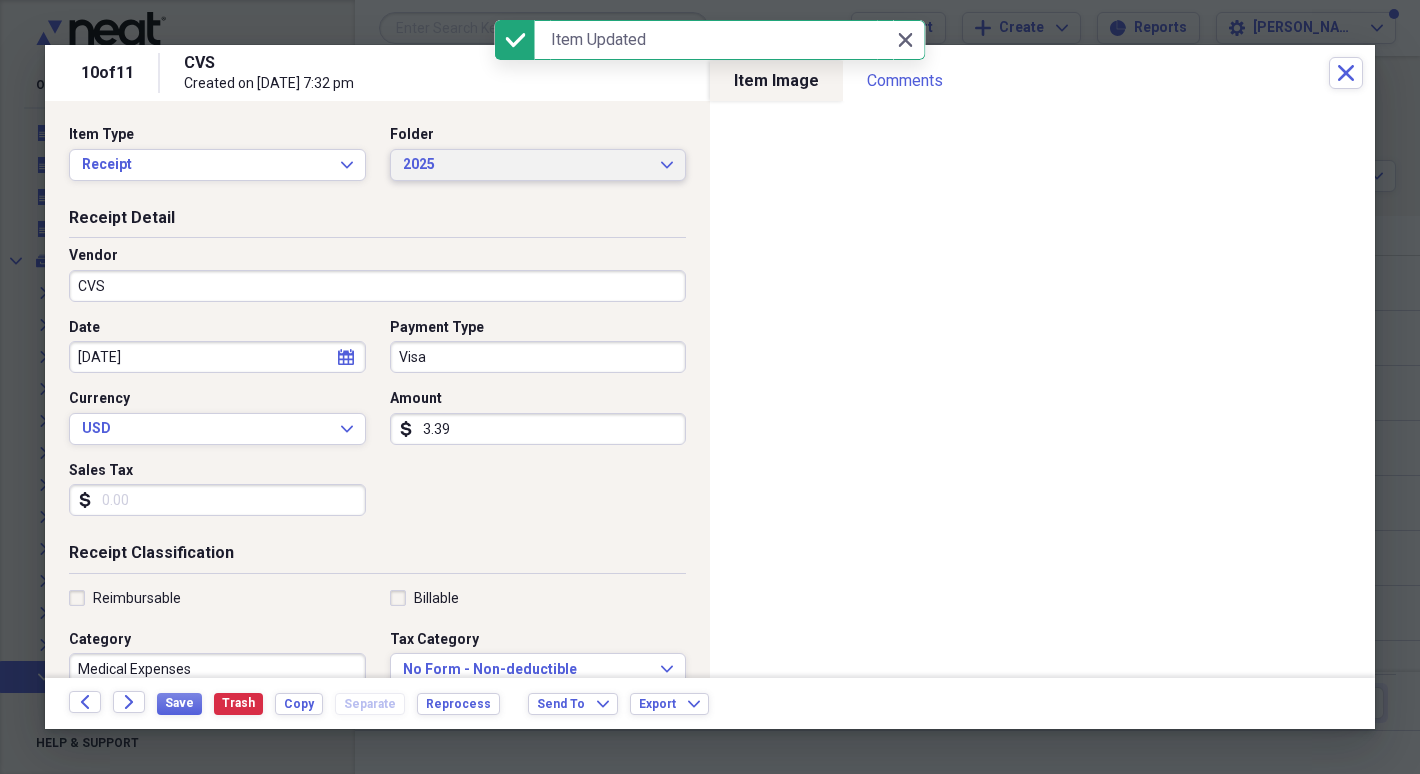 click on "2025" at bounding box center (526, 165) 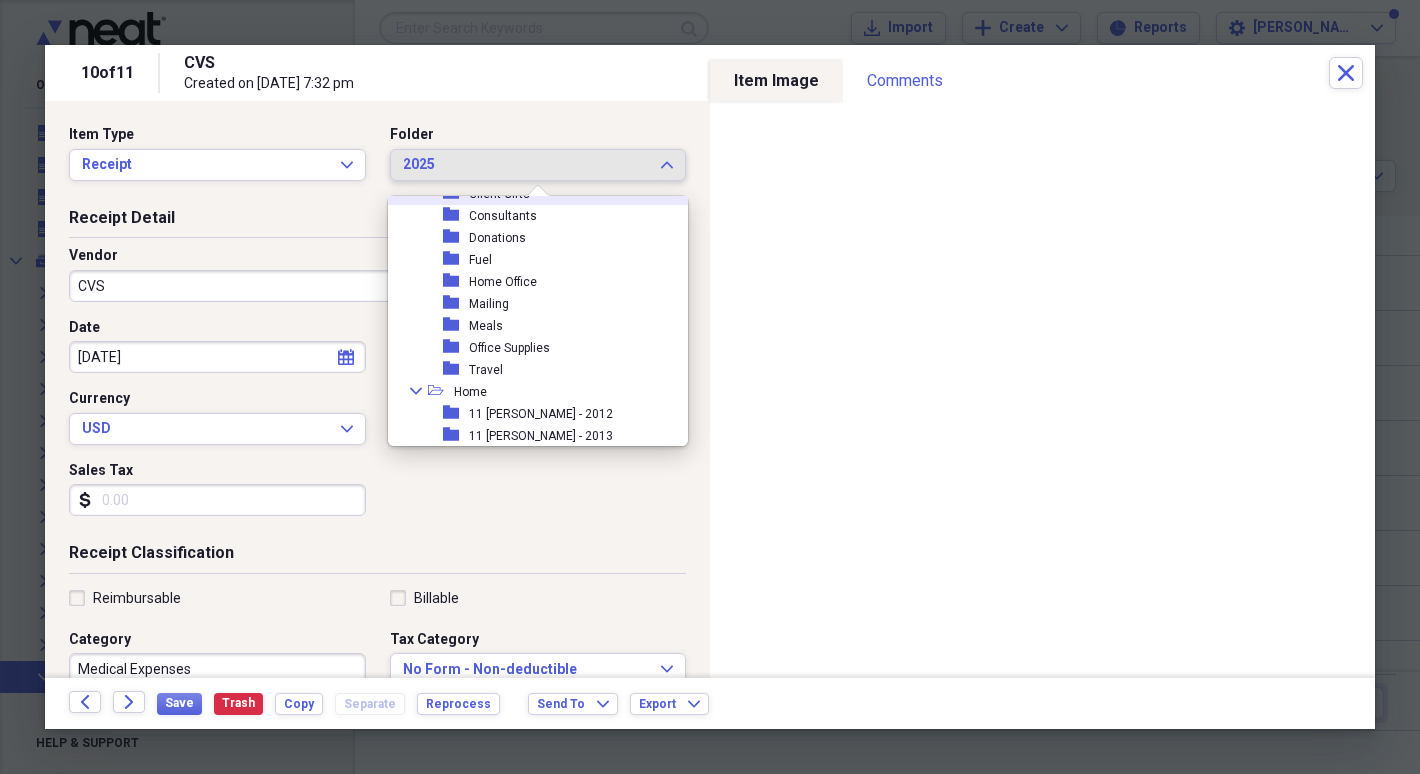 scroll, scrollTop: 377, scrollLeft: 0, axis: vertical 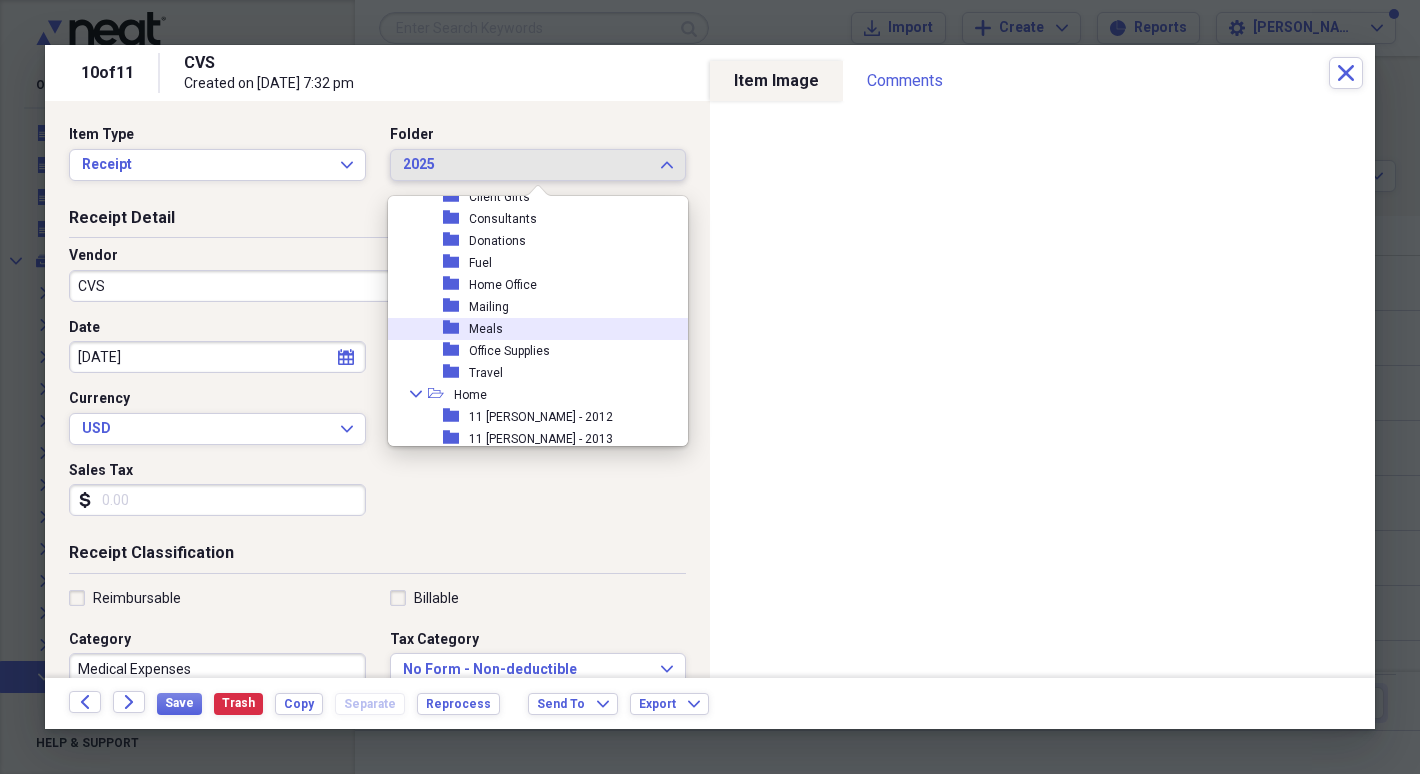 click on "Meals" at bounding box center (486, 329) 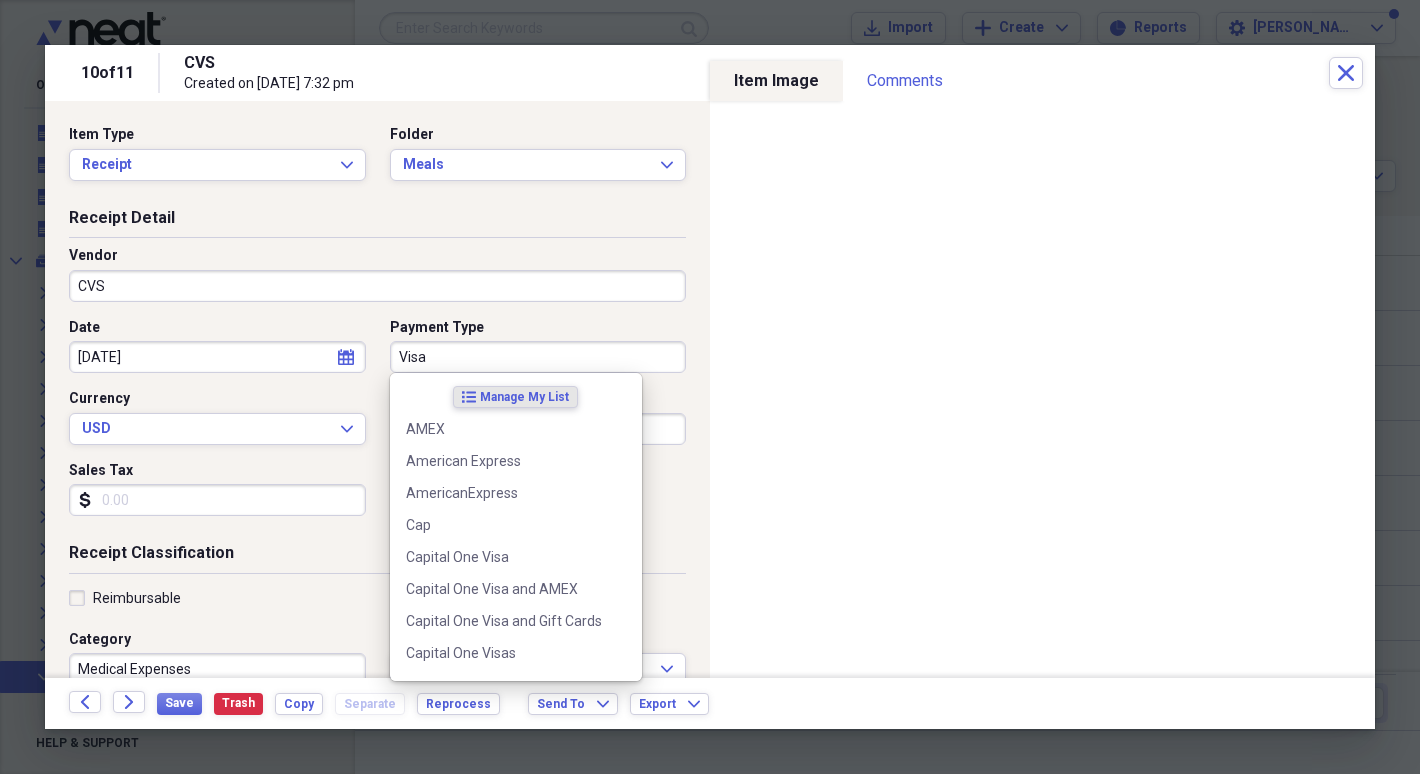 click on "Visa" at bounding box center (538, 357) 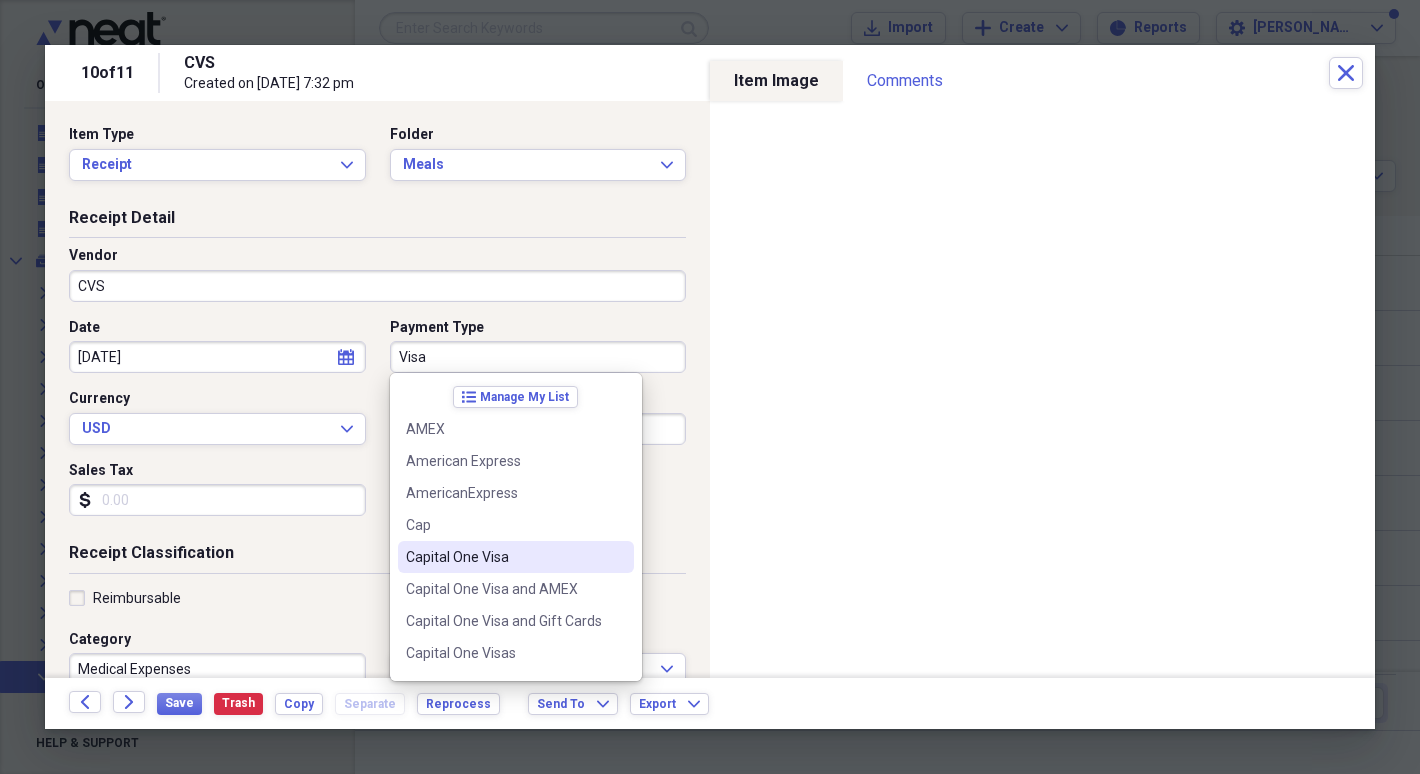 click on "Capital One Visa" at bounding box center [516, 557] 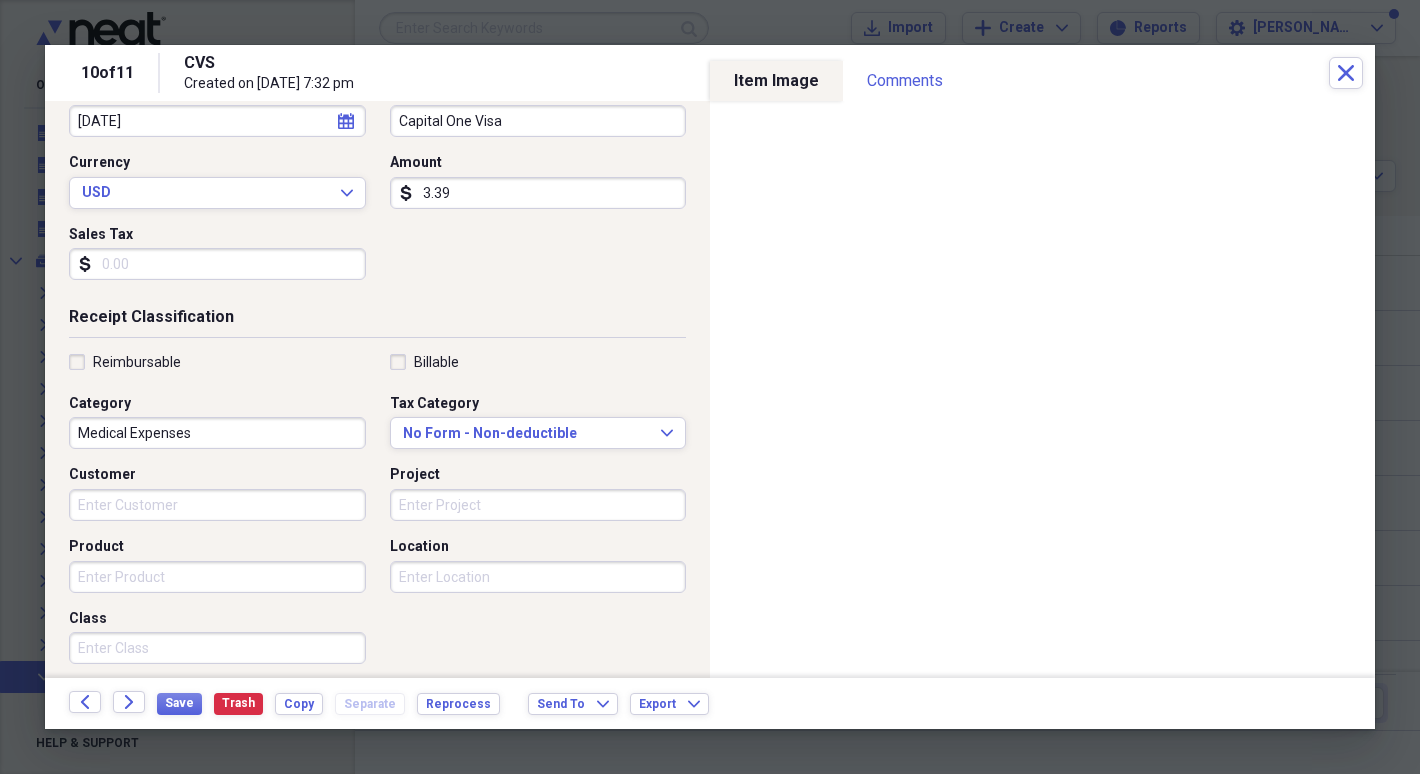 scroll, scrollTop: 238, scrollLeft: 0, axis: vertical 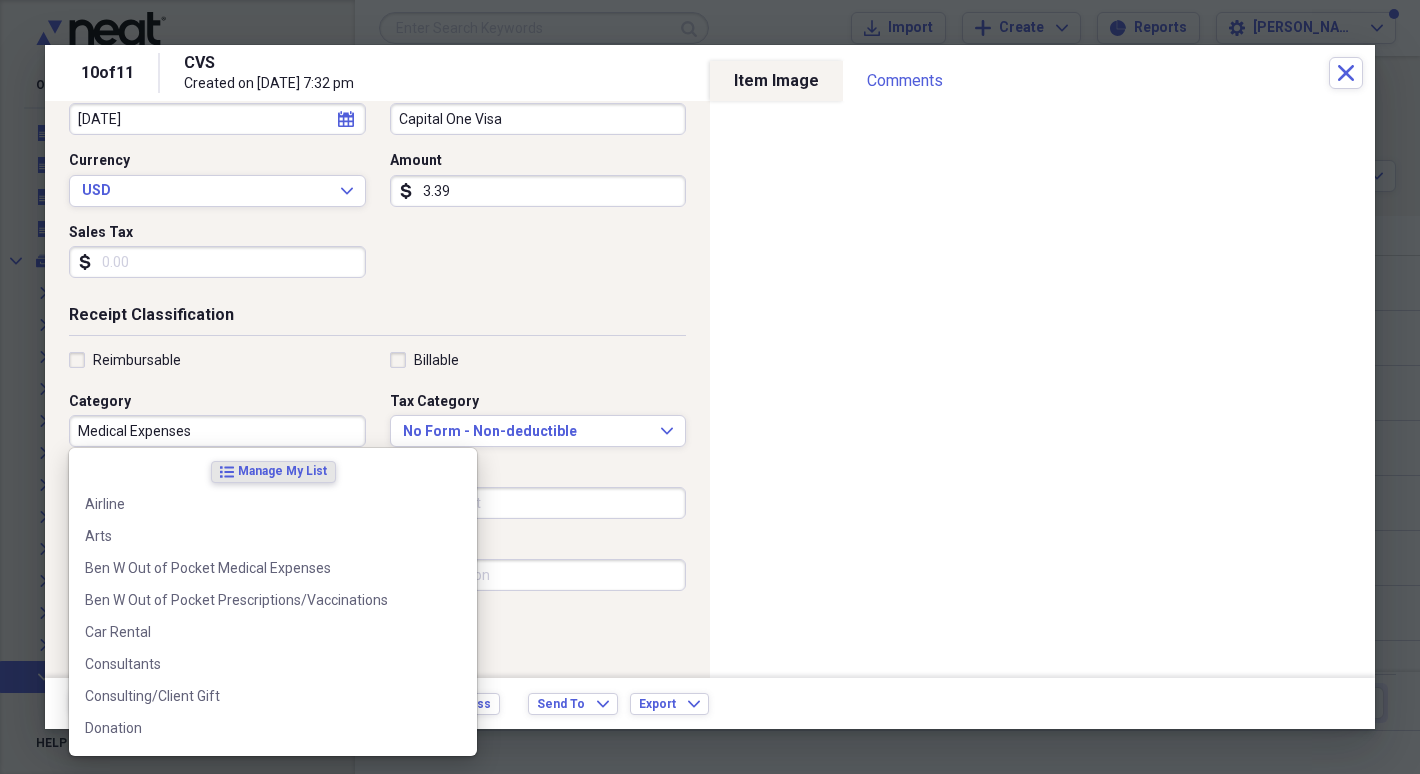 click on "Medical Expenses" at bounding box center (217, 431) 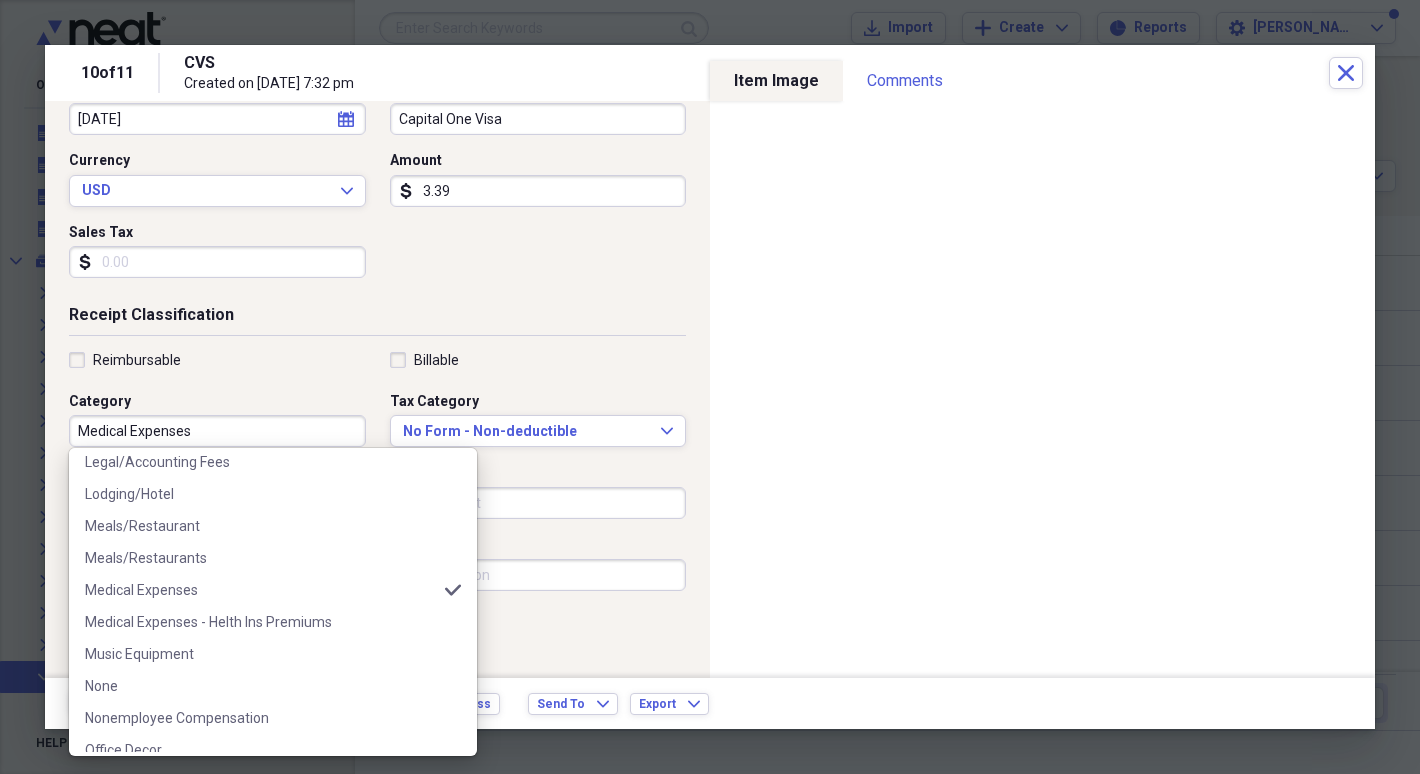 scroll, scrollTop: 648, scrollLeft: 0, axis: vertical 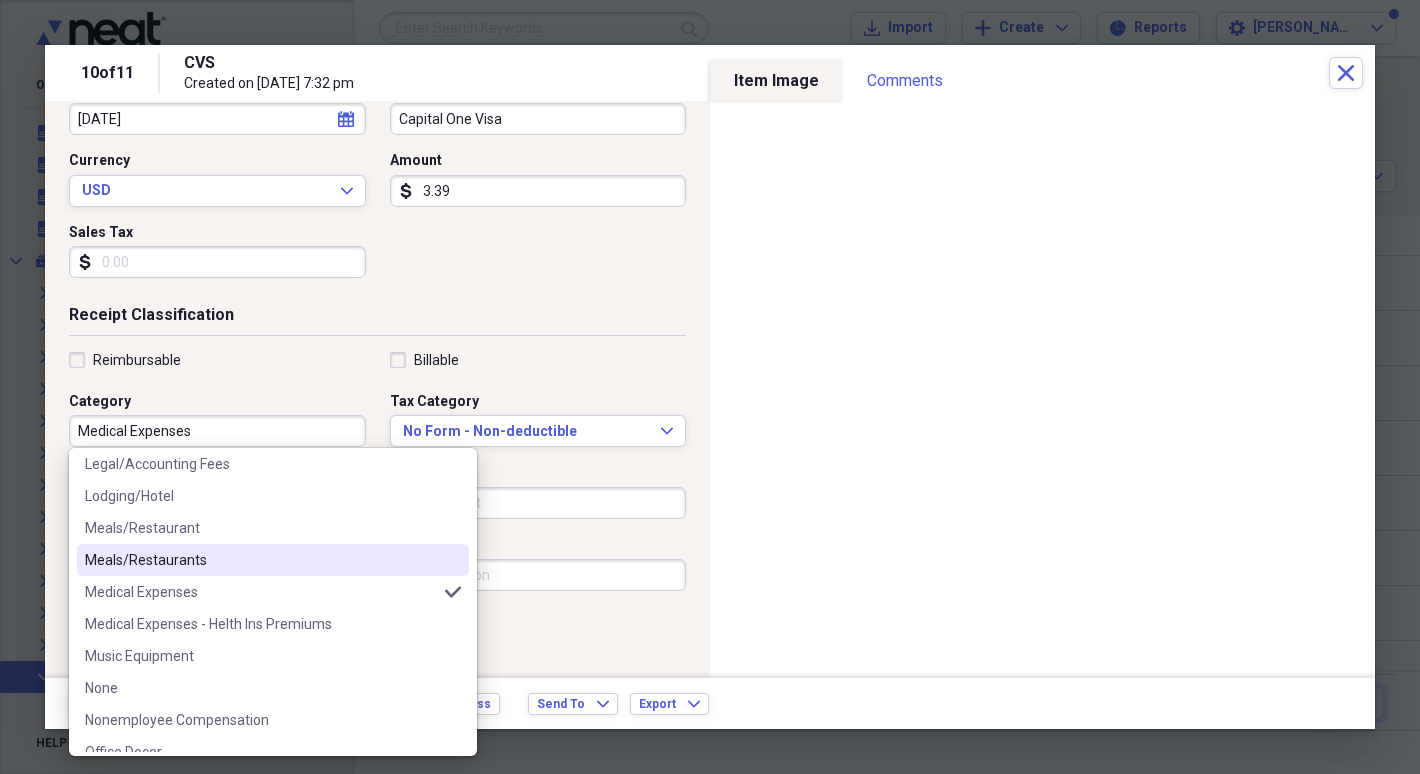 click on "Meals/Restaurants" at bounding box center (273, 560) 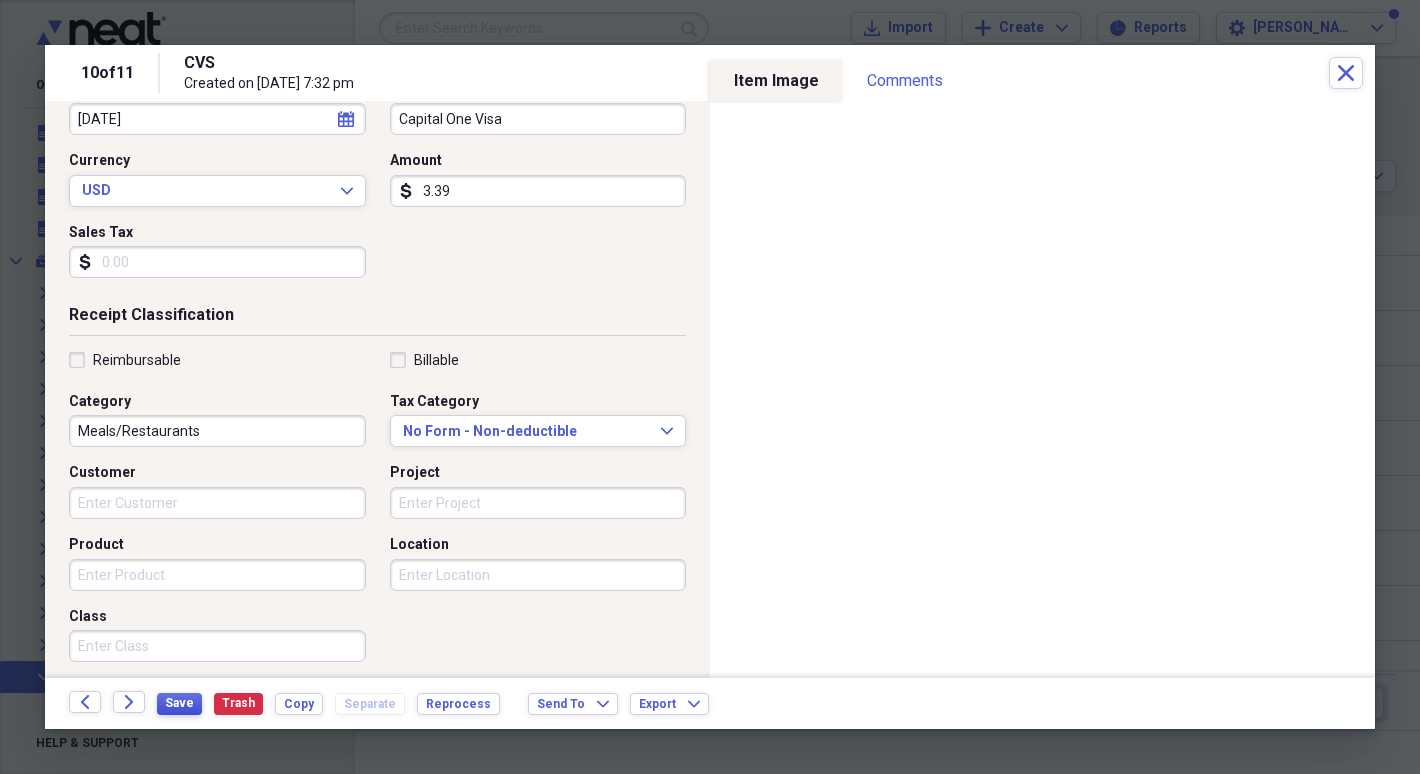 click on "Save" at bounding box center [179, 703] 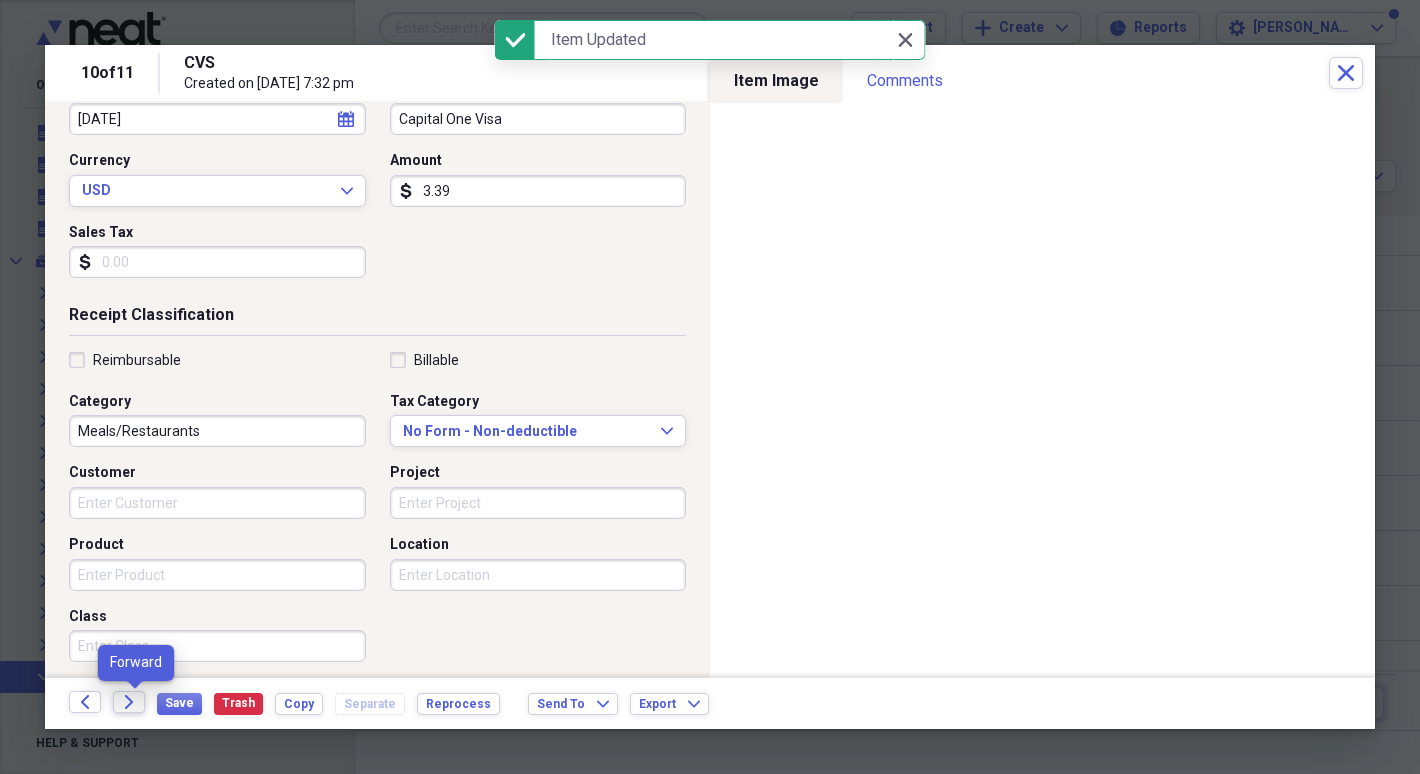 click on "Forward" 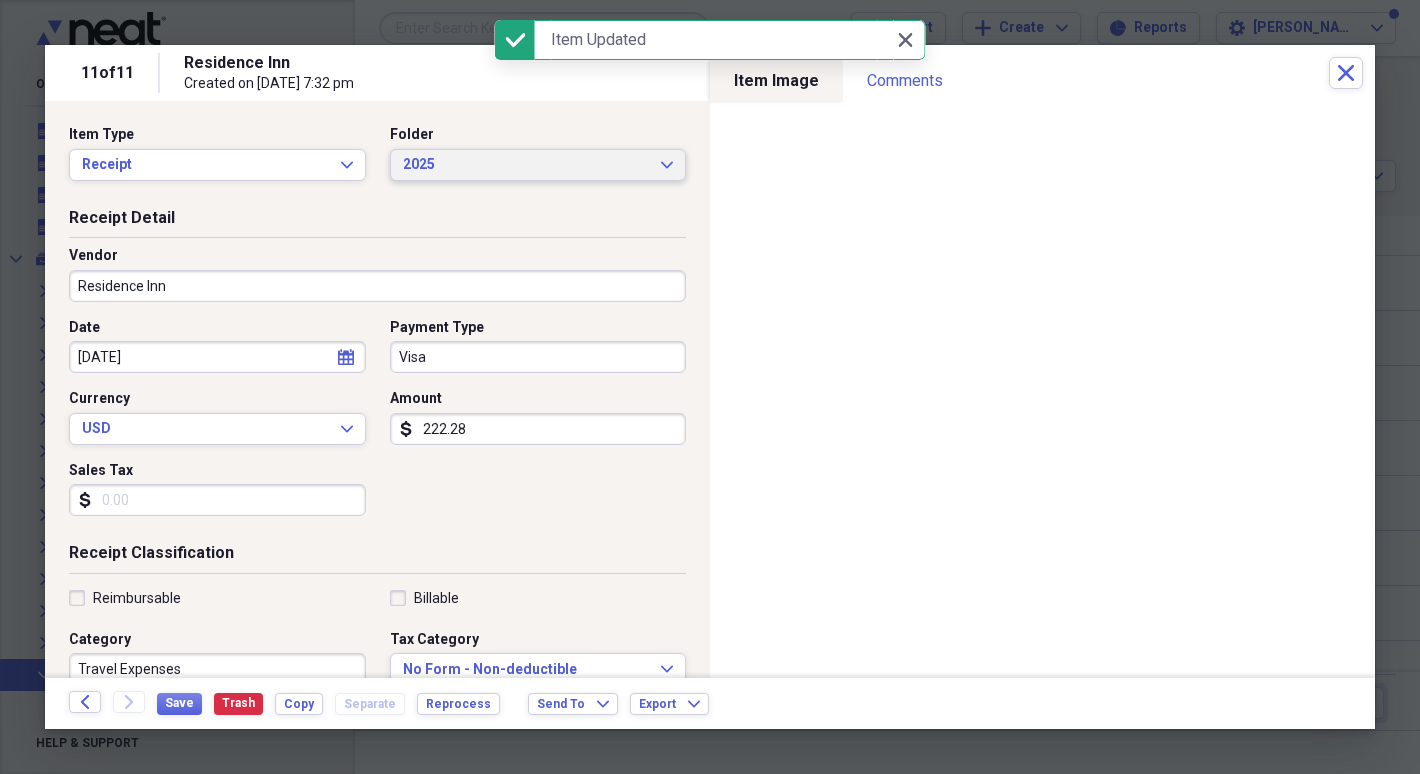 click on "2025" at bounding box center [526, 165] 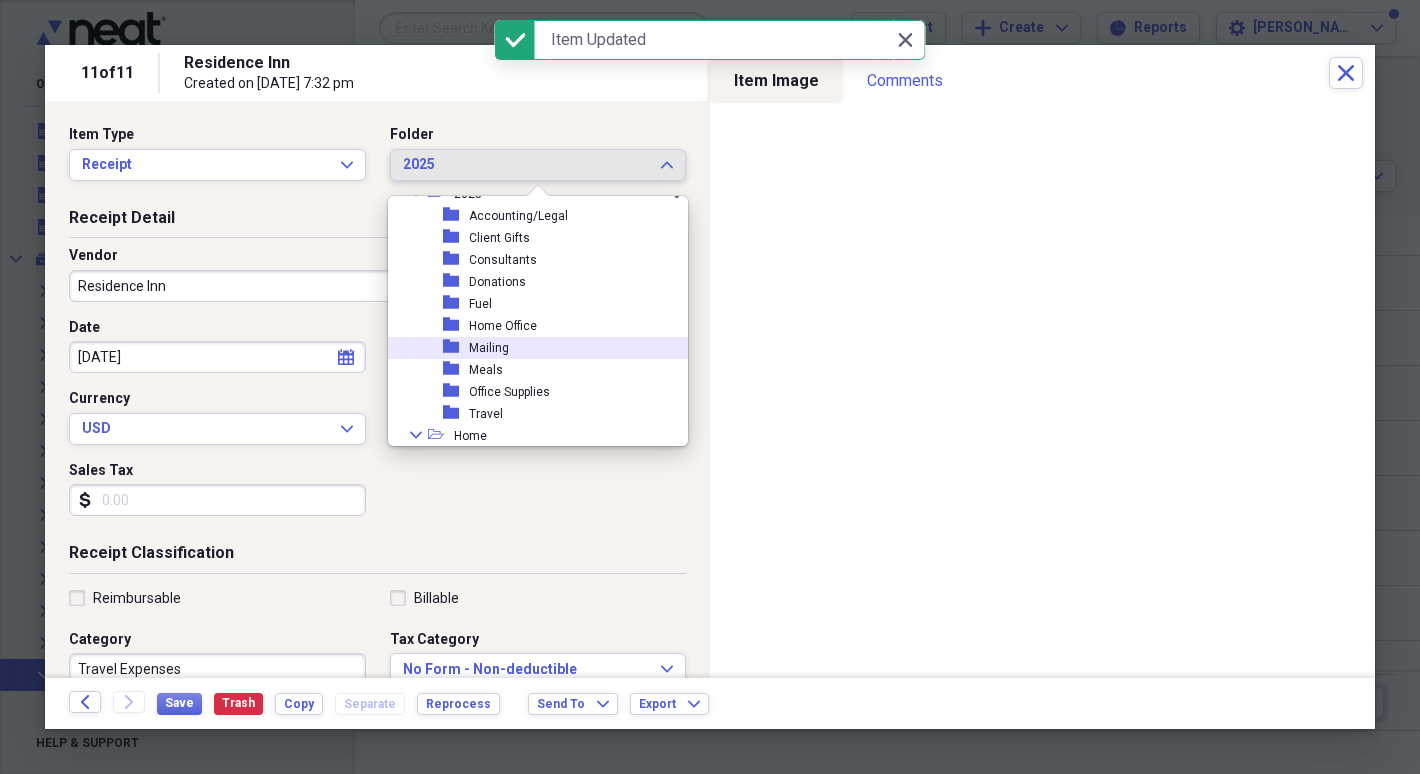 scroll, scrollTop: 341, scrollLeft: 0, axis: vertical 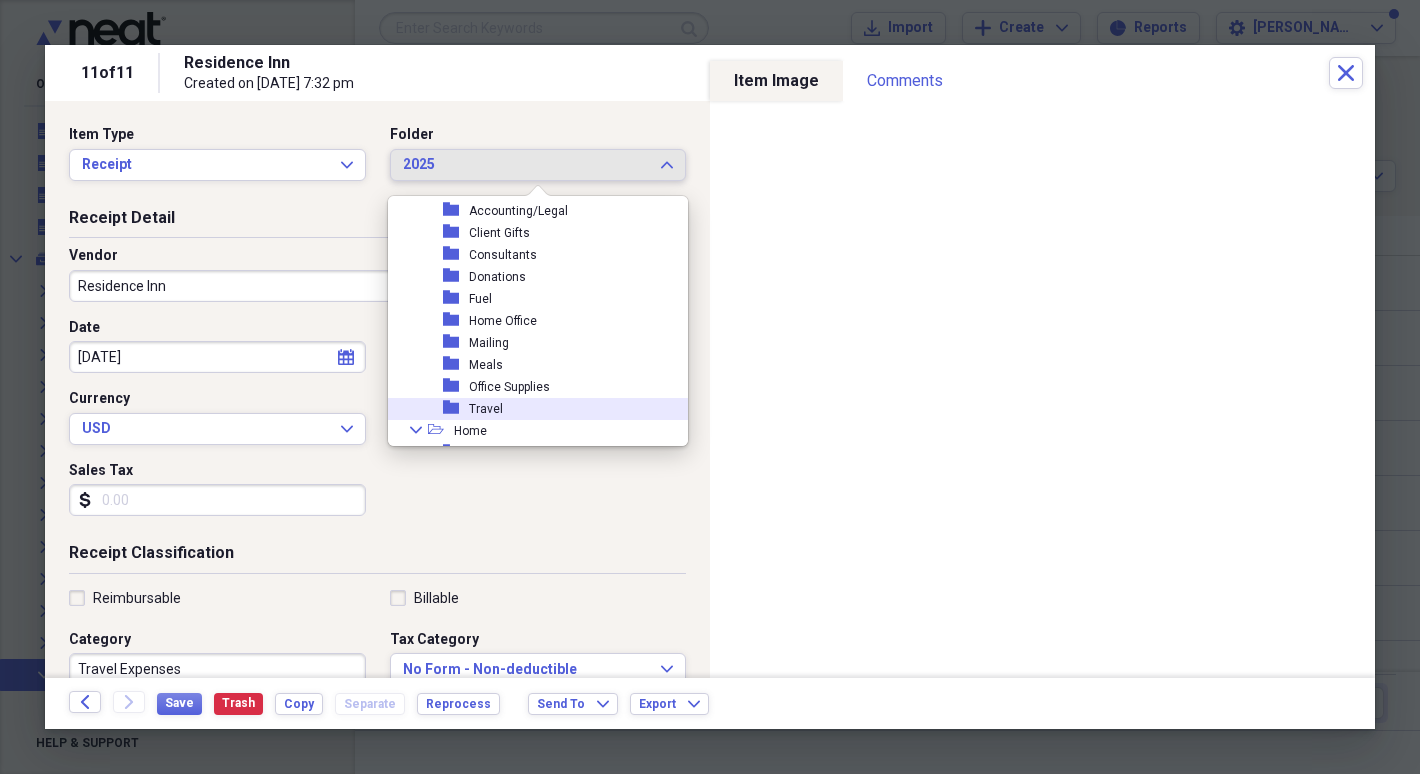click on "folder Travel" at bounding box center [530, 409] 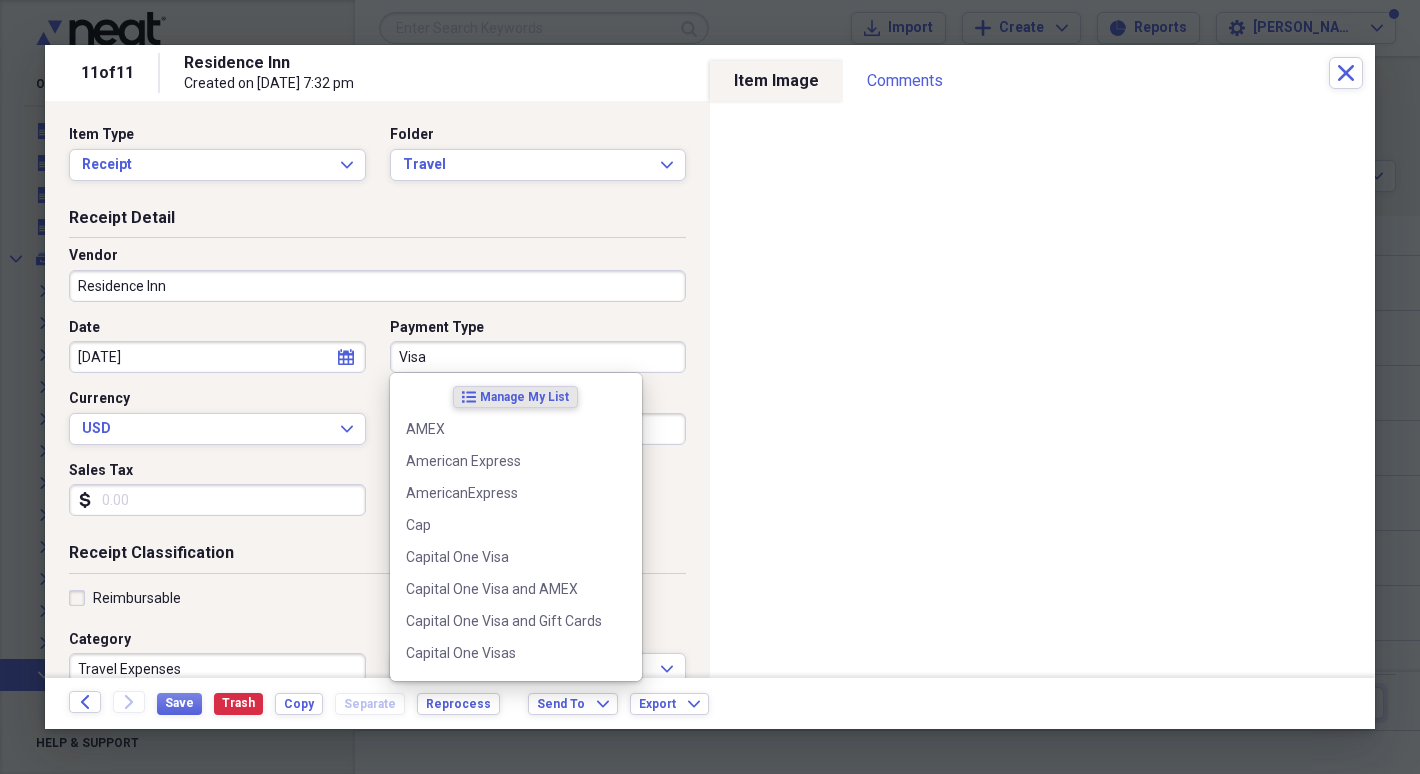 click on "Visa" at bounding box center [538, 357] 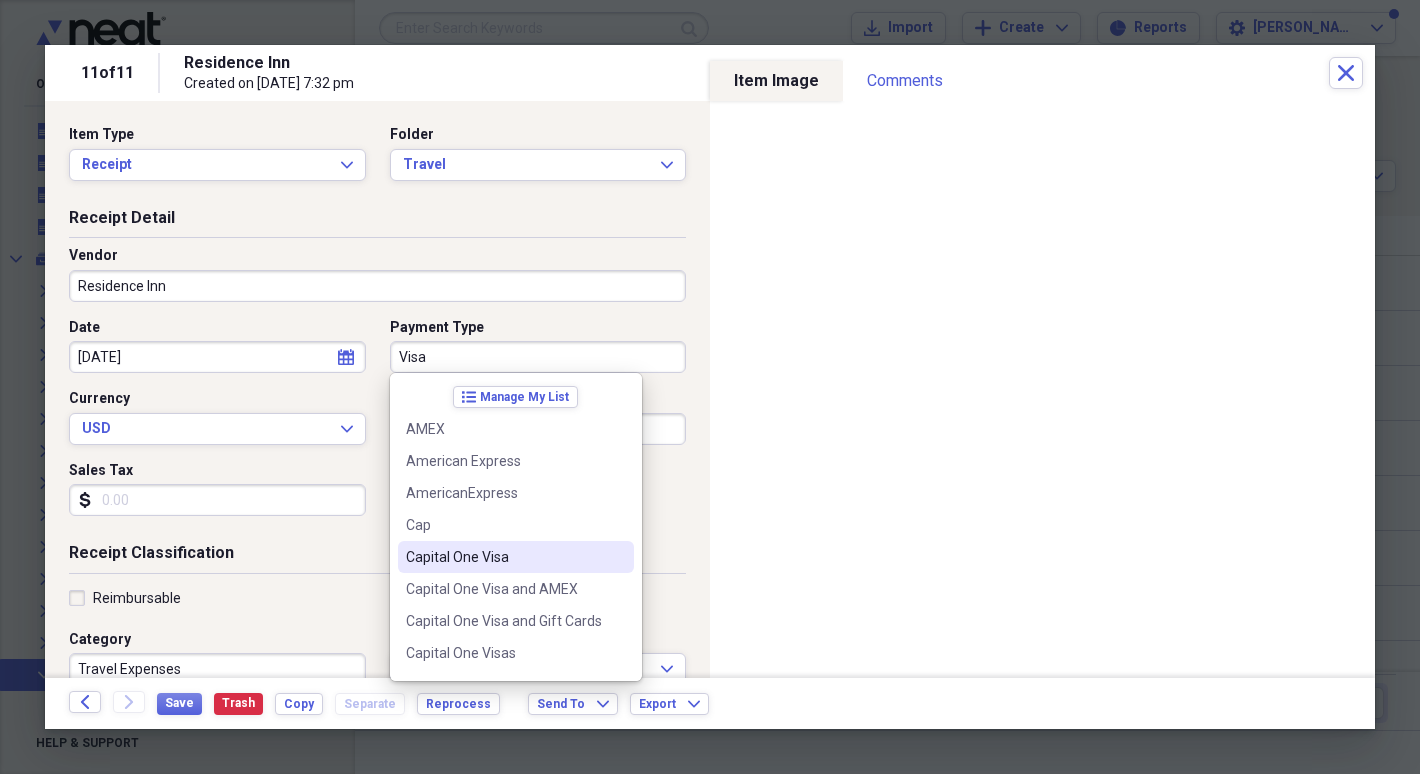 click on "Capital One Visa" at bounding box center (504, 557) 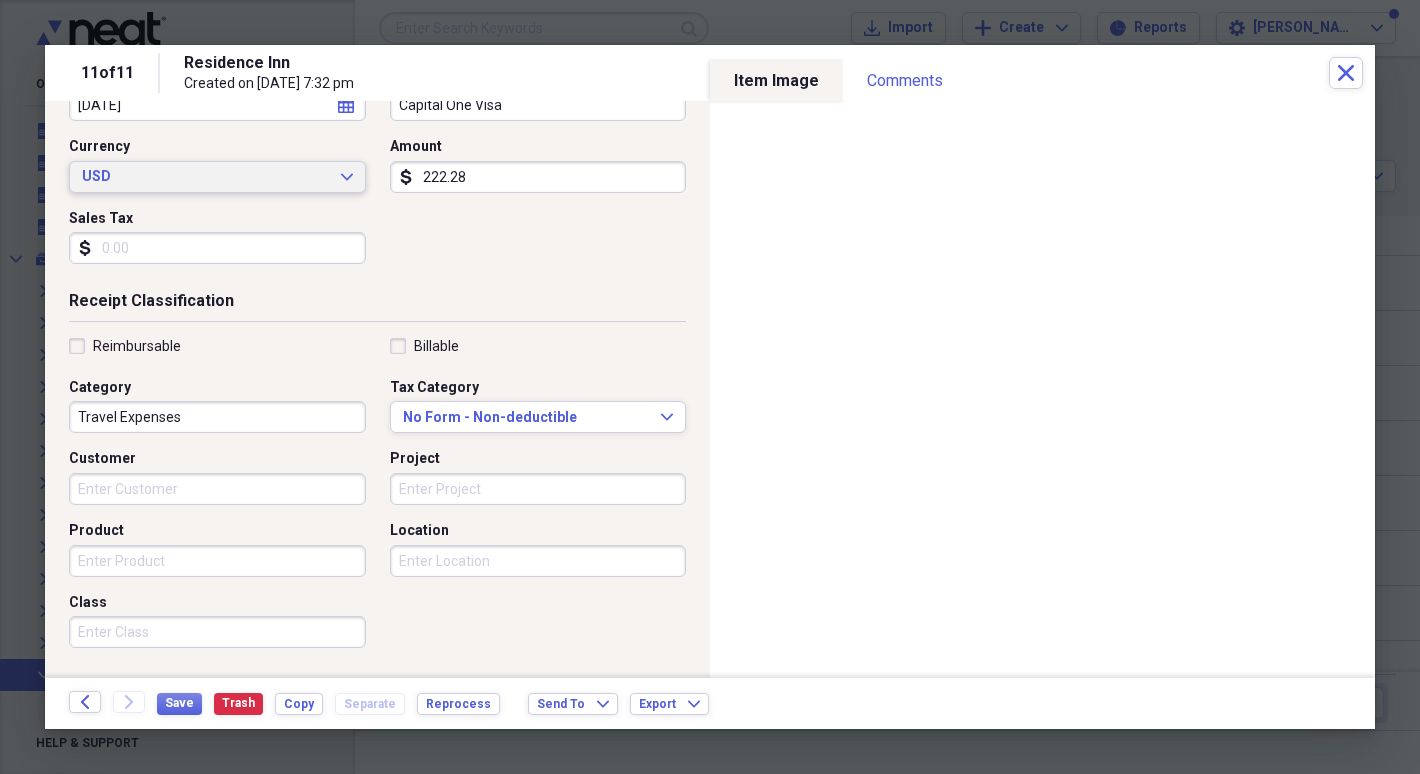 scroll, scrollTop: 259, scrollLeft: 0, axis: vertical 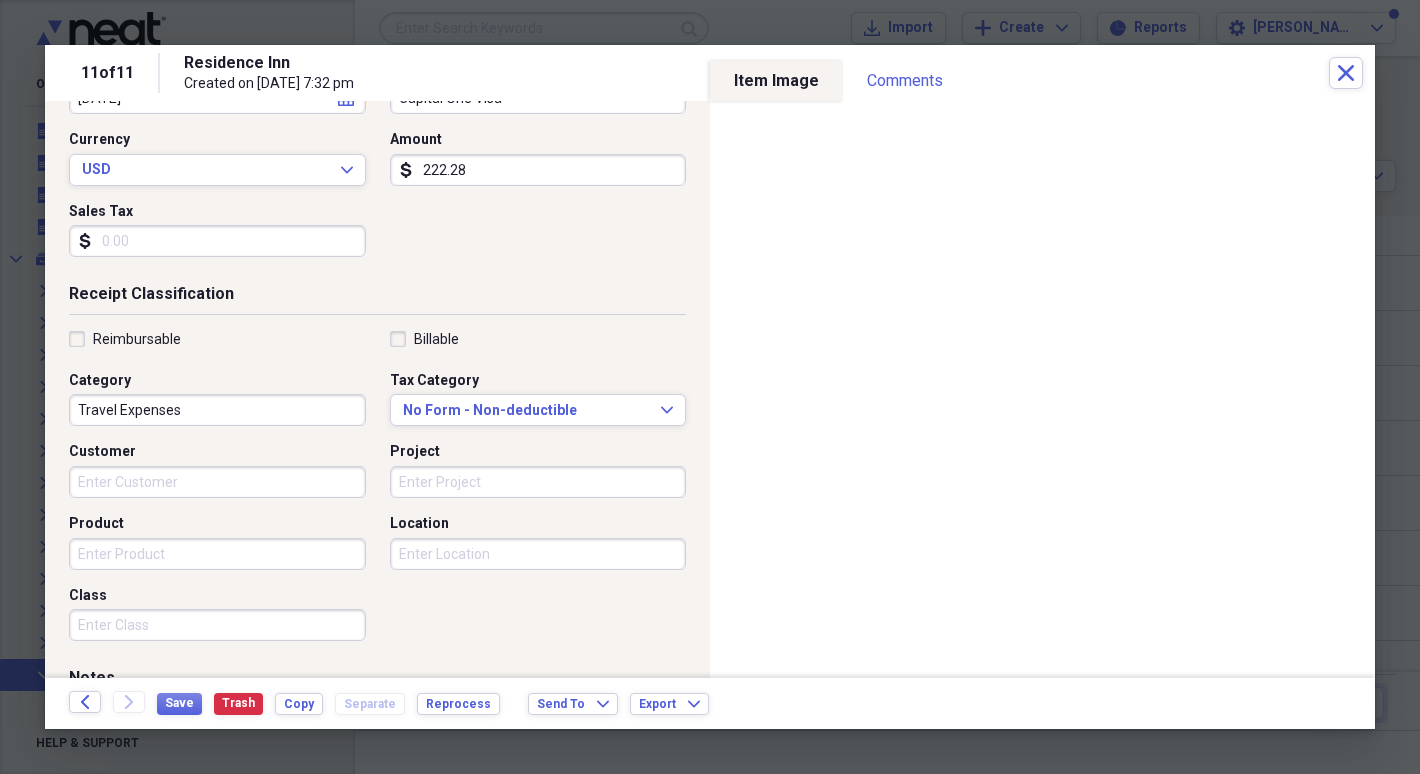 click on "Travel Expenses" at bounding box center [217, 410] 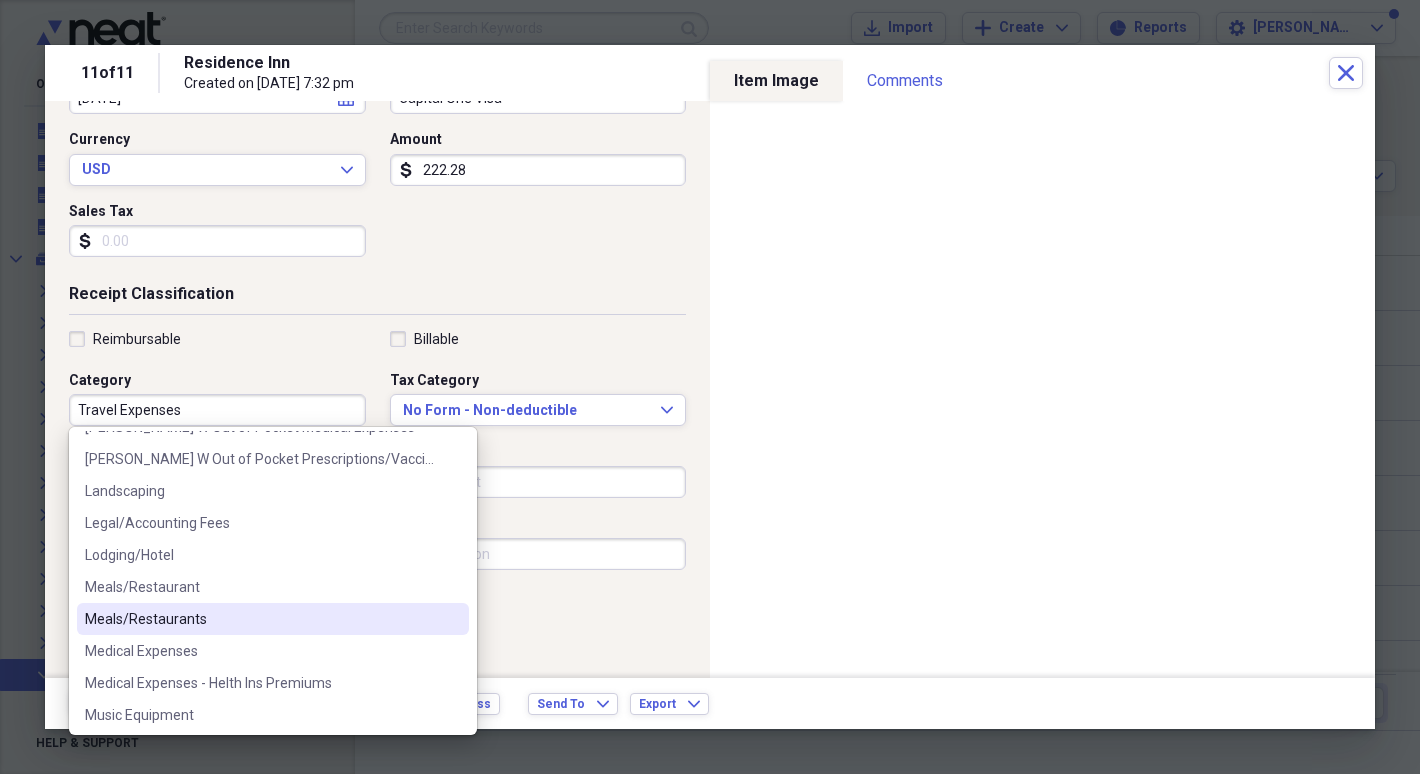 scroll, scrollTop: 567, scrollLeft: 0, axis: vertical 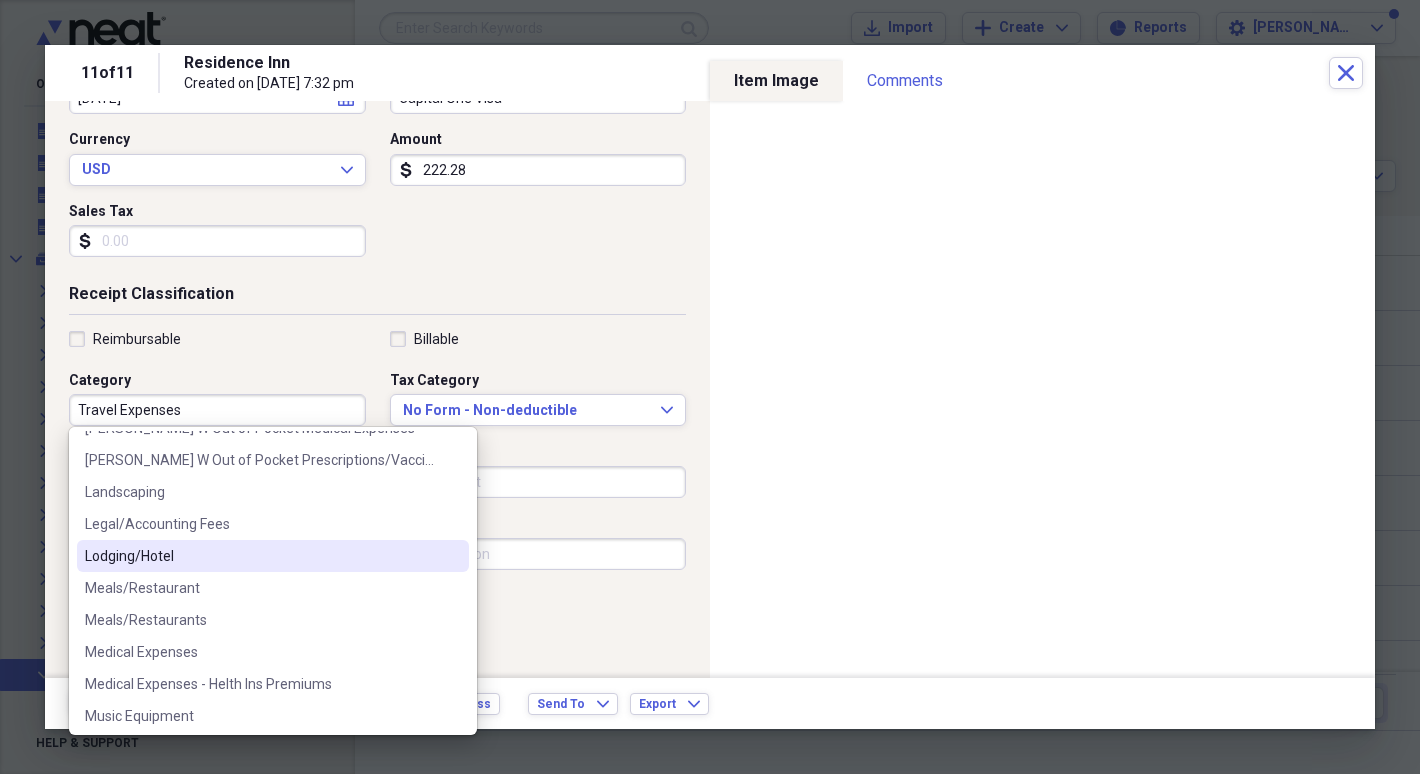 click on "Lodging/Hotel" at bounding box center [261, 556] 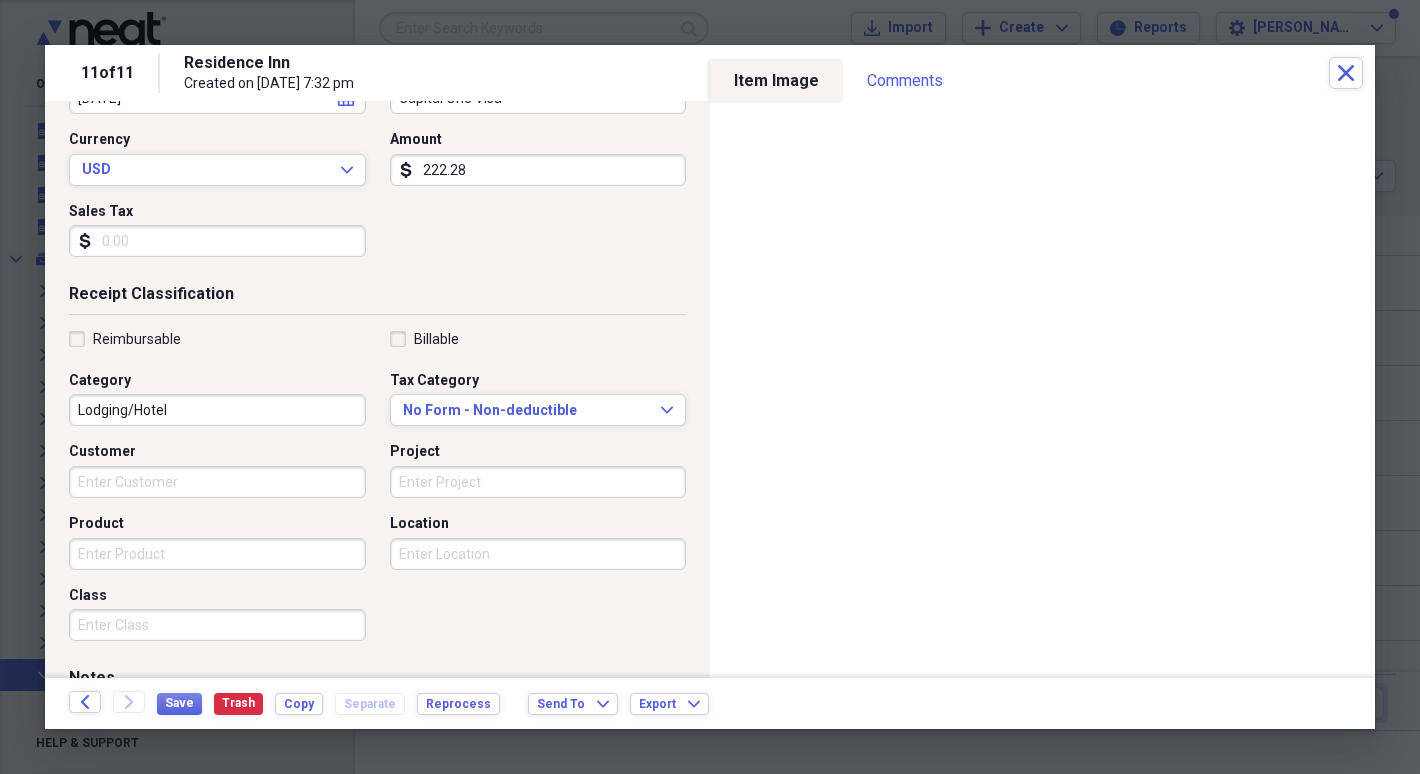 click on "Save Trash Copy Separate Reprocess" at bounding box center [334, 703] 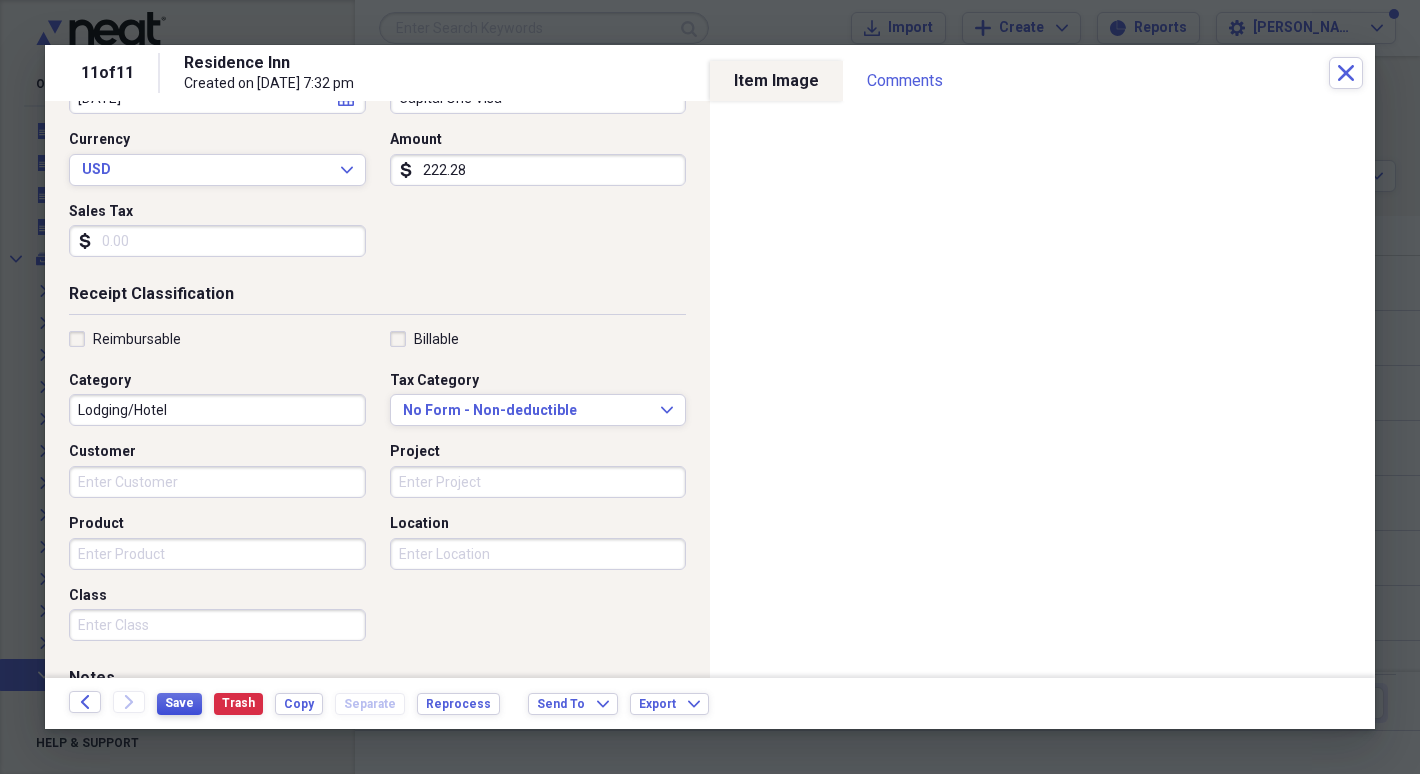 click on "Save" at bounding box center (179, 703) 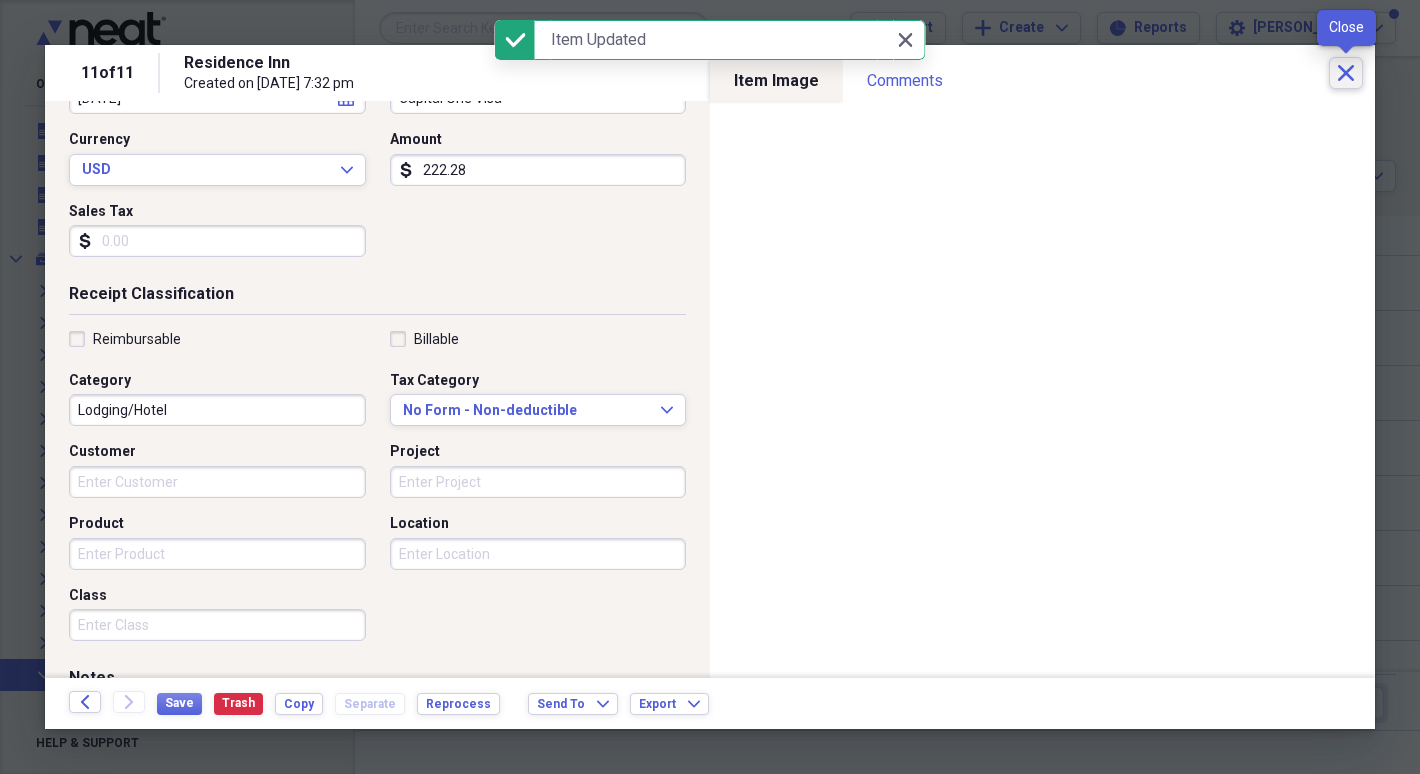 click on "Close" 